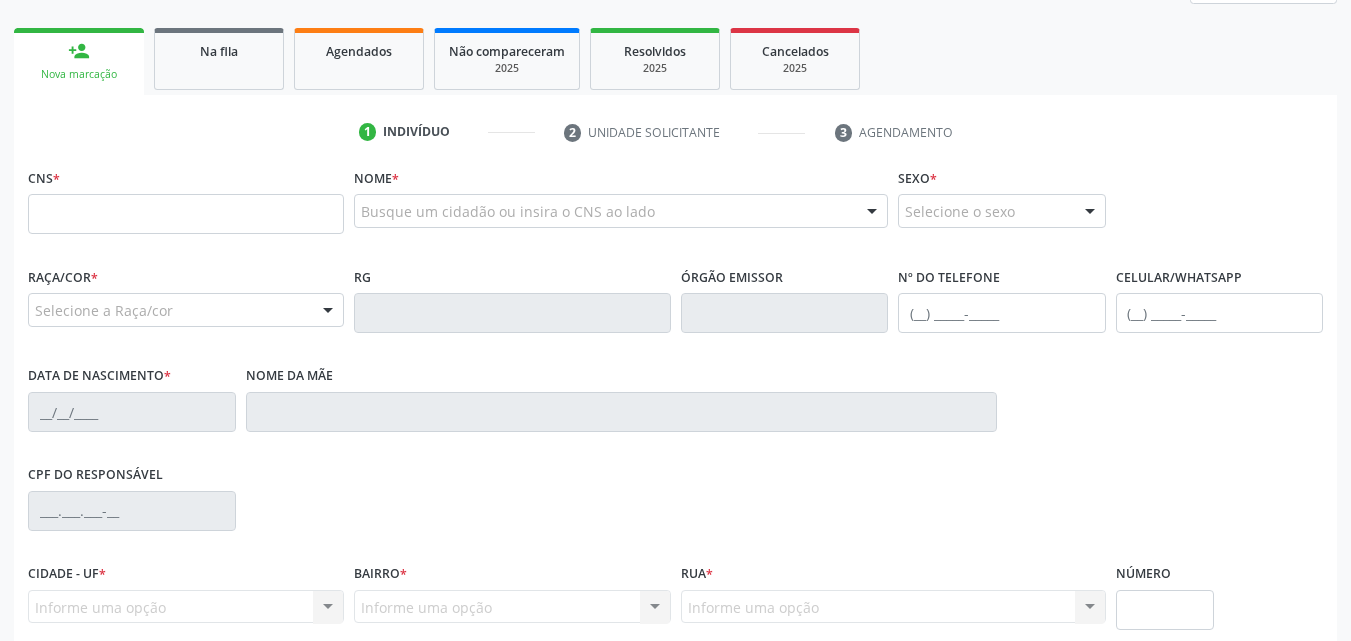 scroll, scrollTop: 300, scrollLeft: 0, axis: vertical 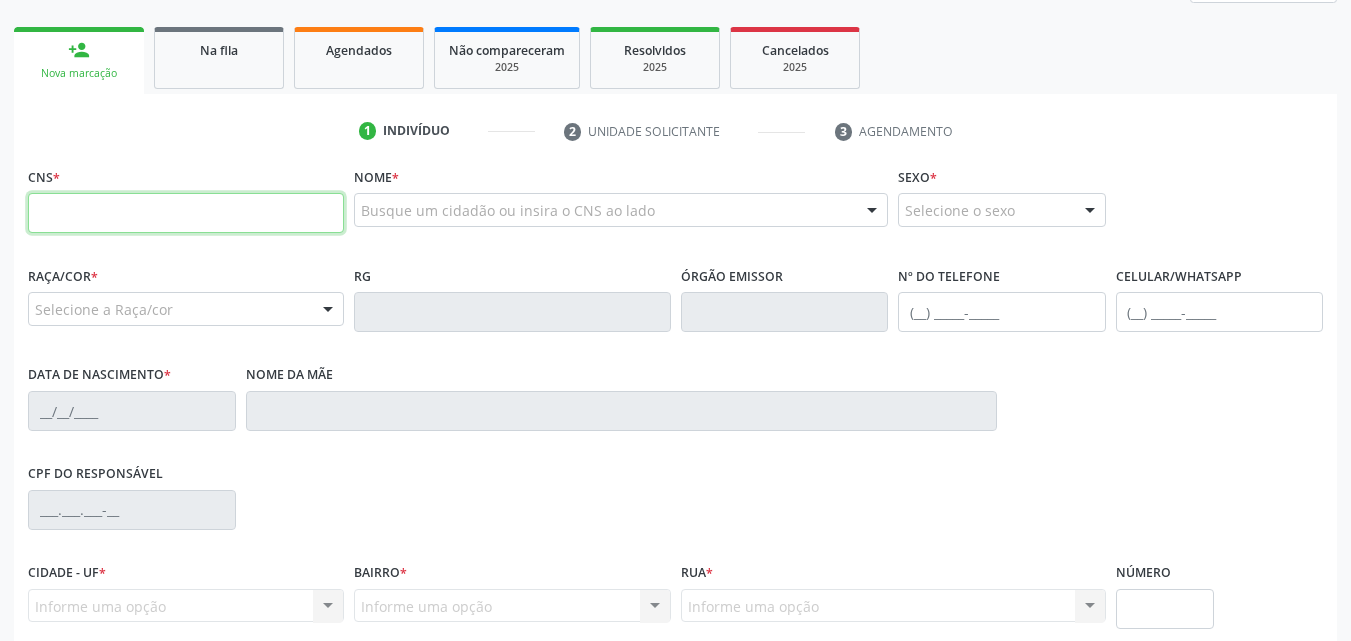 paste on "700 0090 7417 4102" 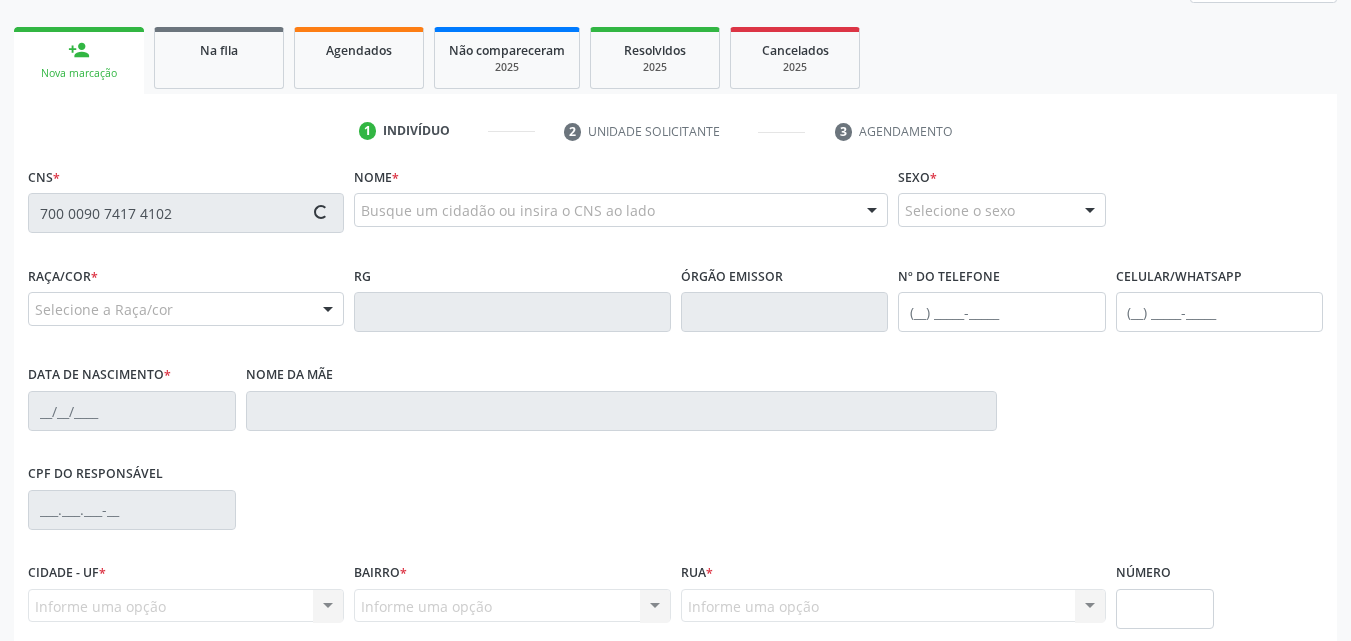 type on "700 0090 7417 4102" 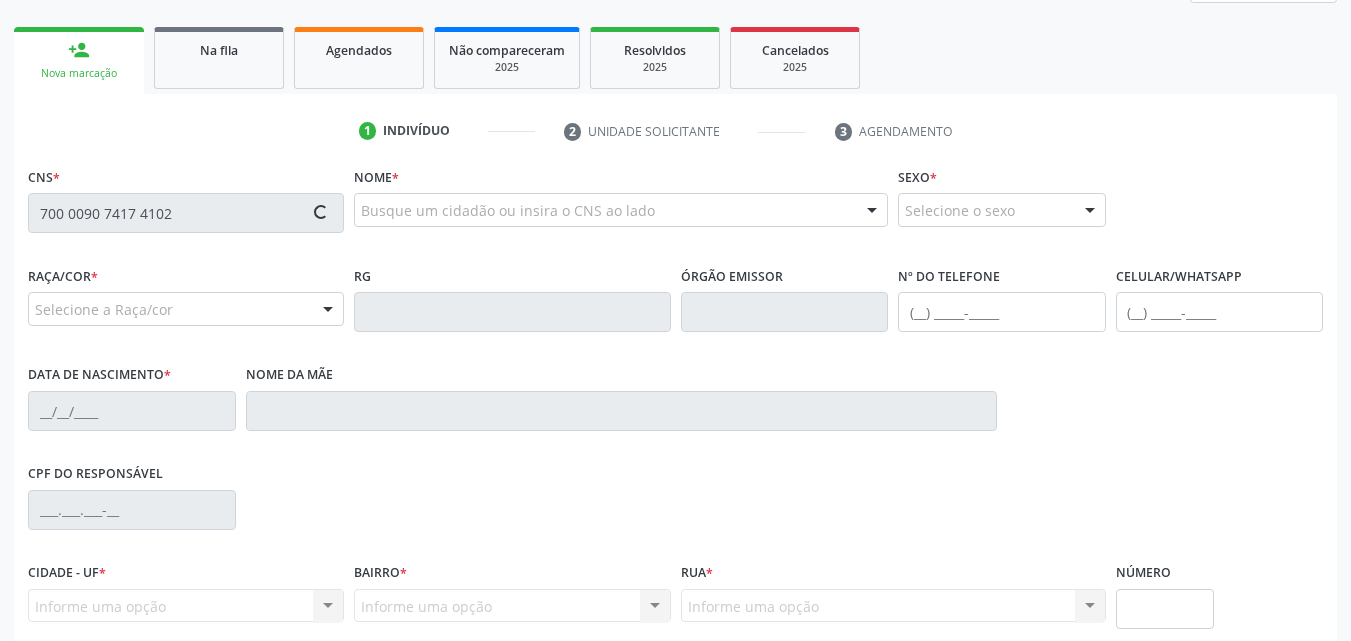 type 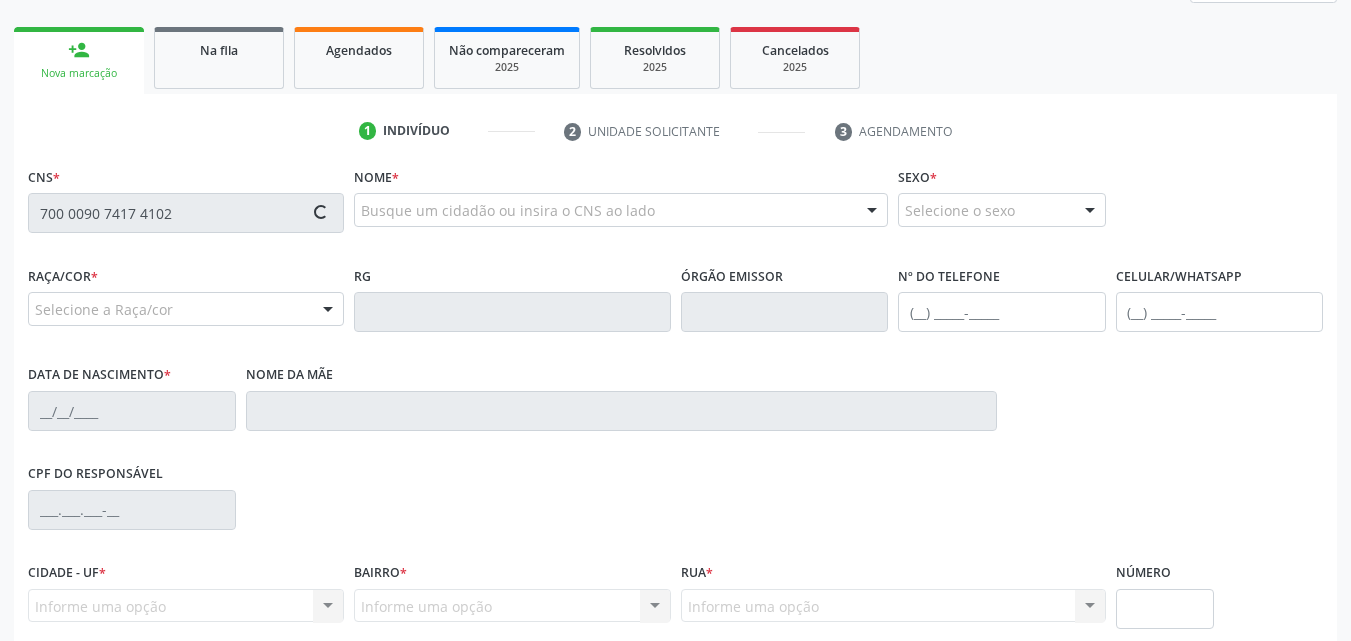 type 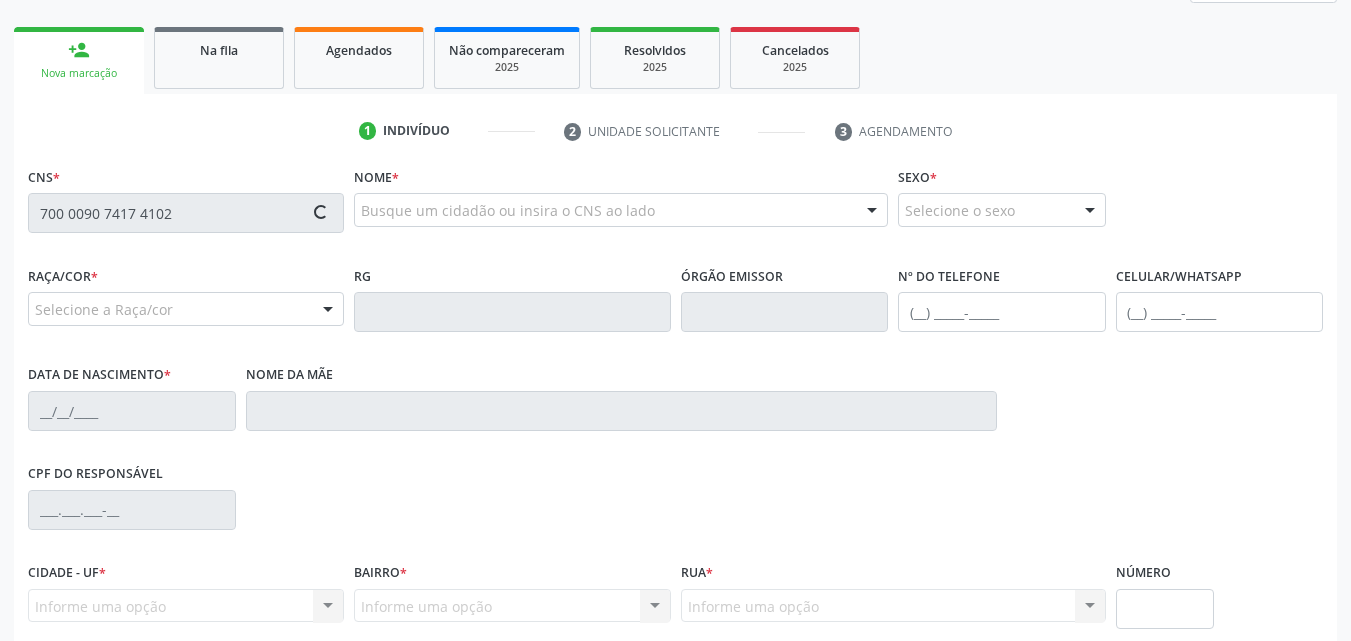 type 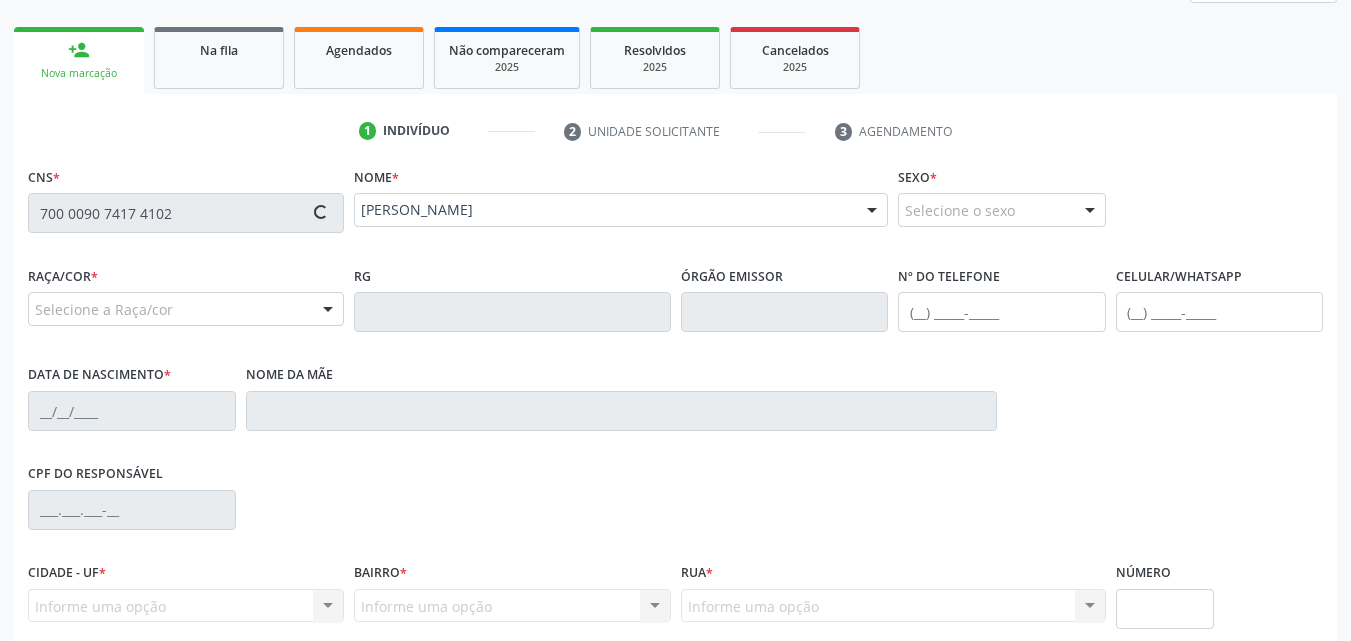 type on "(82) 99624-8651" 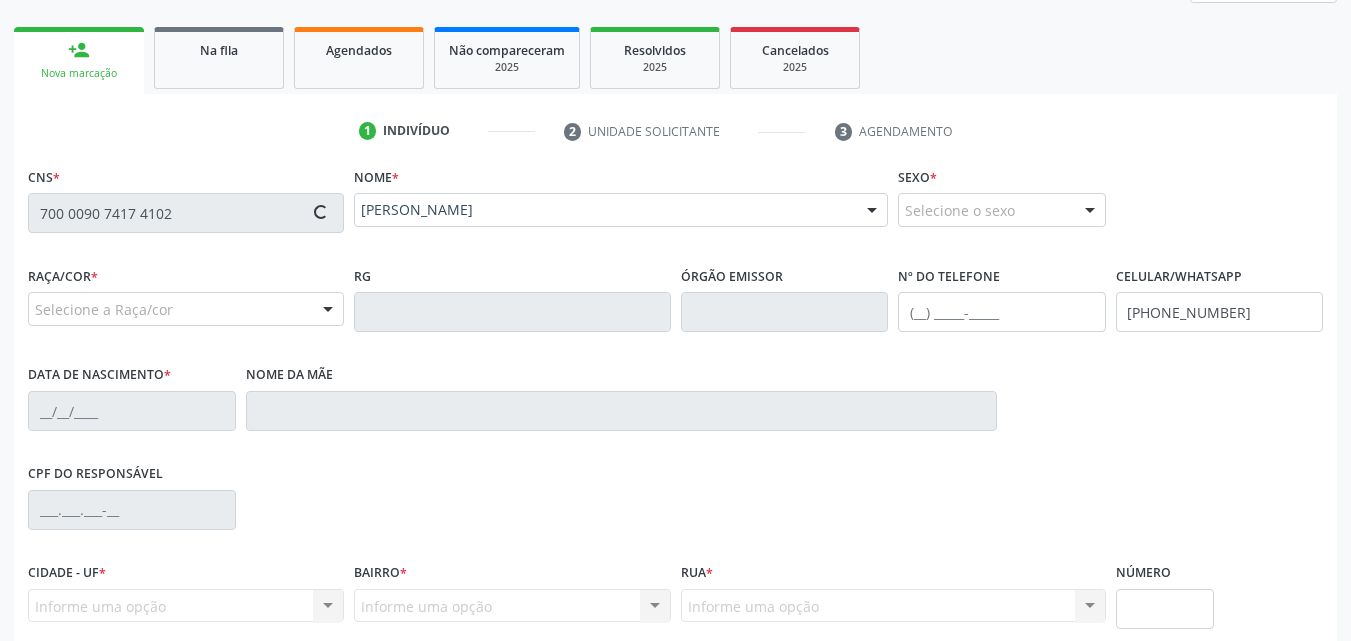 type on "14/04/1982" 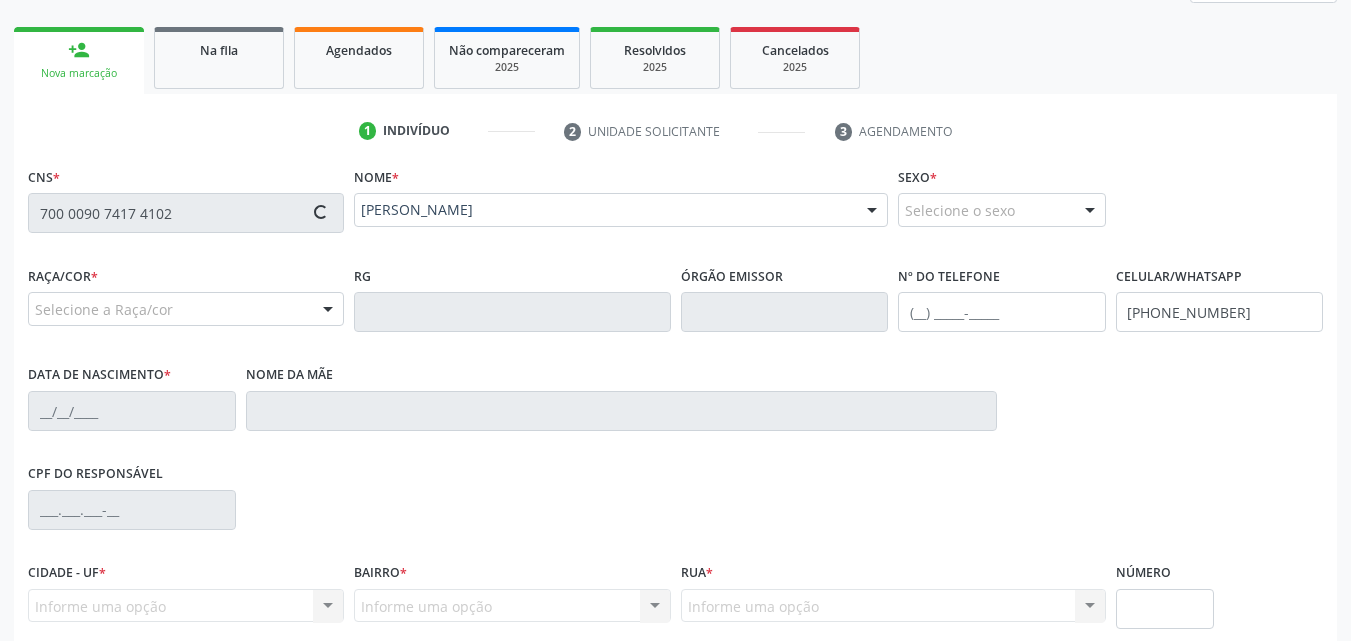 type on "S/N" 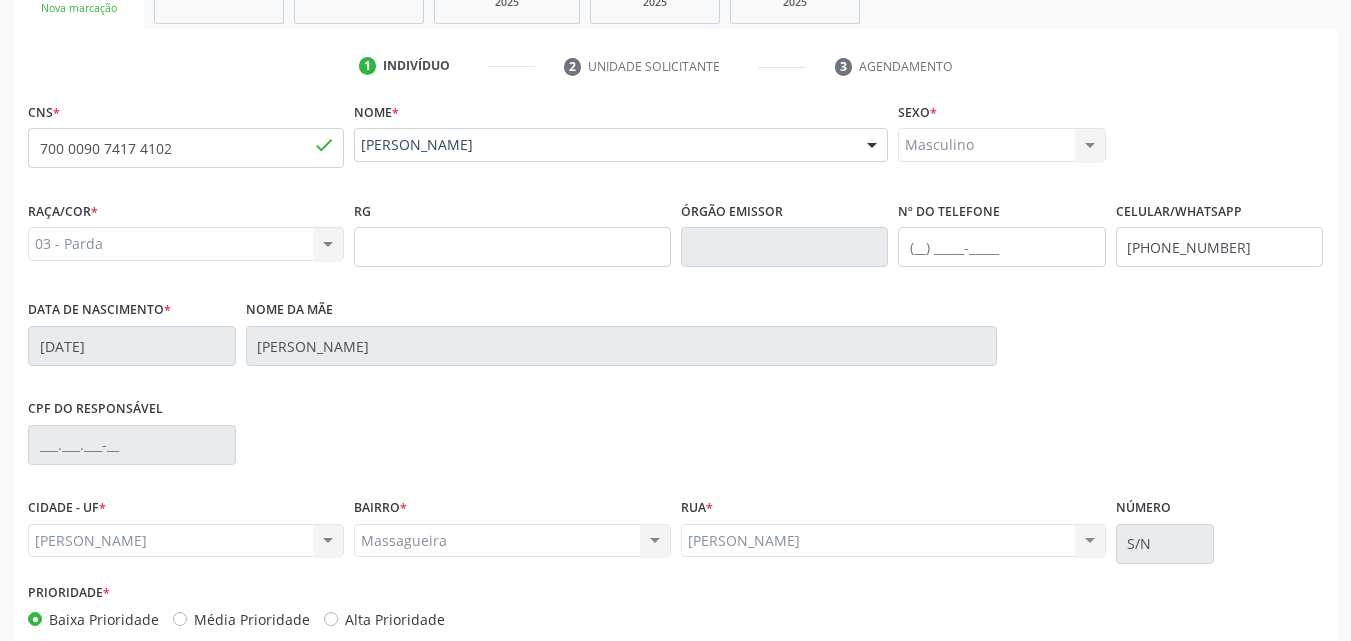 scroll, scrollTop: 400, scrollLeft: 0, axis: vertical 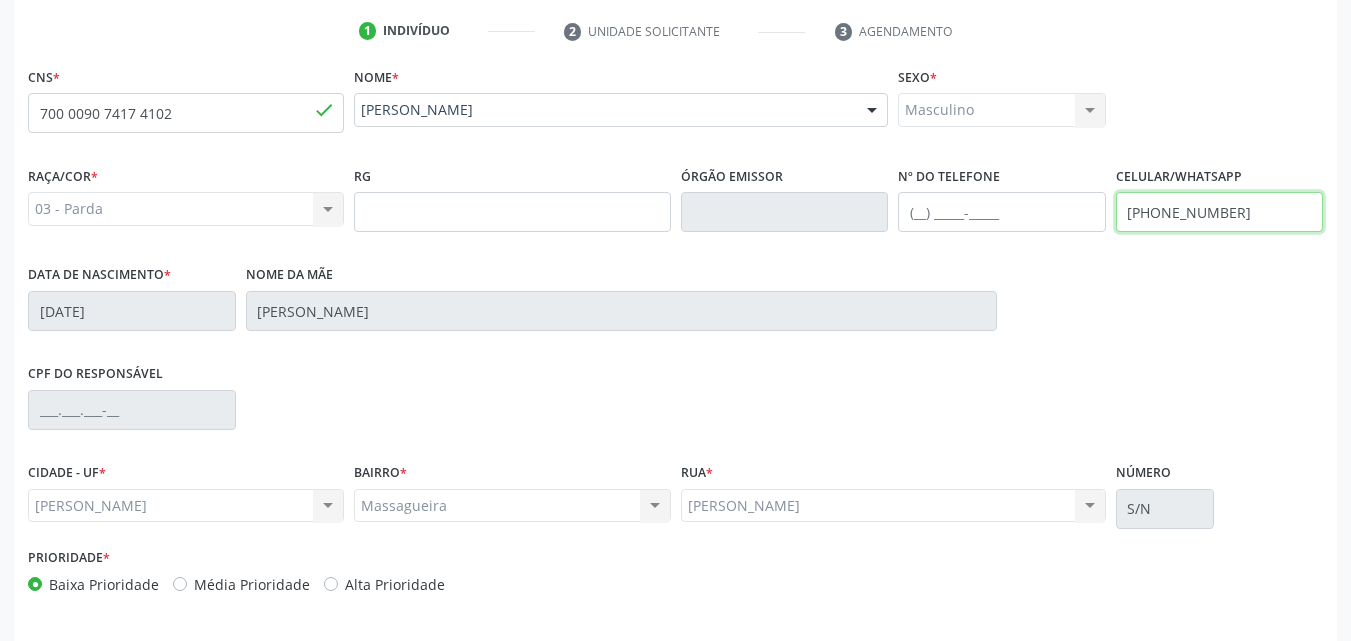 click on "(82) 99624-8651" at bounding box center [1220, 212] 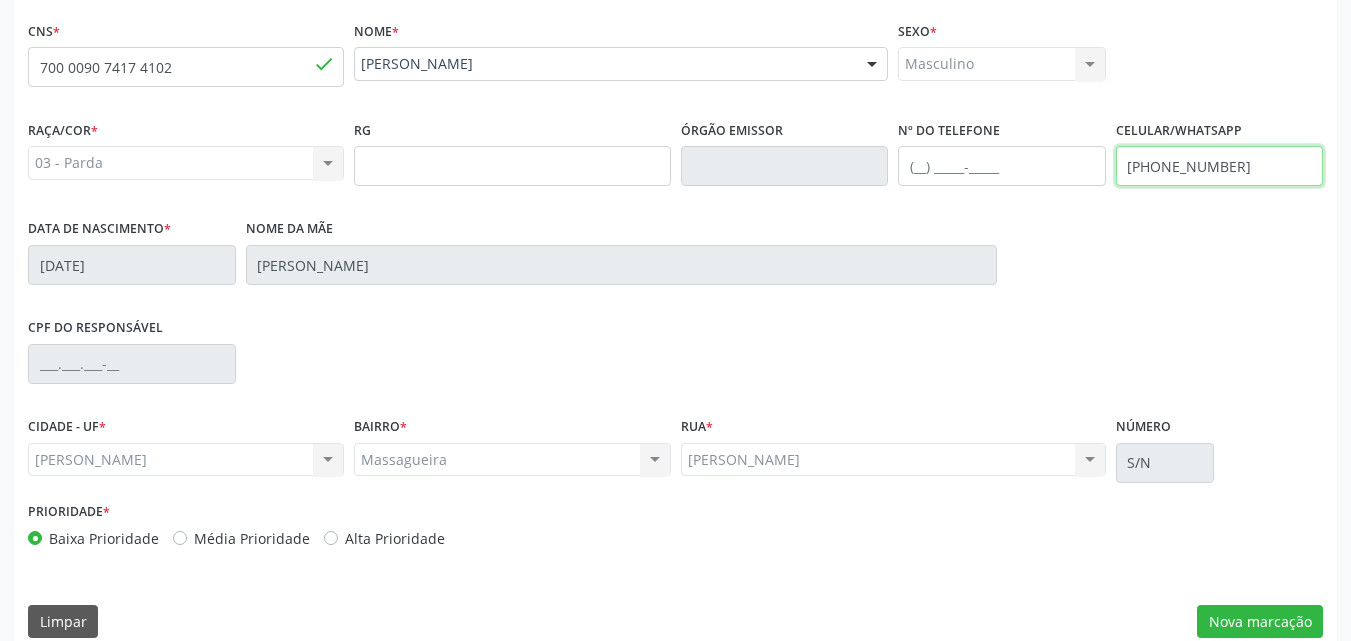 scroll, scrollTop: 471, scrollLeft: 0, axis: vertical 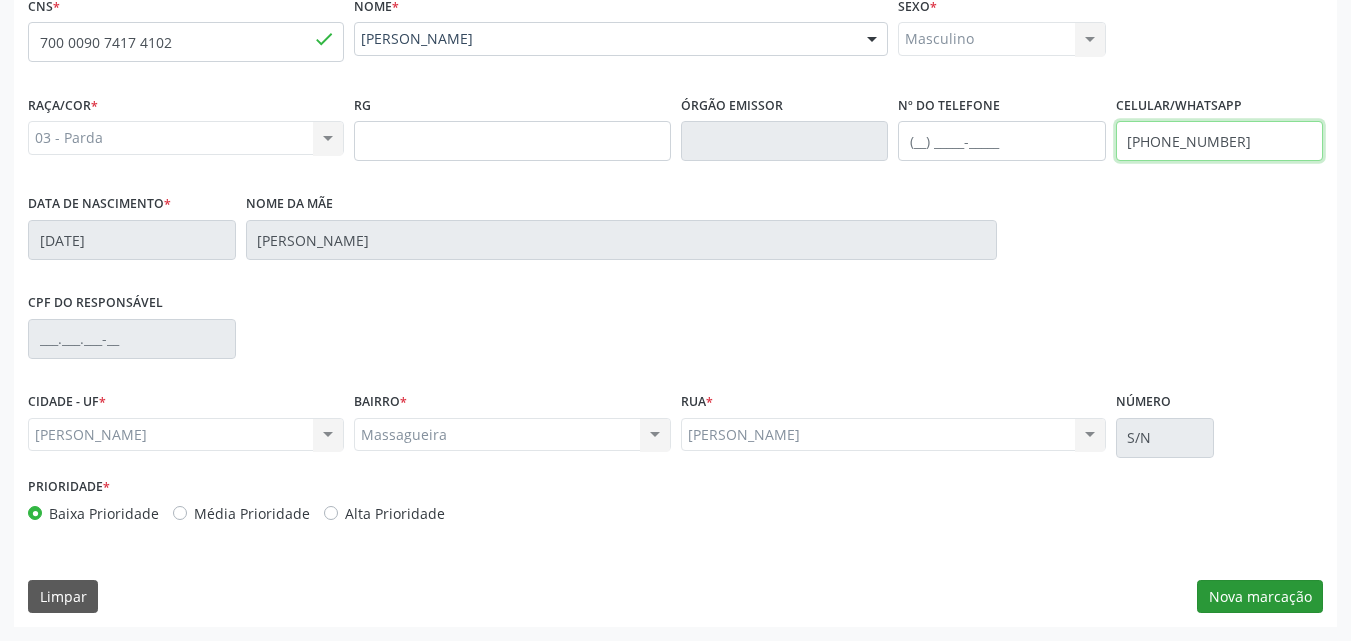 type on "(82) 99434-5901" 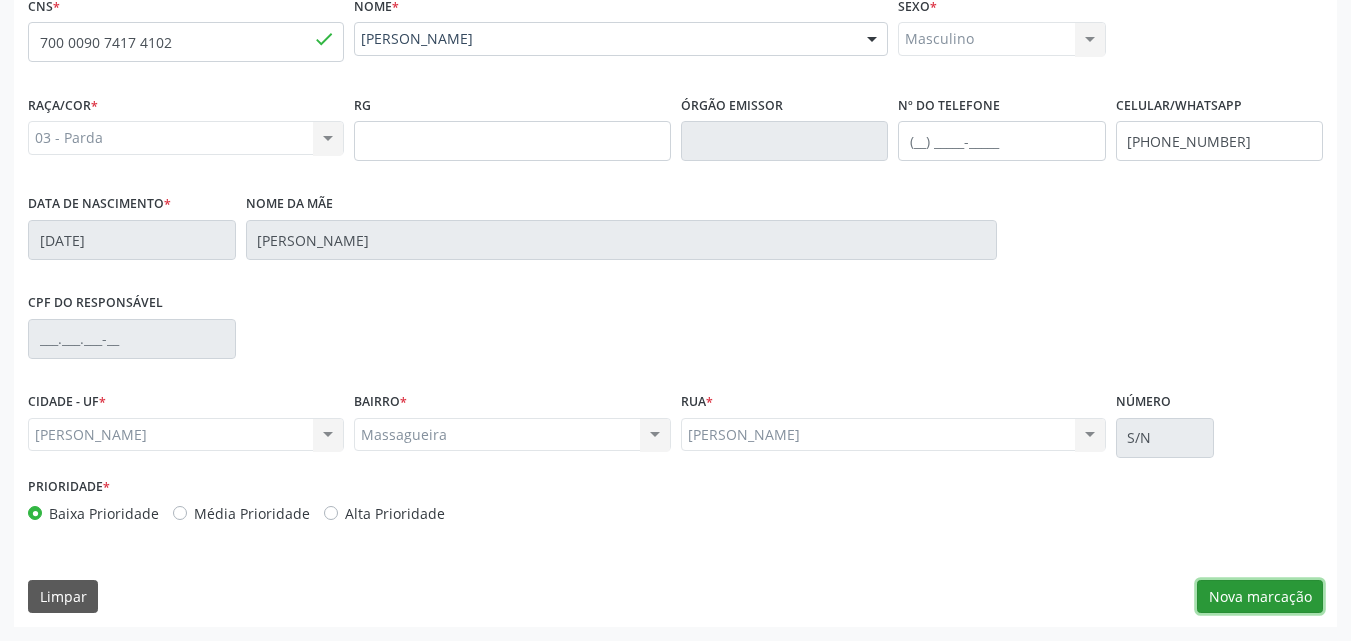 click on "Nova marcação" at bounding box center [1260, 597] 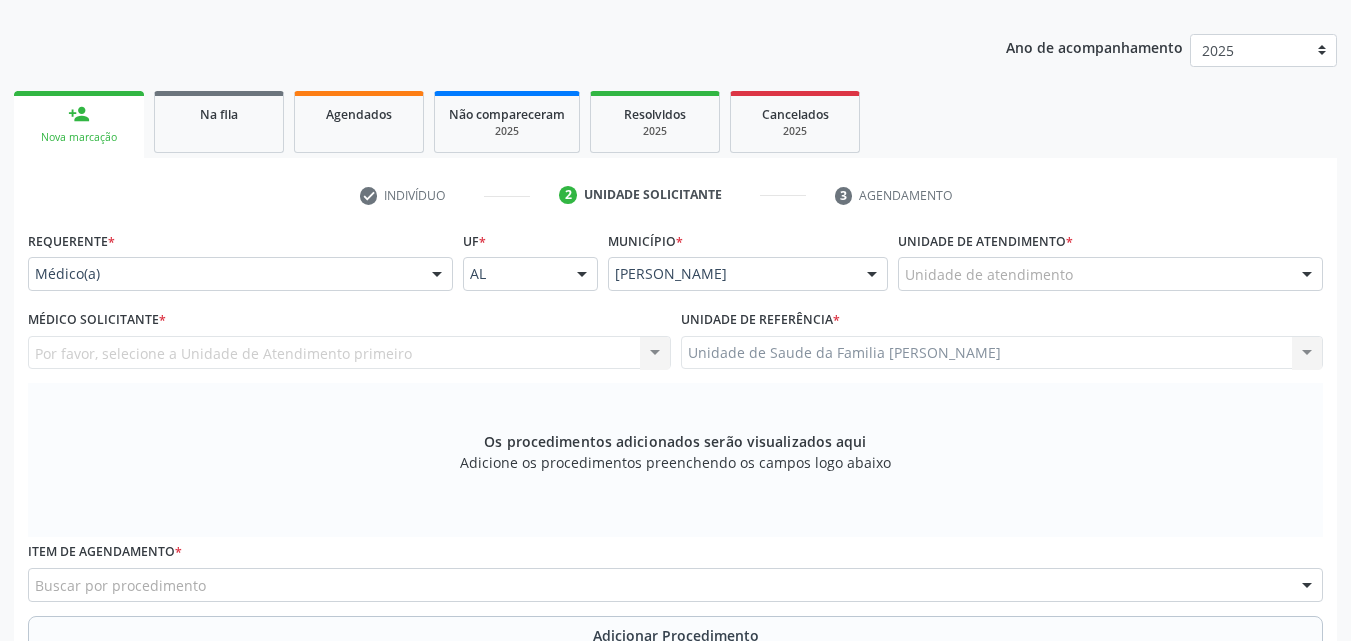 scroll, scrollTop: 271, scrollLeft: 0, axis: vertical 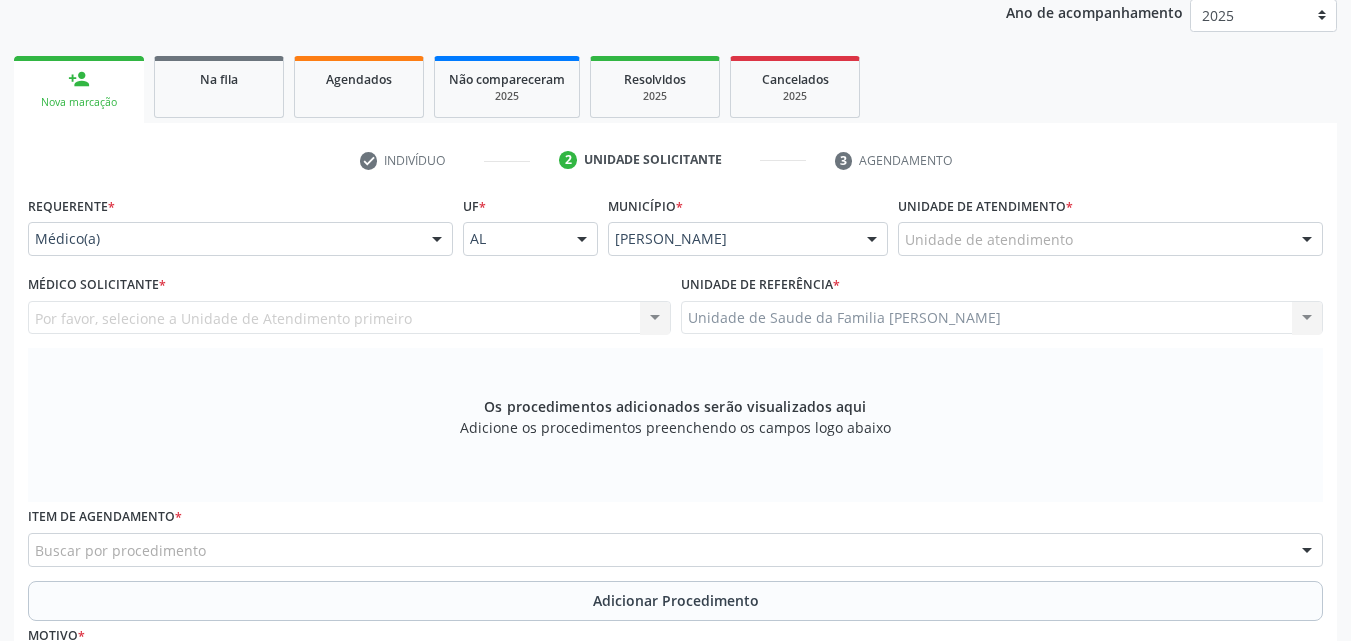 click on "Unidade de atendimento" at bounding box center (1110, 239) 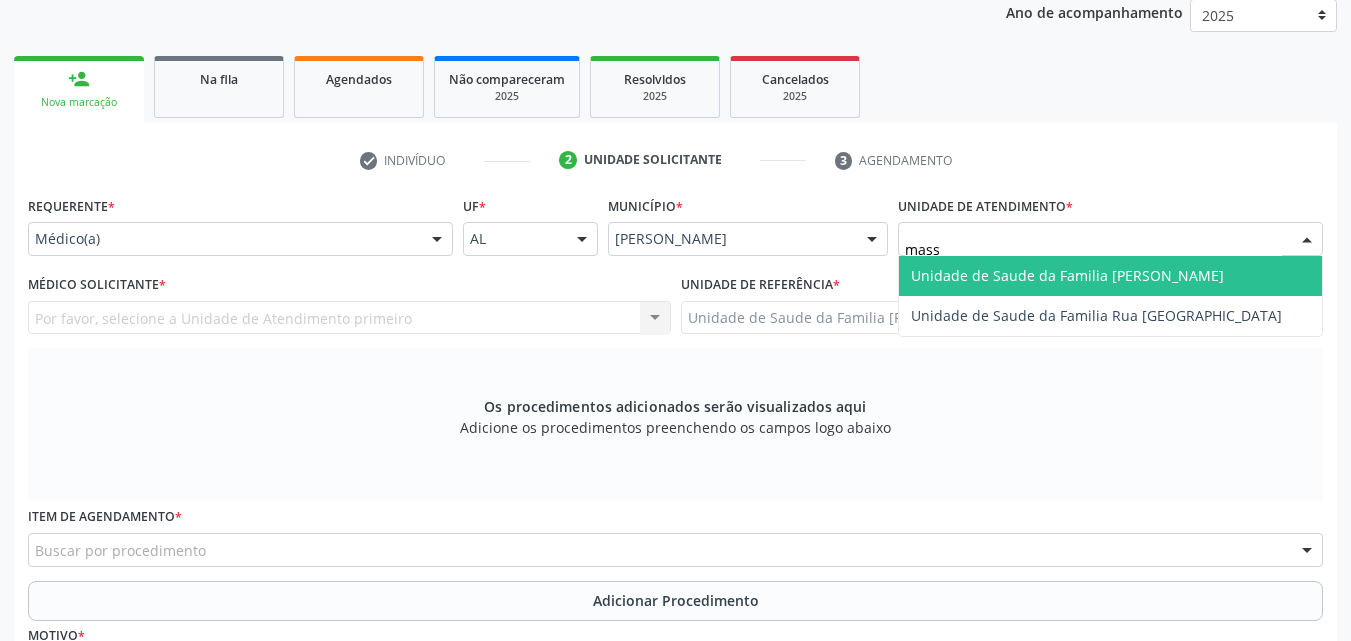 type on "massa" 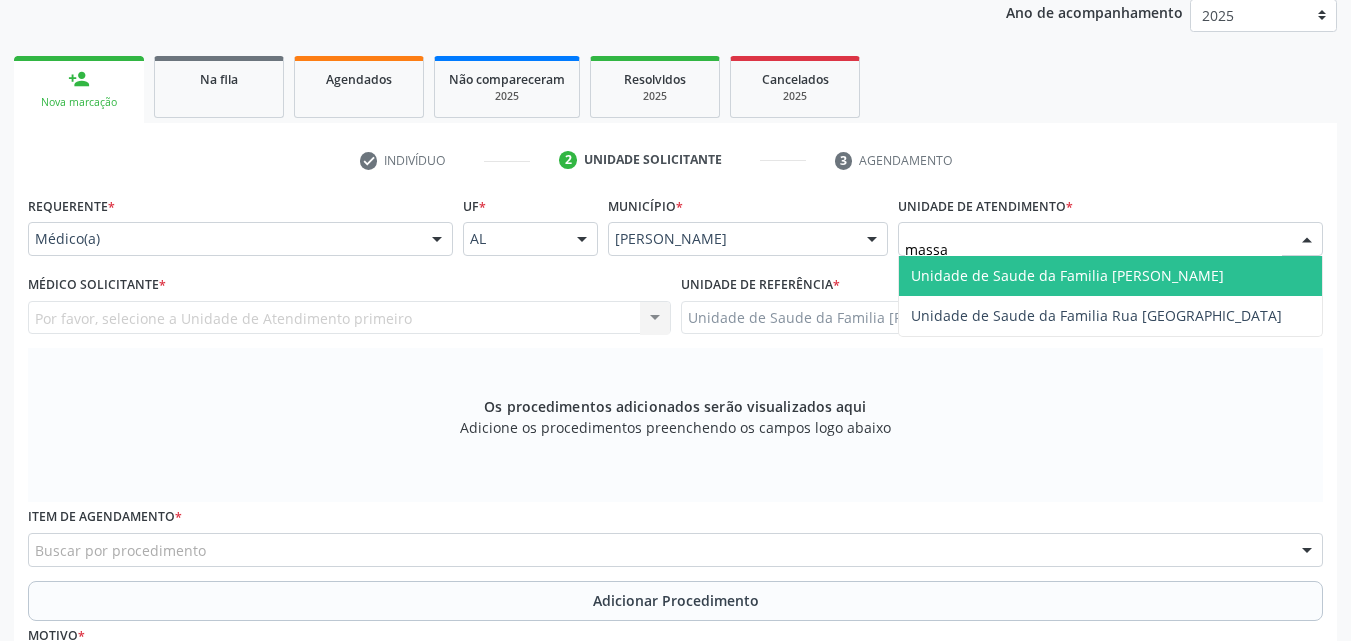 click on "Unidade de Saude da Familia [PERSON_NAME]" at bounding box center (1067, 275) 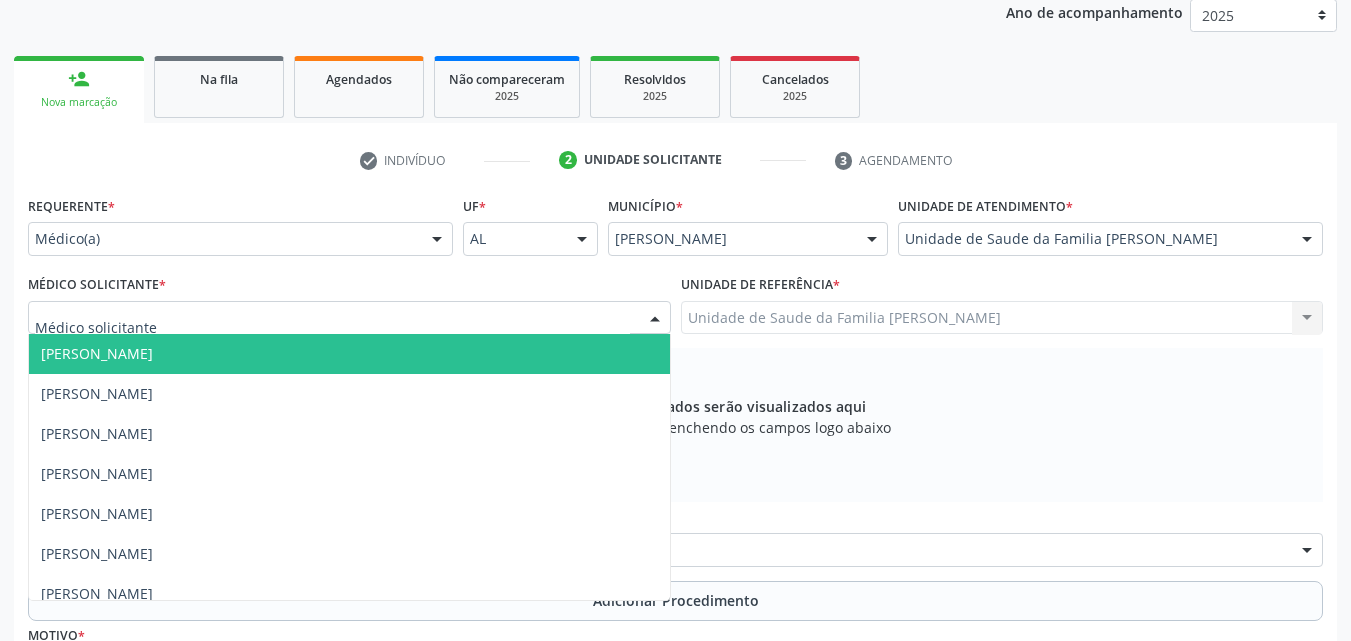 click at bounding box center [349, 318] 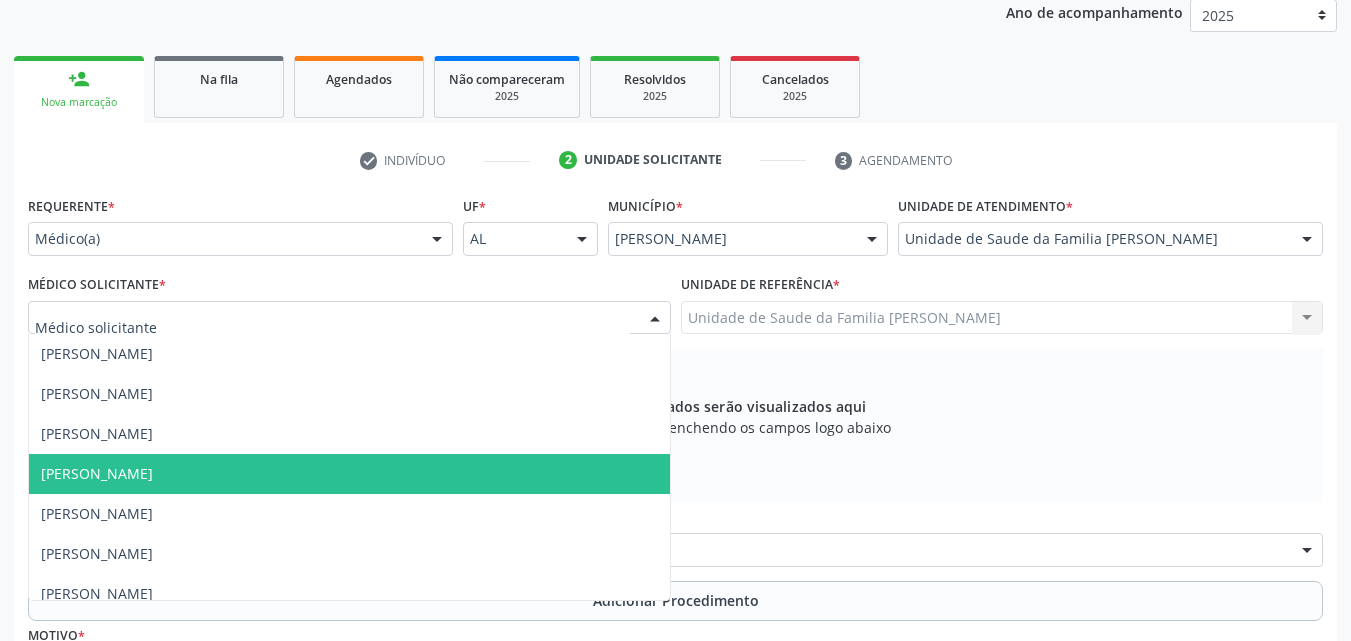 scroll, scrollTop: 54, scrollLeft: 0, axis: vertical 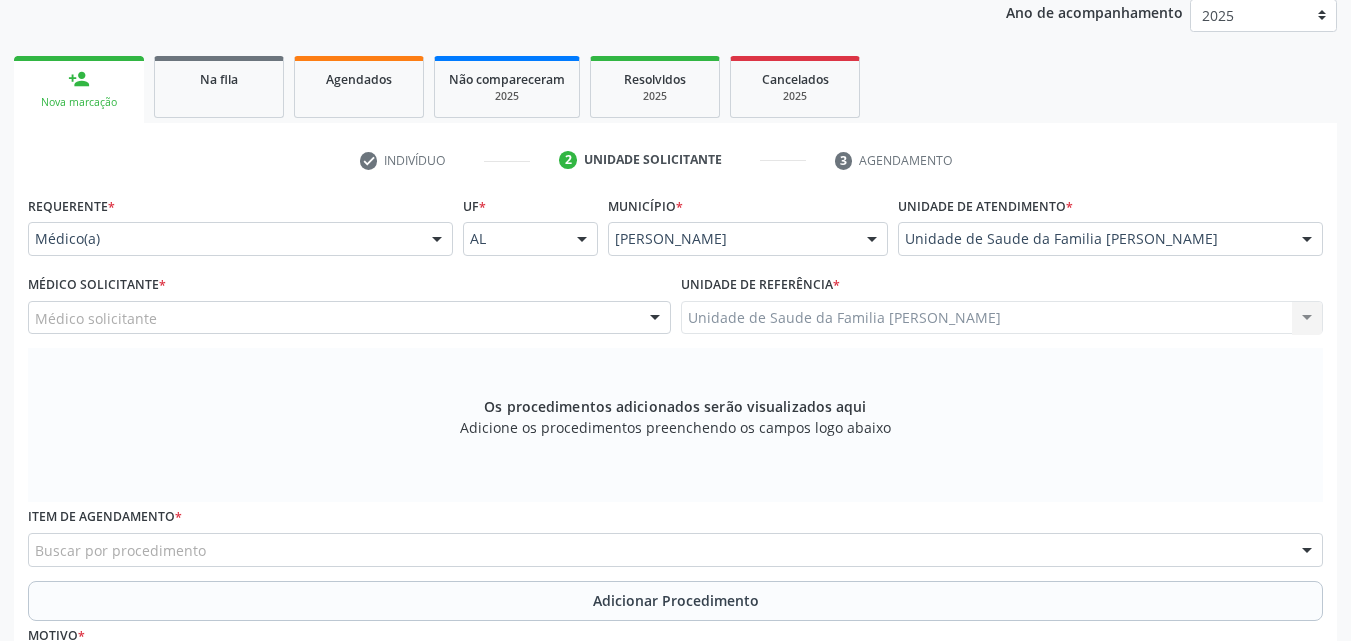 click on "Unidade de Saude da Familia Massagueira         Unidade de Saude da Familia Massagueira
Nenhum resultado encontrado para: "   "
Não há nenhuma opção para ser exibida." at bounding box center (1002, 318) 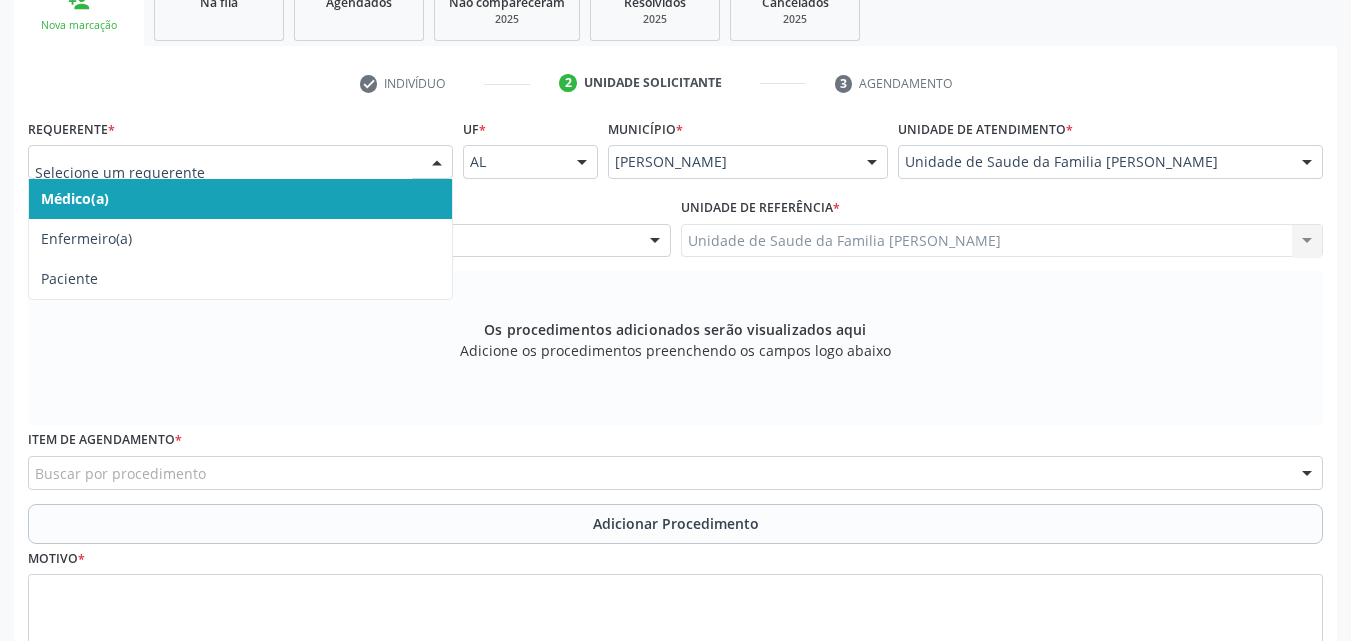 scroll, scrollTop: 371, scrollLeft: 0, axis: vertical 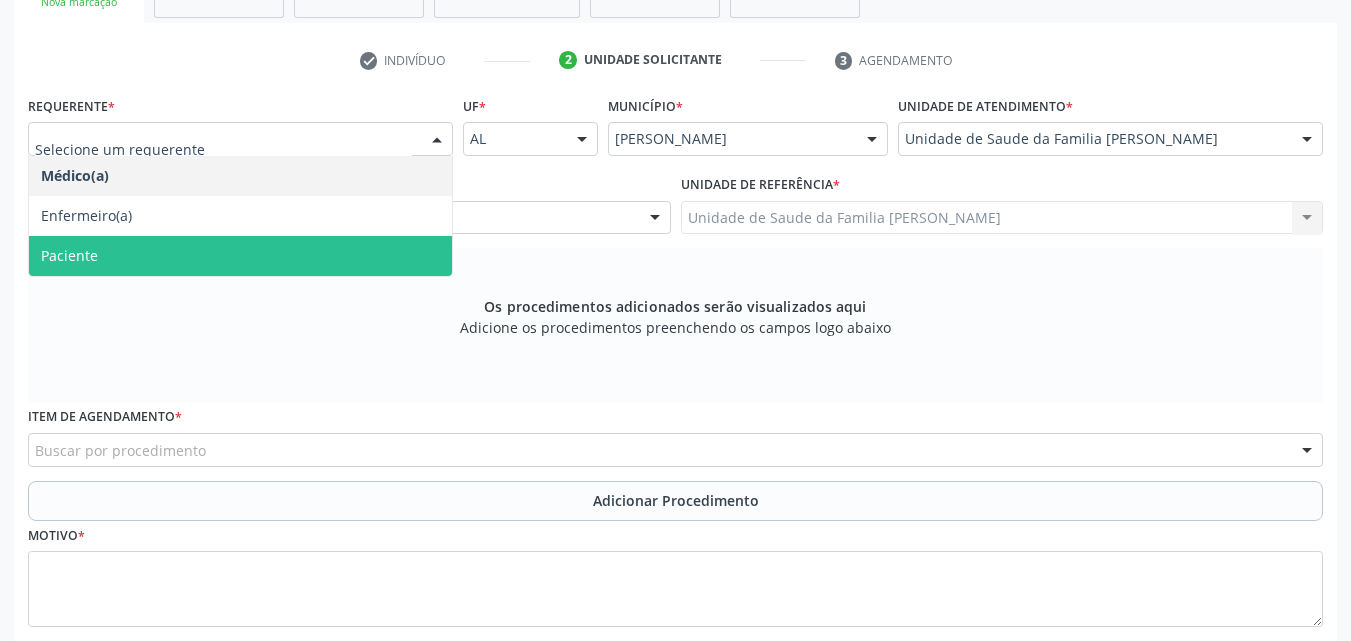 click on "Paciente" at bounding box center (240, 256) 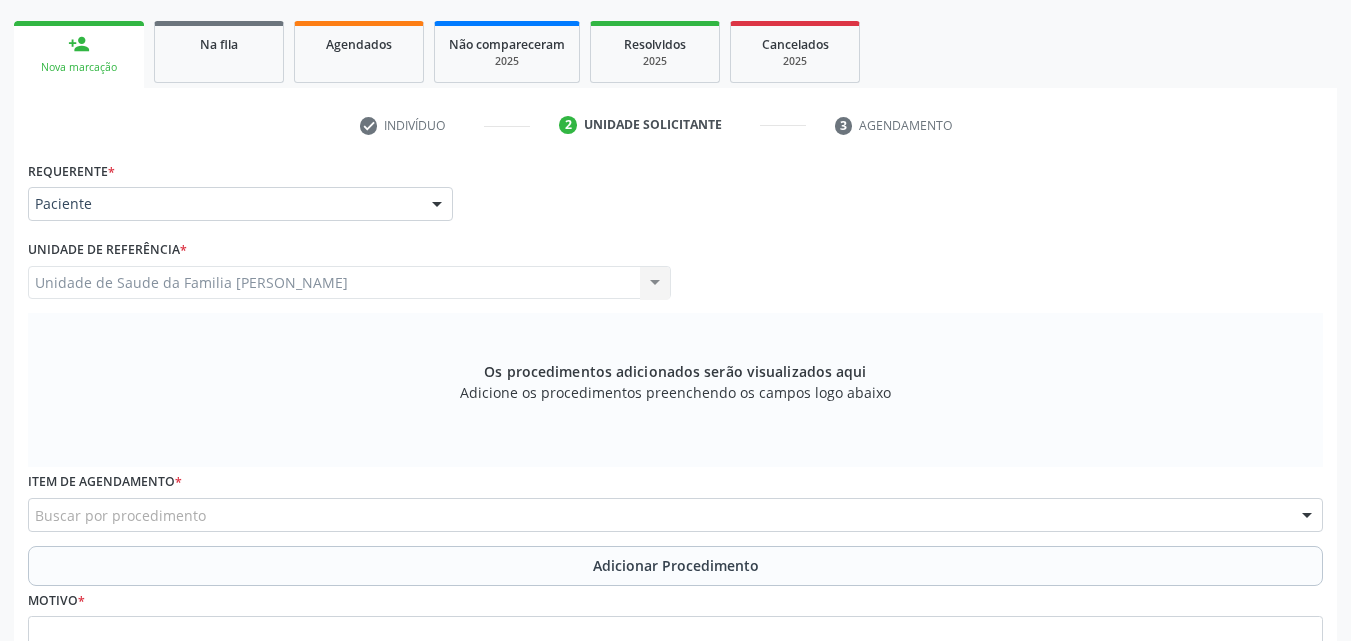 scroll, scrollTop: 271, scrollLeft: 0, axis: vertical 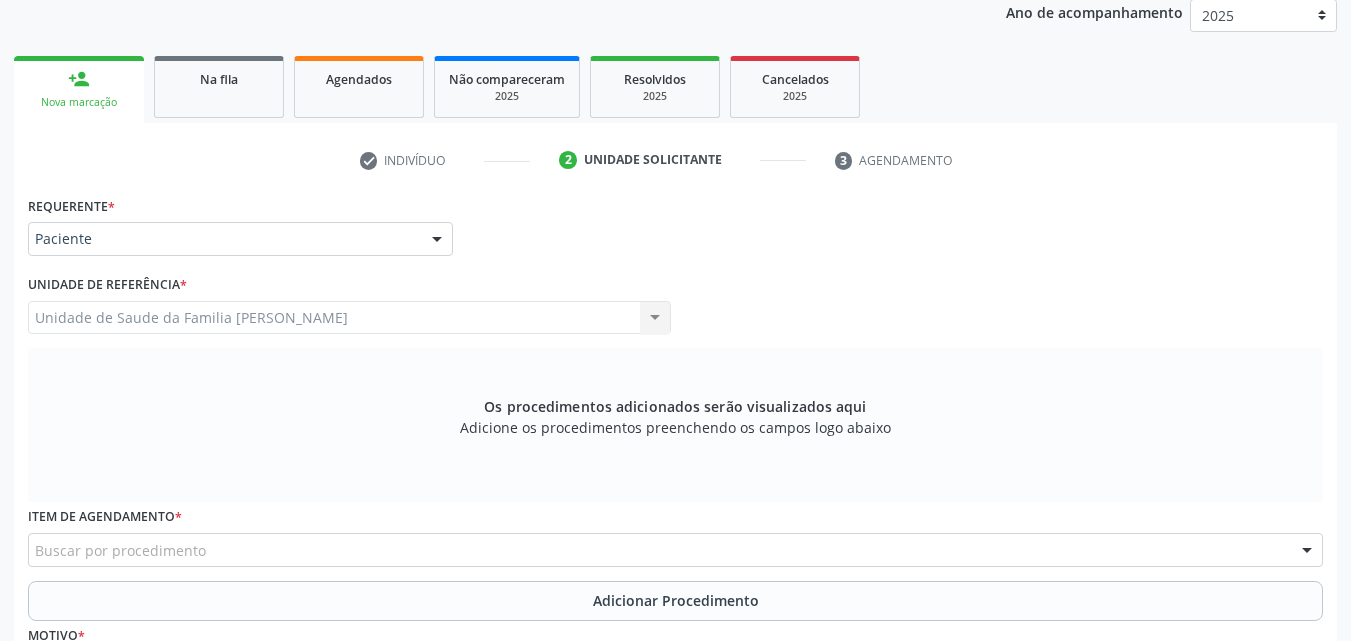 click on "Unidade de Saude da Familia Massagueira         Unidade de Saude da Familia Massagueira
Nenhum resultado encontrado para: "   "
Não há nenhuma opção para ser exibida." at bounding box center [349, 318] 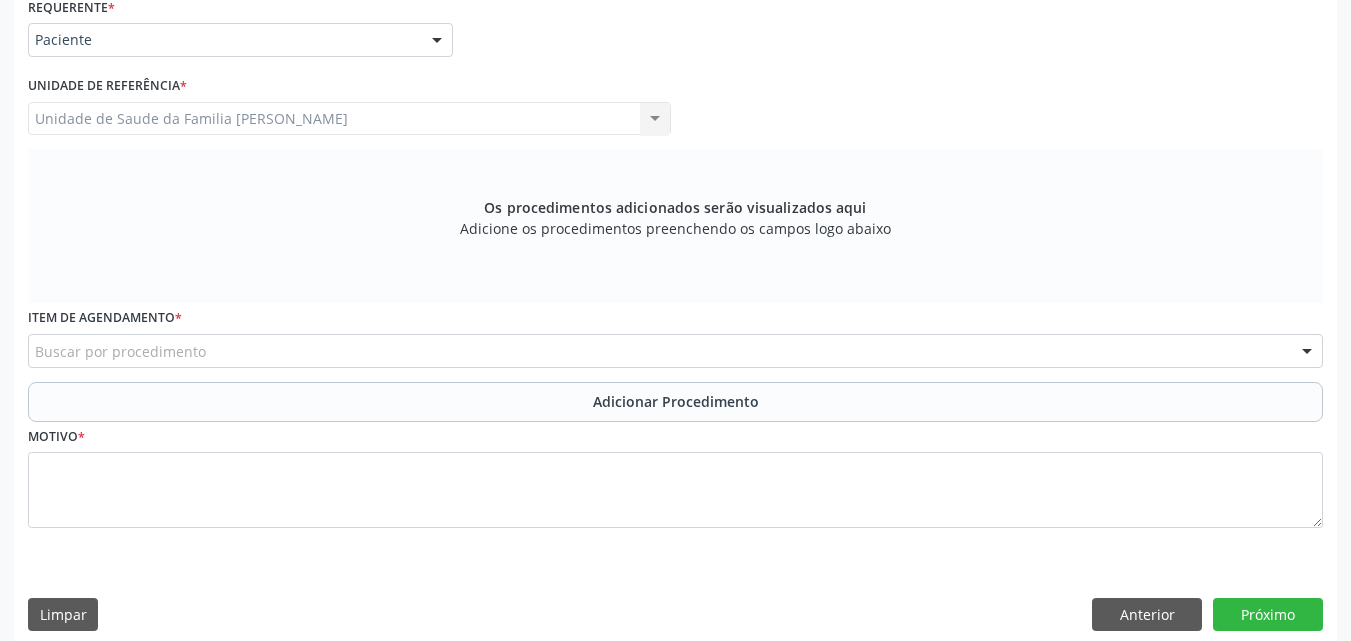 scroll, scrollTop: 471, scrollLeft: 0, axis: vertical 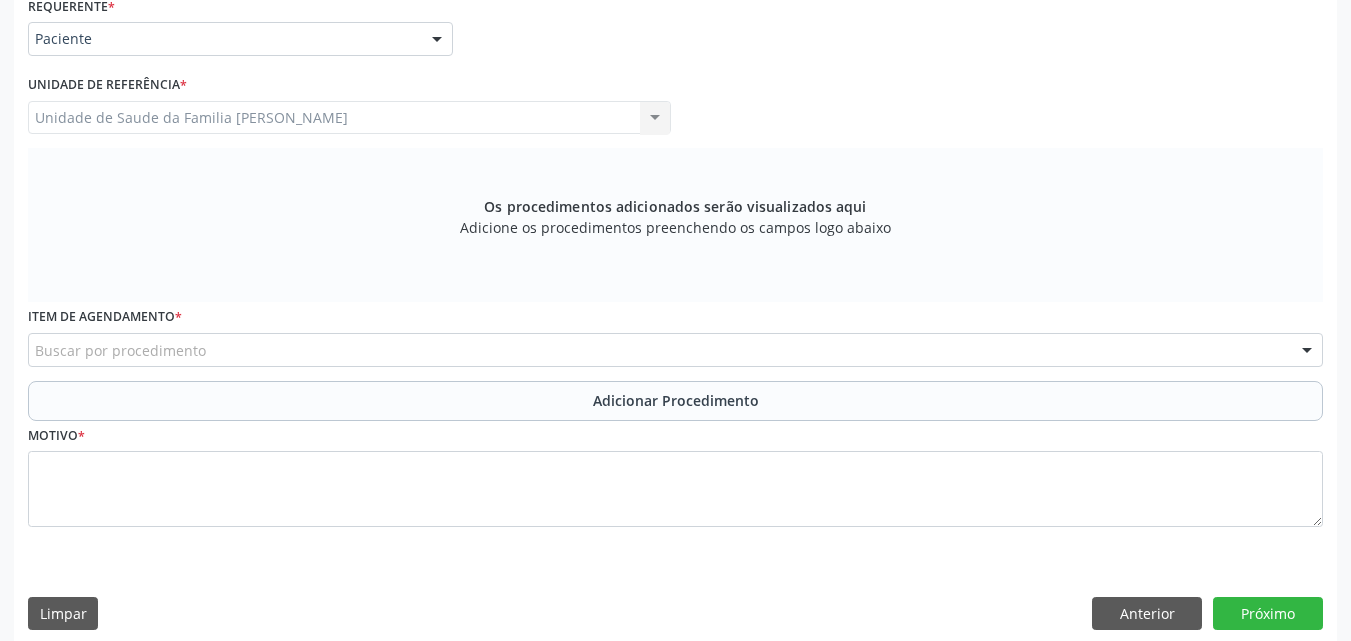 click on "Buscar por procedimento" at bounding box center [675, 350] 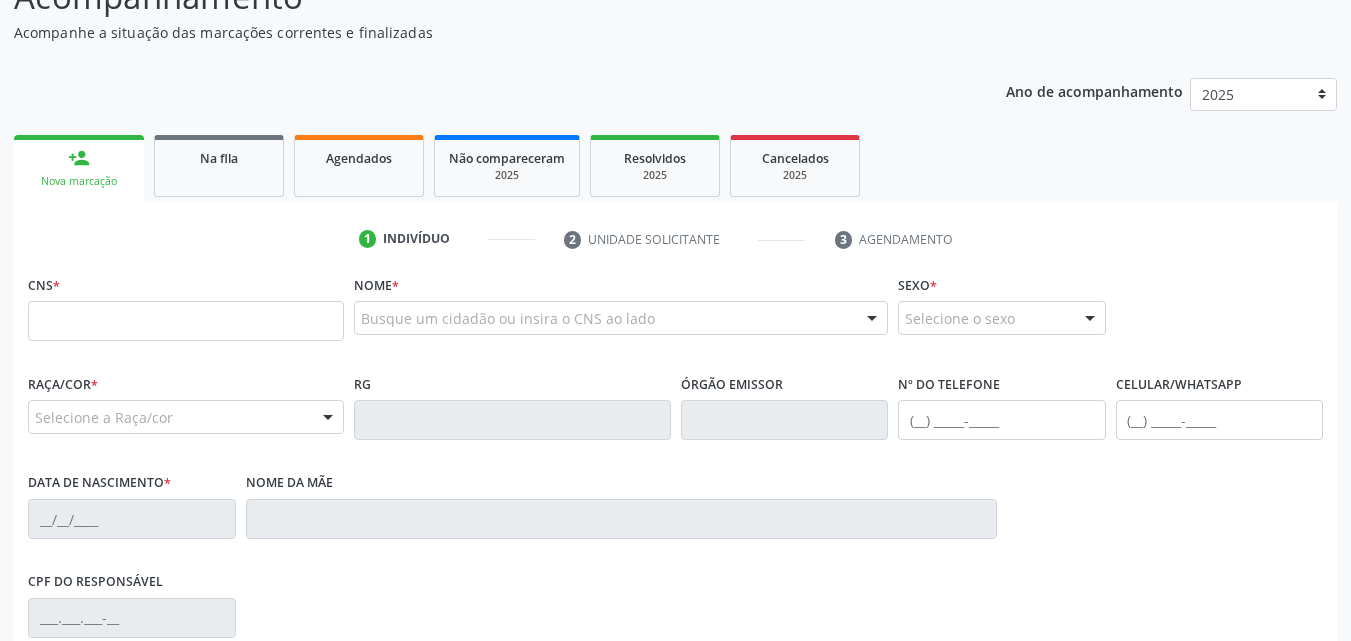 scroll, scrollTop: 200, scrollLeft: 0, axis: vertical 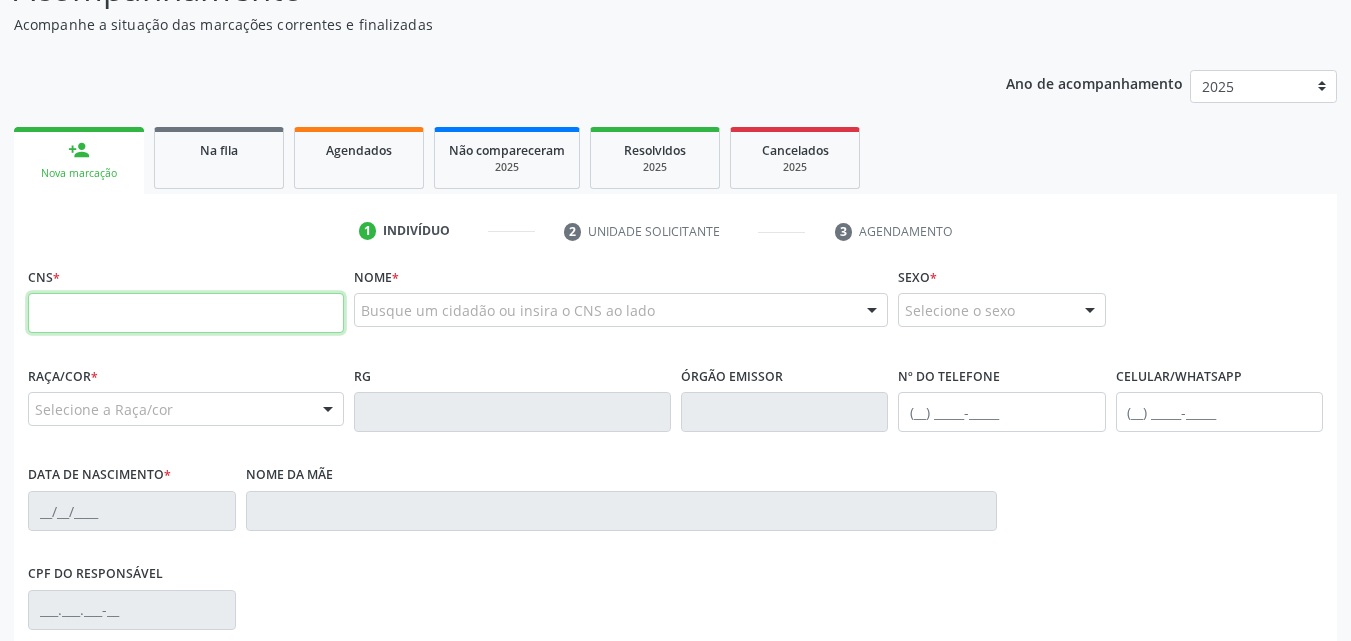 paste on "705 0016 6509 2551" 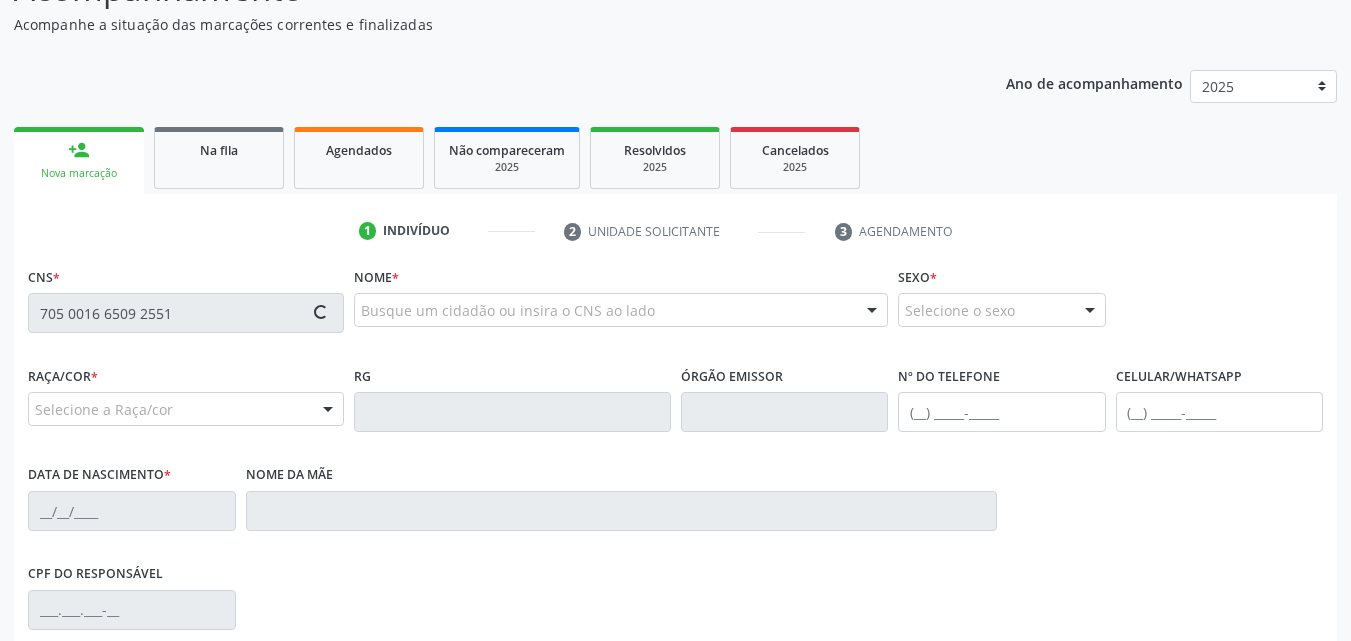 type on "705 0016 6509 2551" 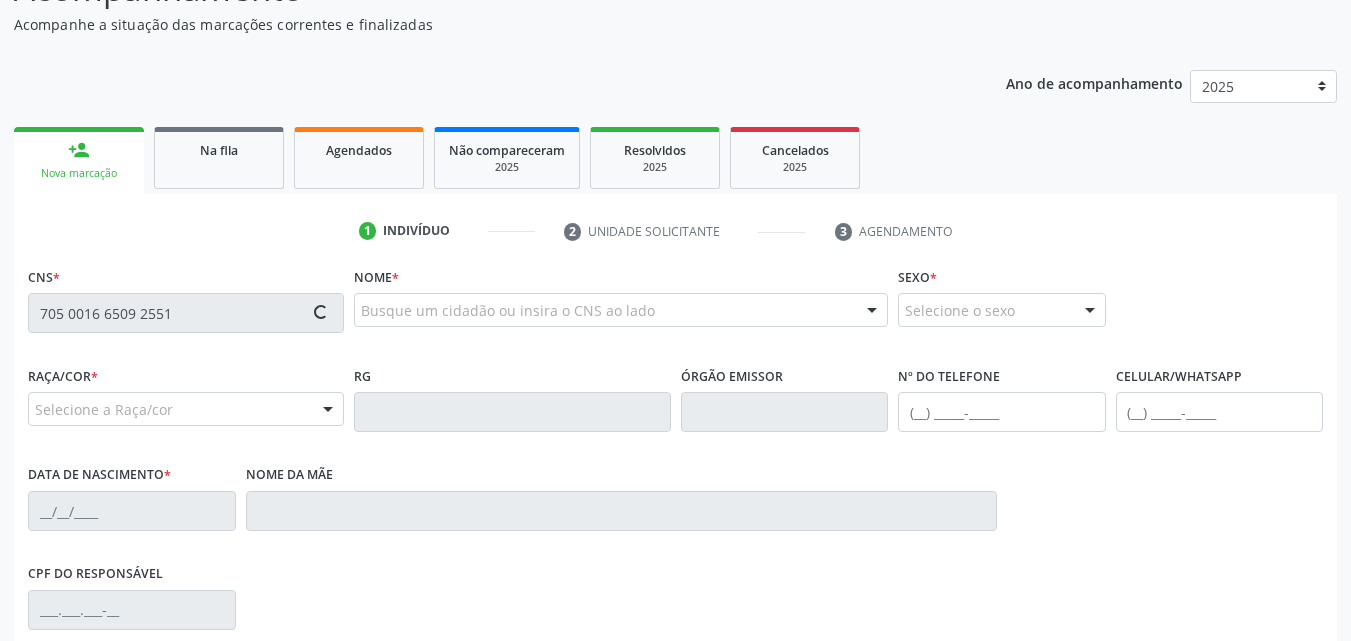 type 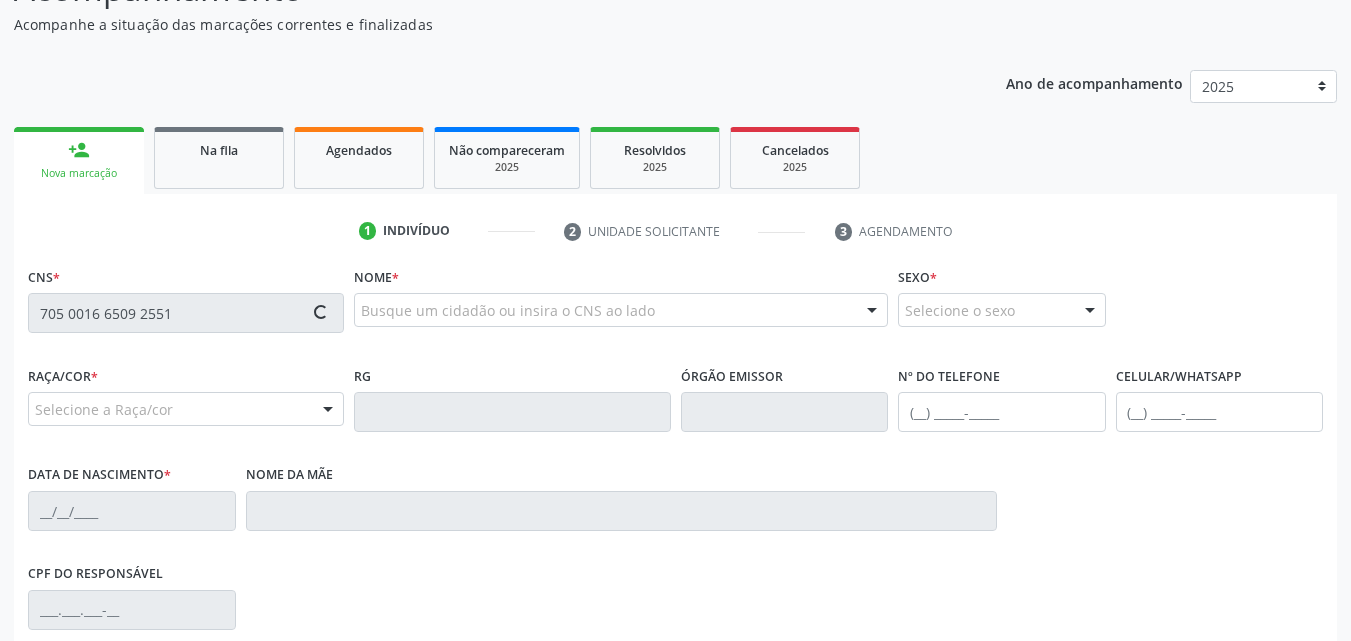 type 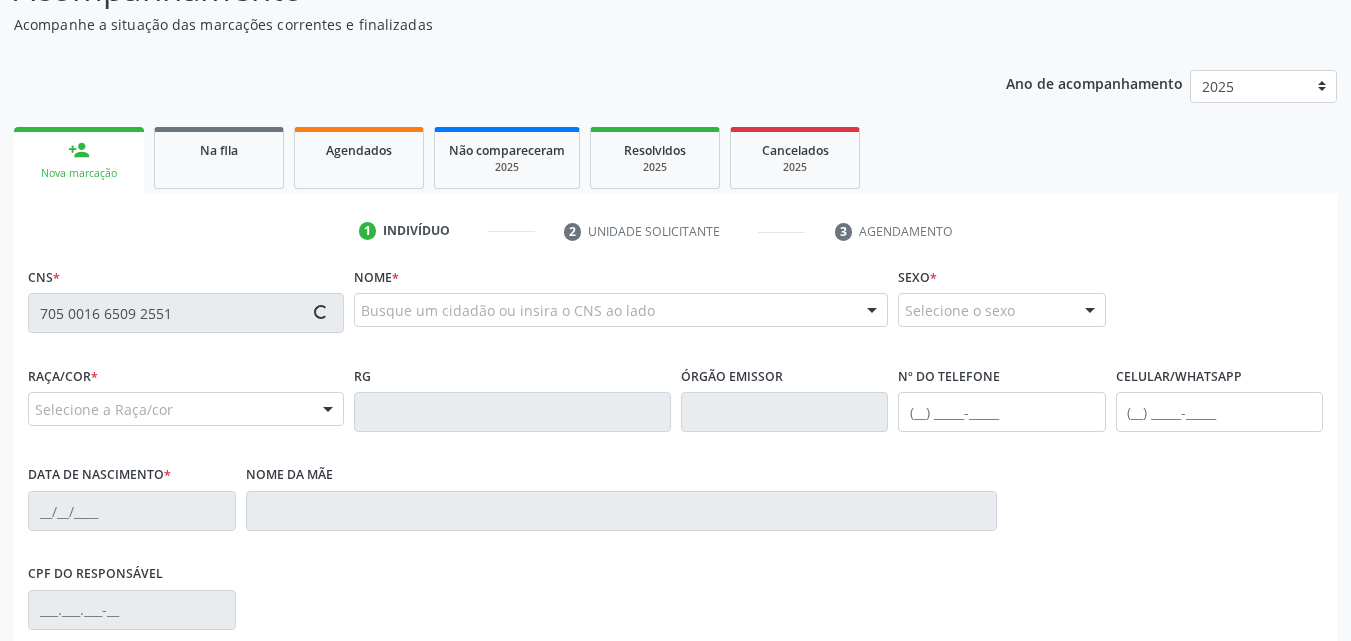 type 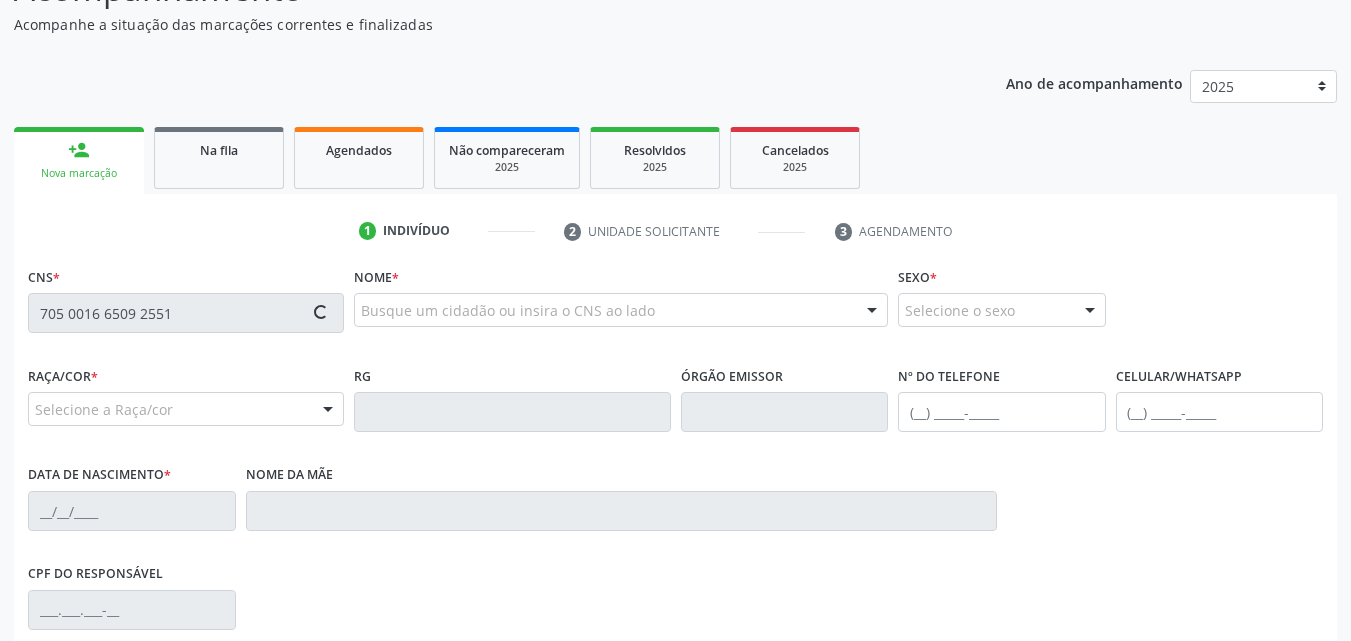 type 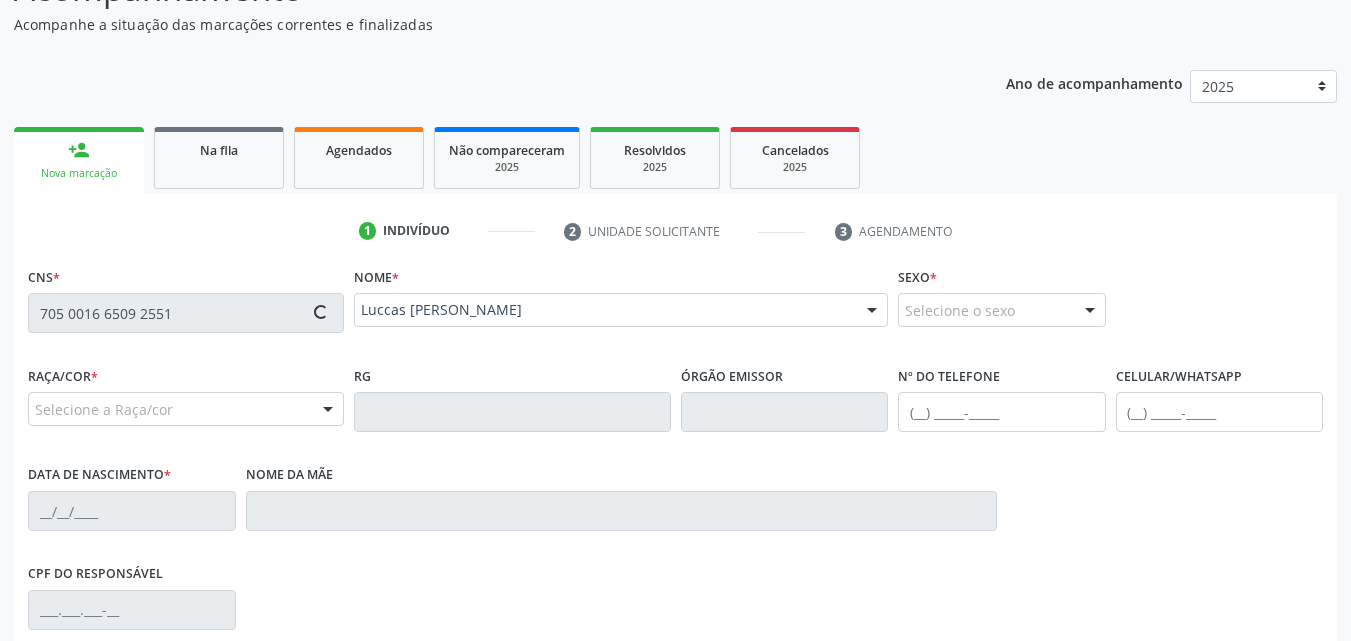 type on "(82) 98755-2206" 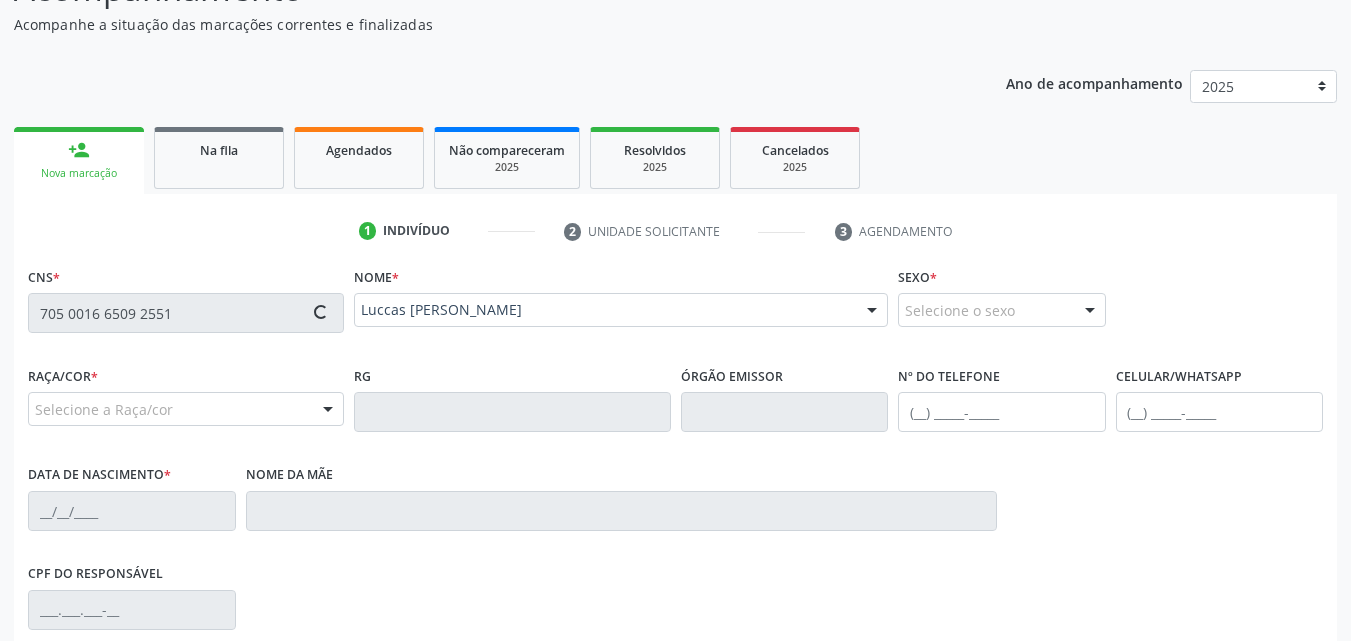 type on "26/07/2019" 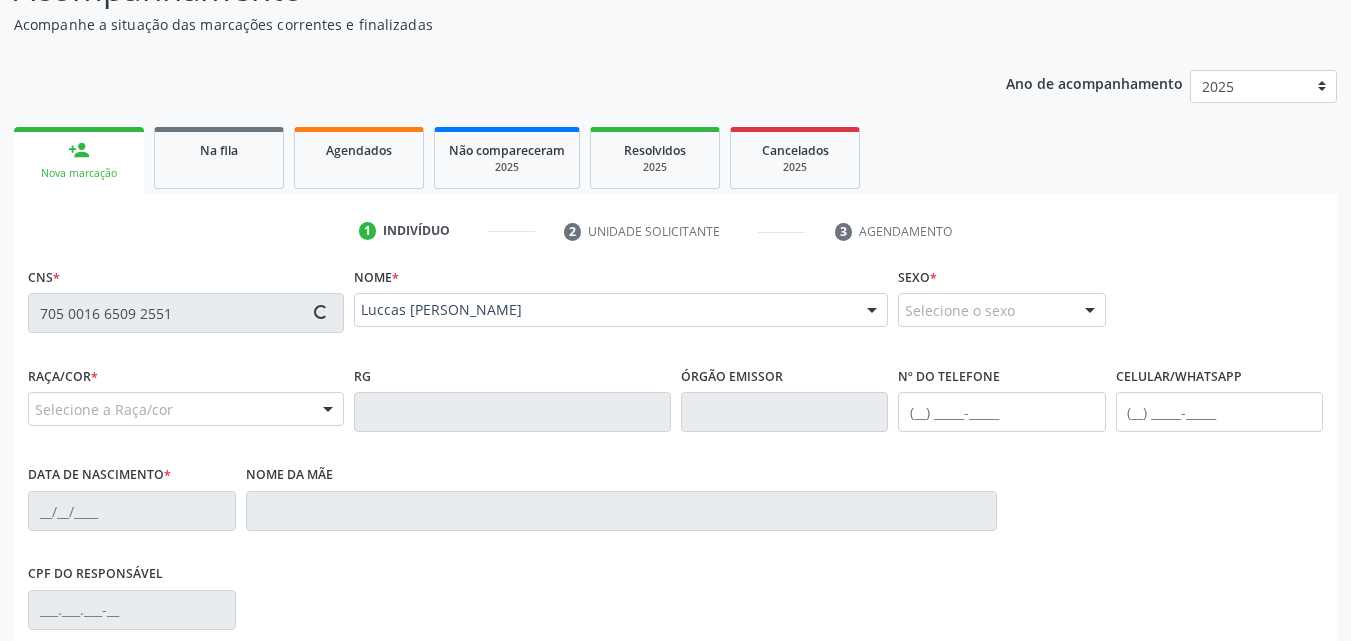 type on "S/N" 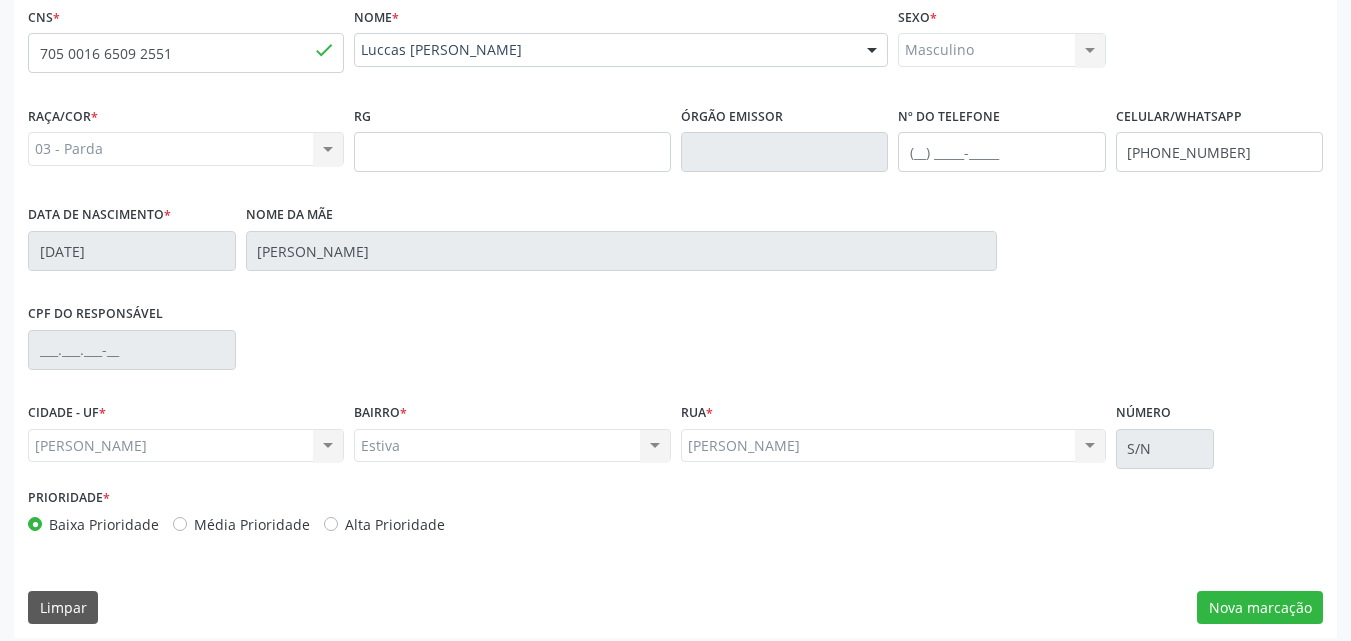 scroll, scrollTop: 471, scrollLeft: 0, axis: vertical 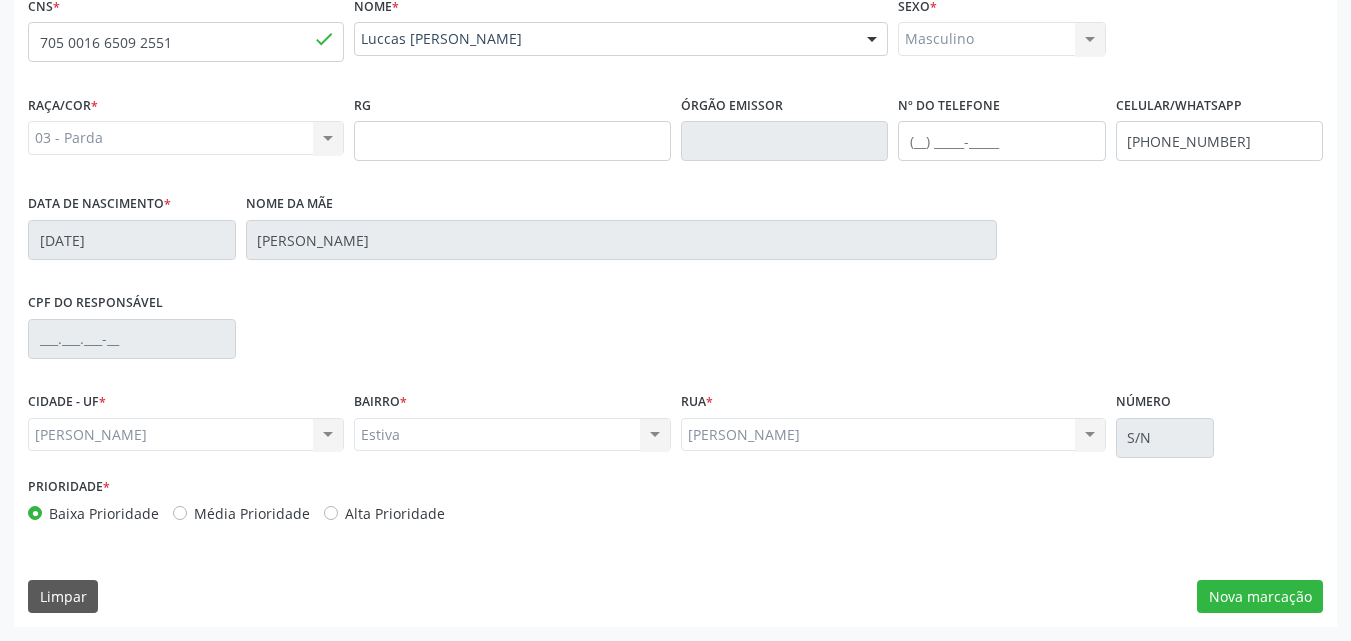 click on "Estiva         Estiva
Nenhum resultado encontrado para: "   "
Não há nenhuma opção para ser exibida." at bounding box center [512, 435] 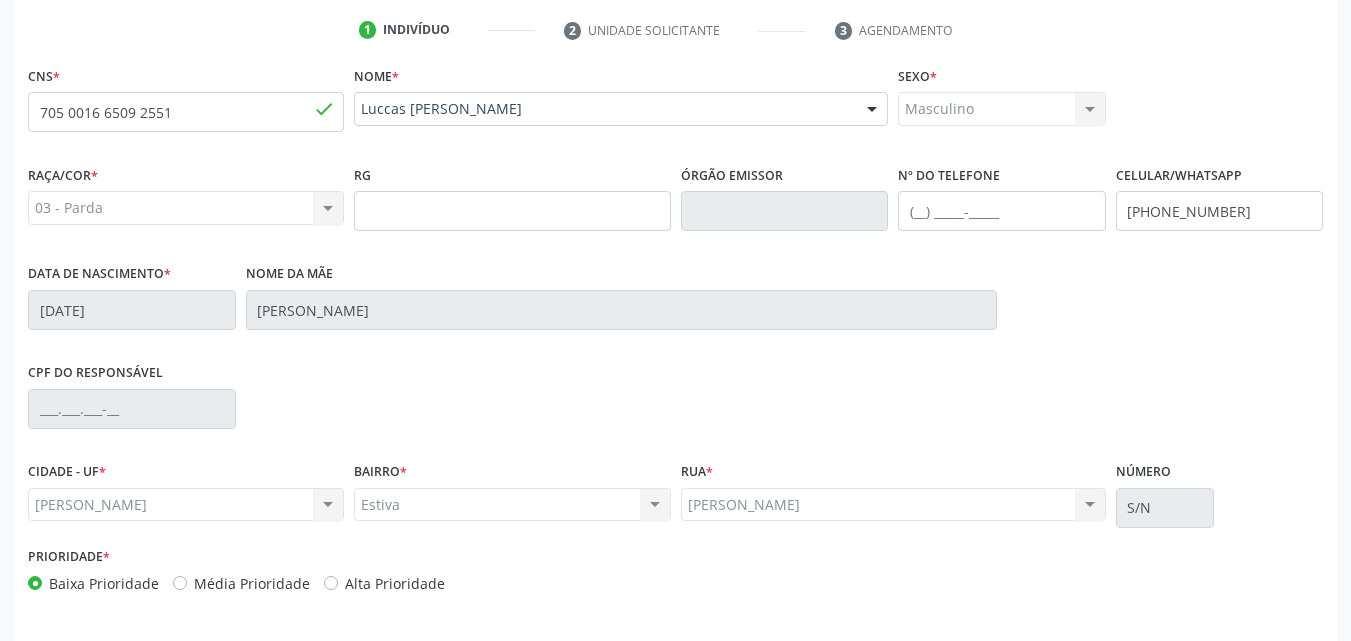 scroll, scrollTop: 271, scrollLeft: 0, axis: vertical 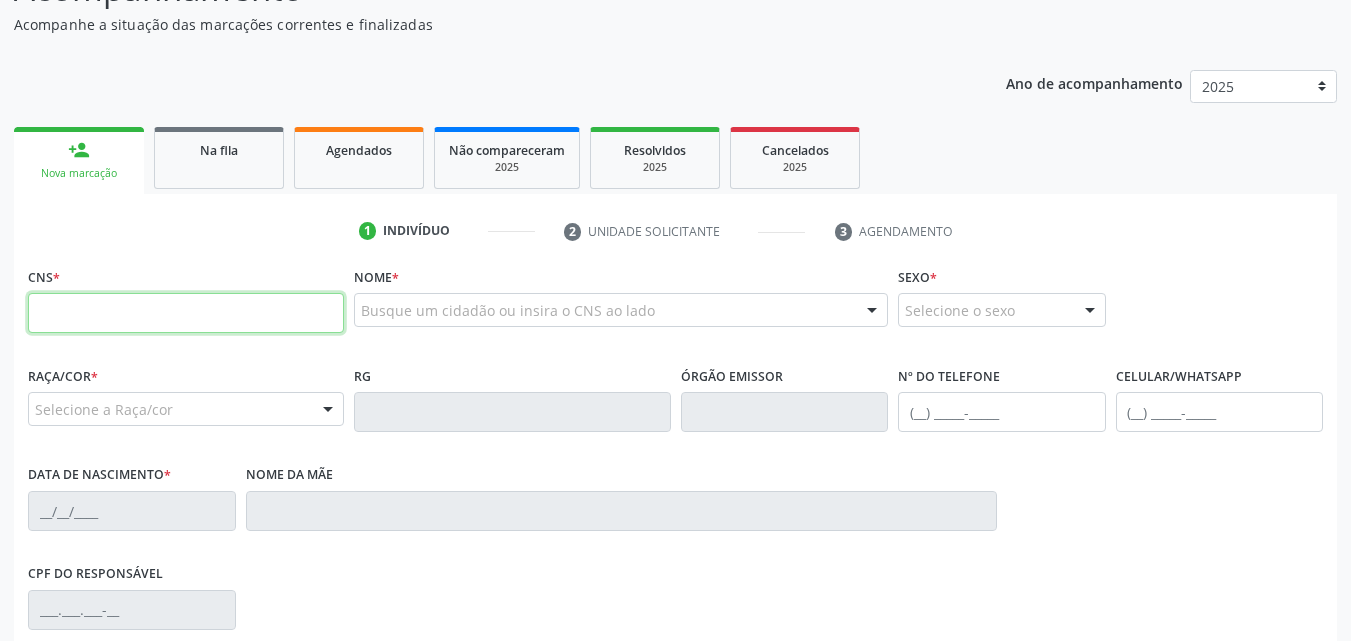 paste on "700 2064 7649 2325" 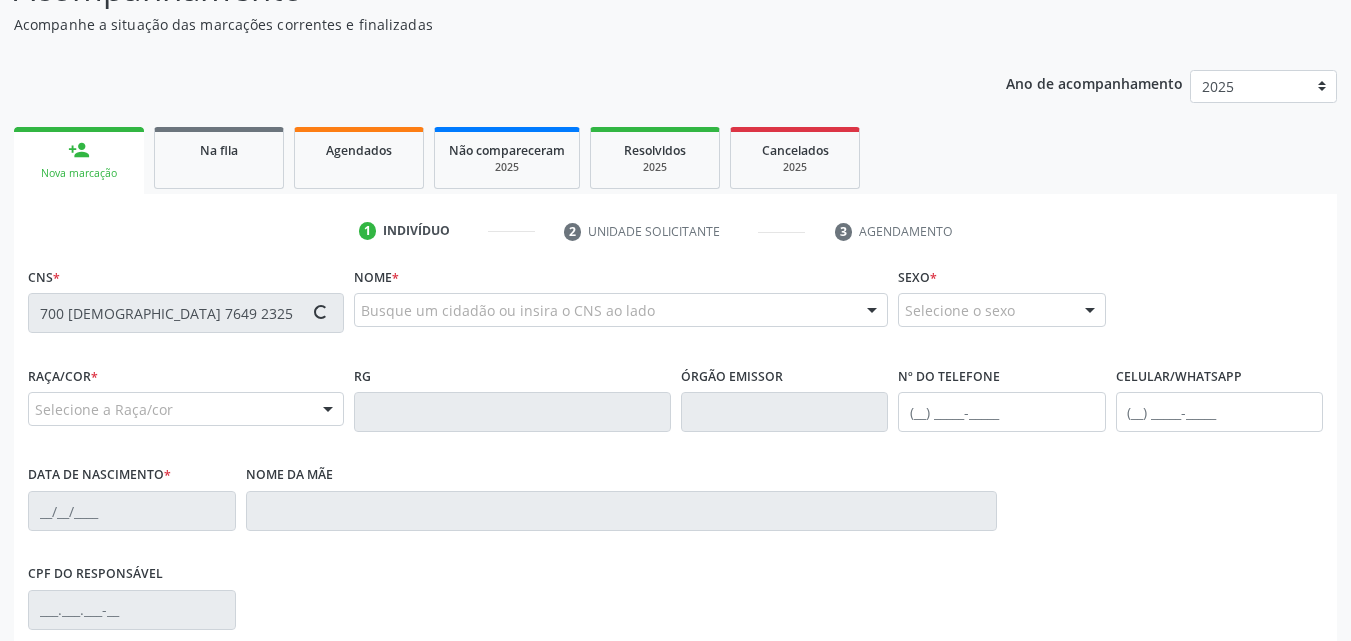 type on "700 2064 7649 2325" 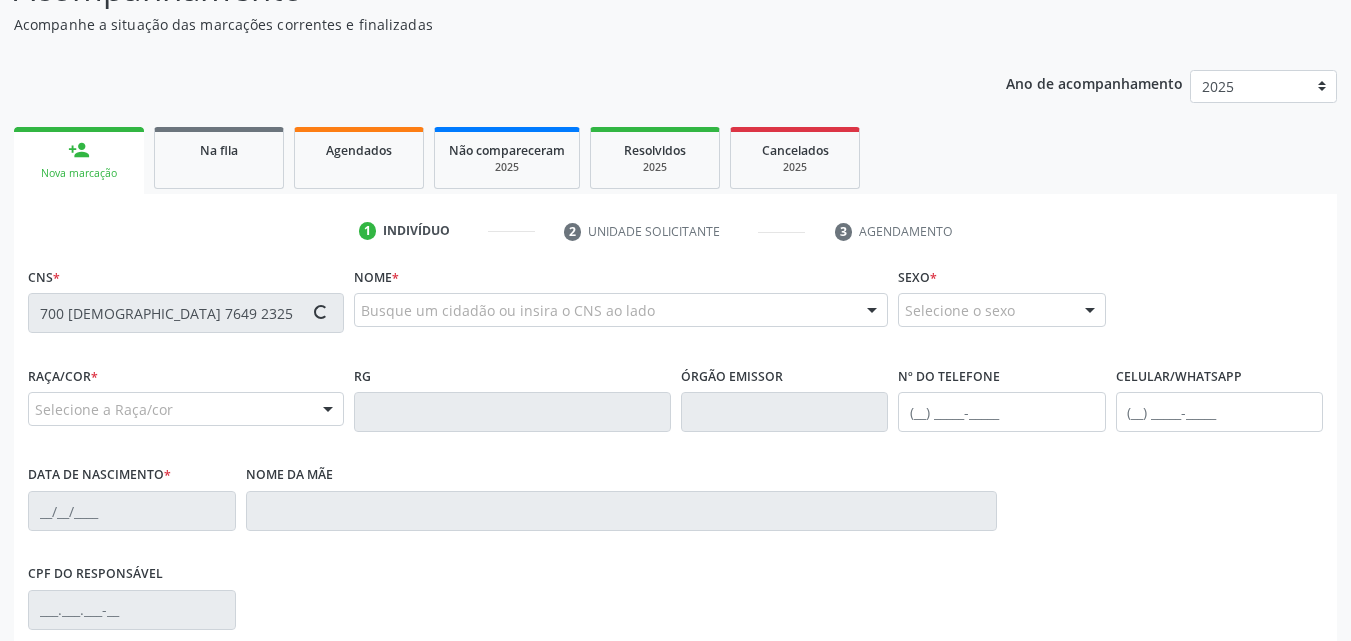 type 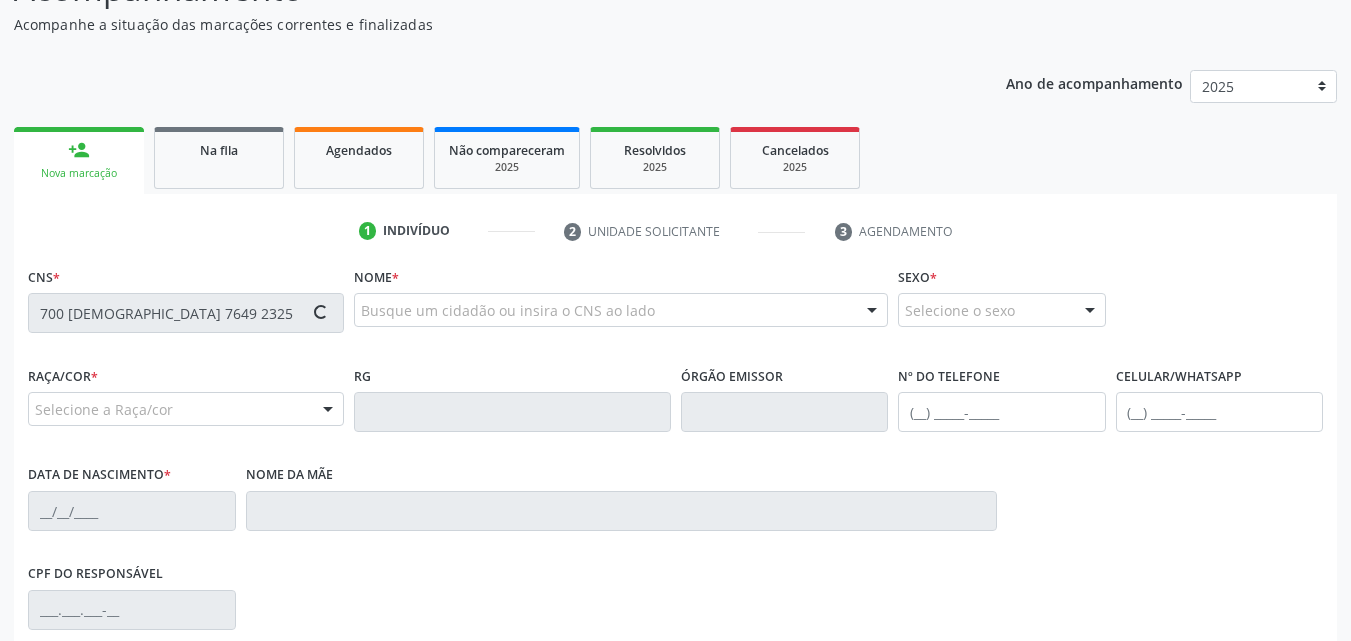type 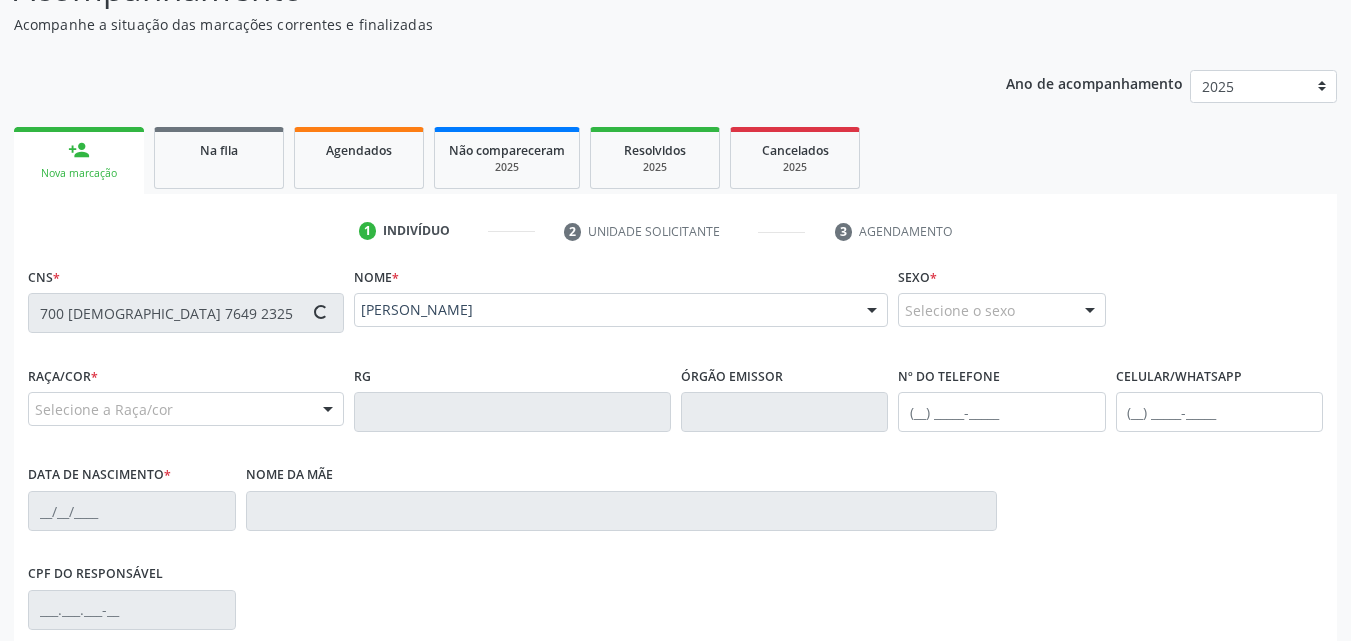 type on "(82) 99395-7798" 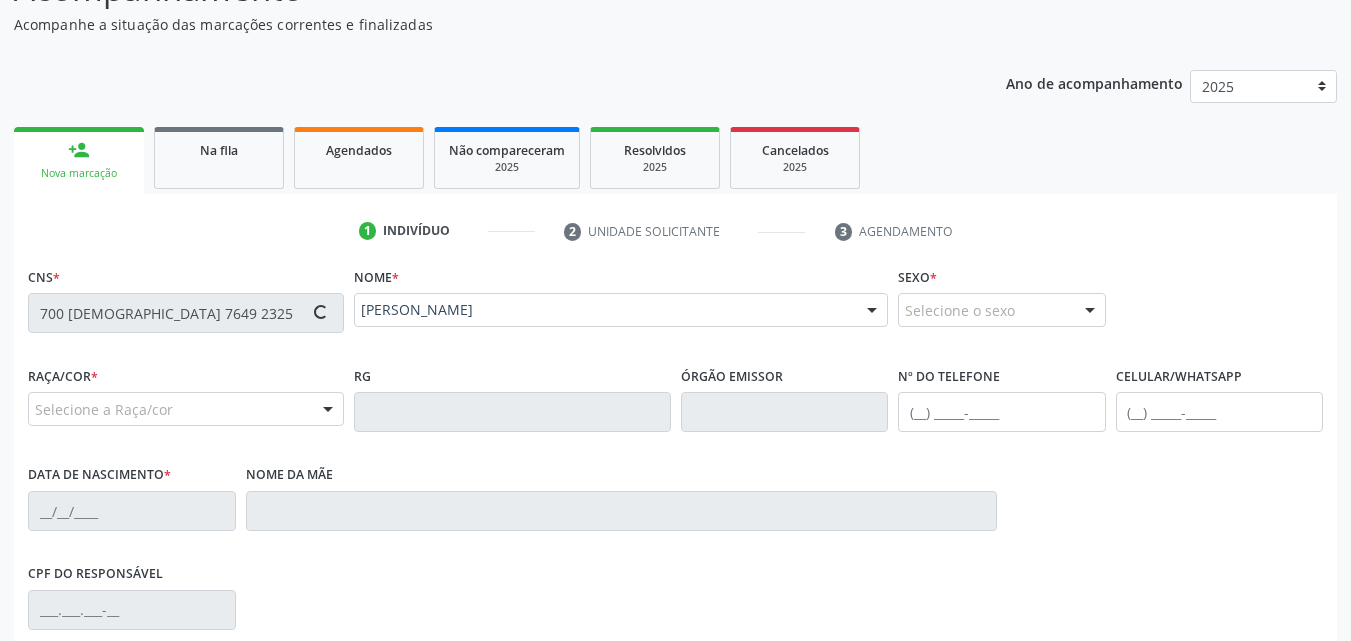type on "22/08/1998" 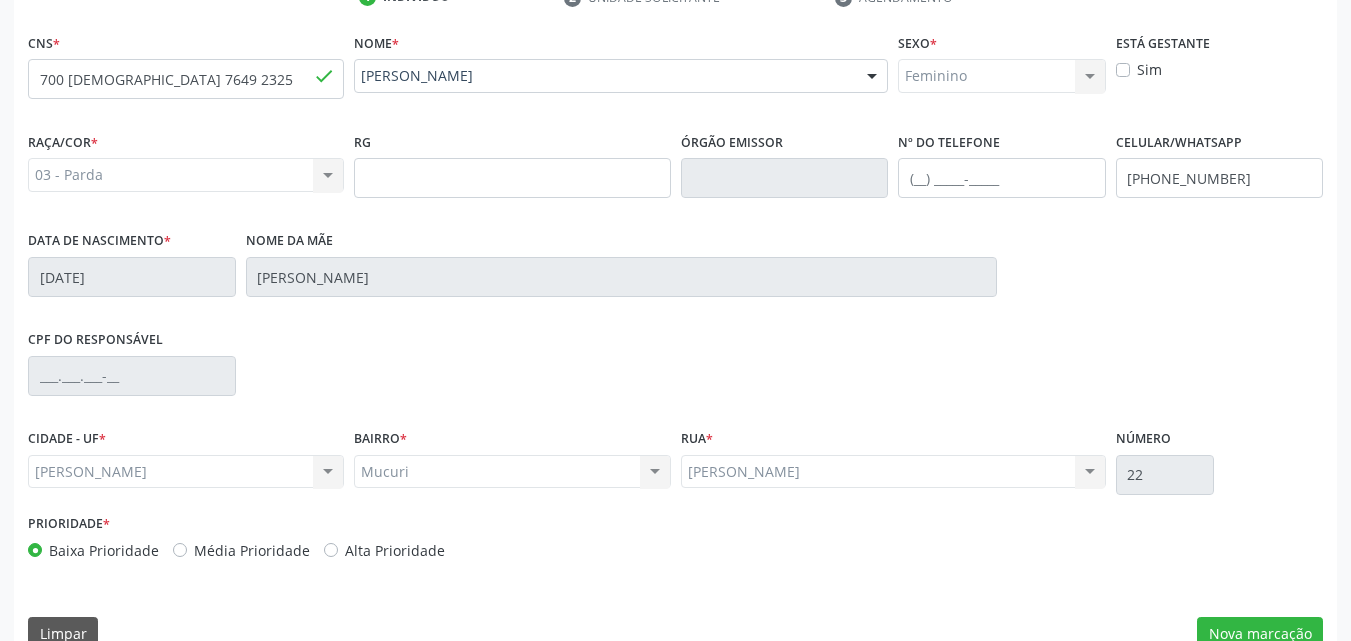 scroll, scrollTop: 471, scrollLeft: 0, axis: vertical 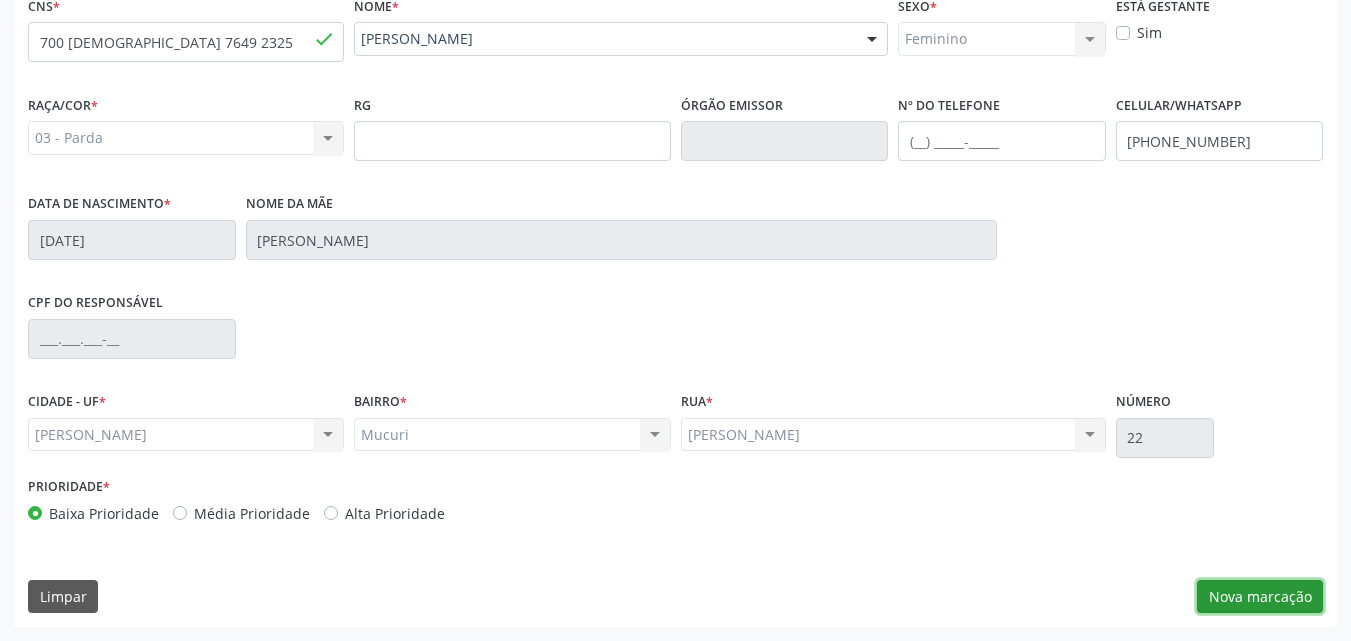 click on "Nova marcação" at bounding box center [1260, 597] 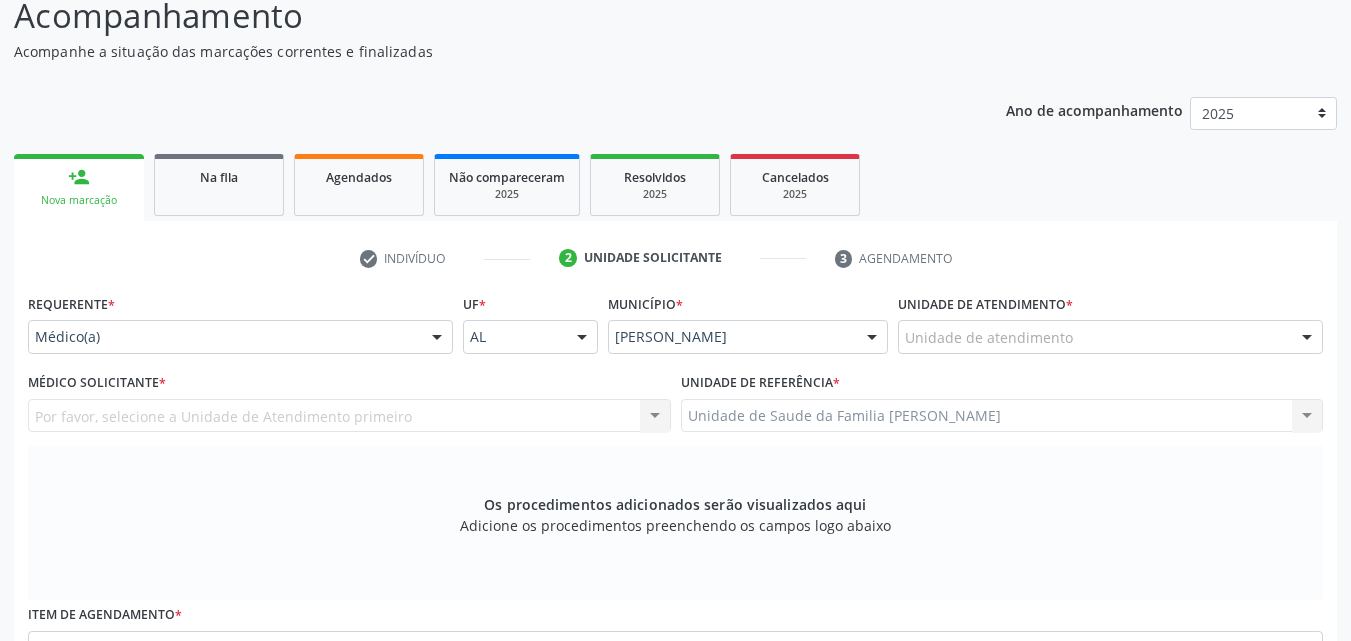 scroll, scrollTop: 171, scrollLeft: 0, axis: vertical 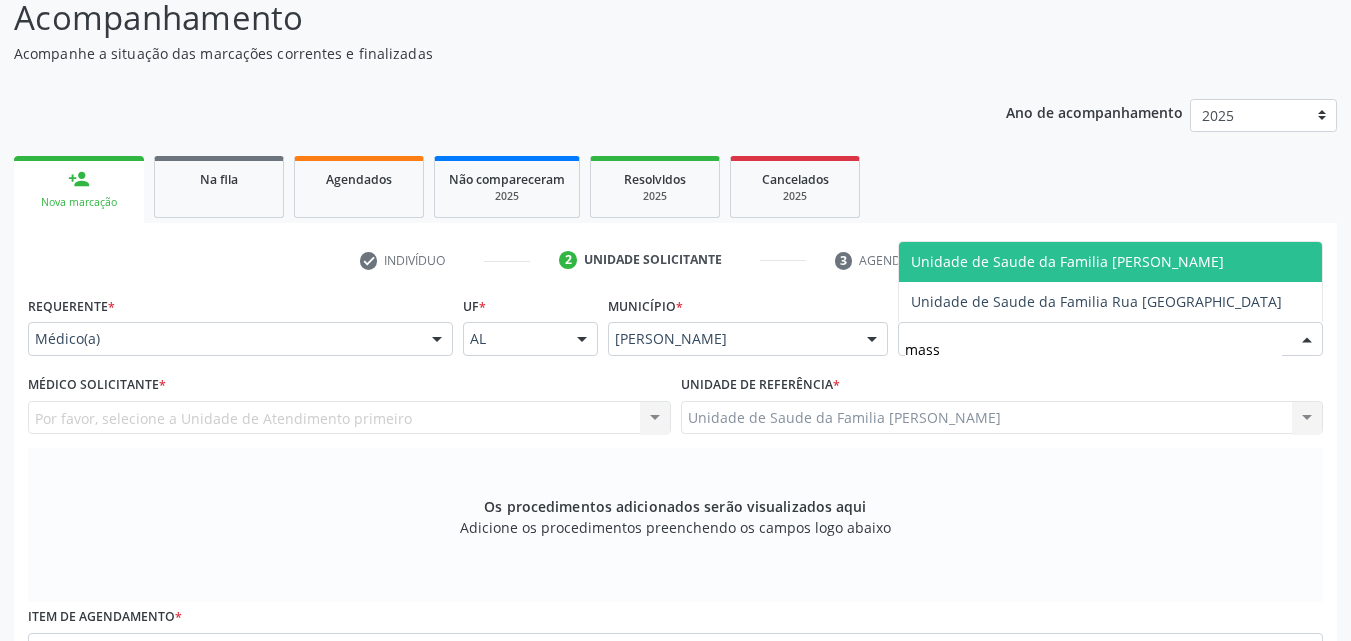 type on "massa" 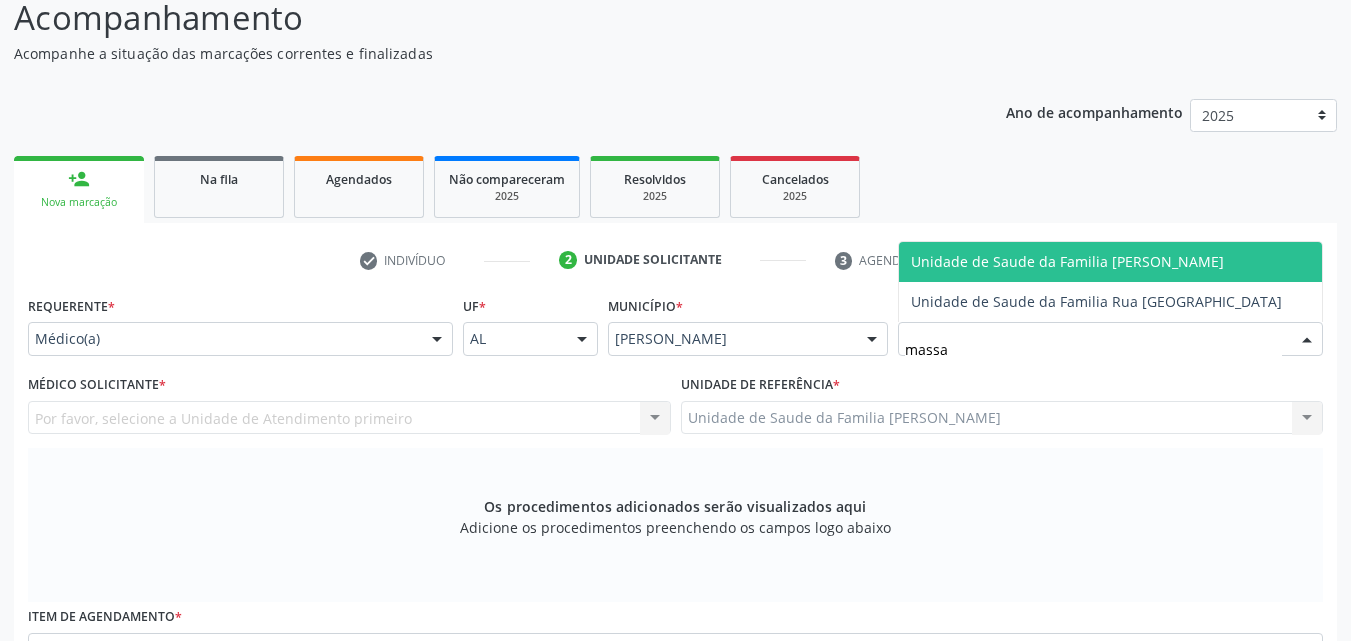 click on "Unidade de Saude da Familia [PERSON_NAME]" at bounding box center (1067, 261) 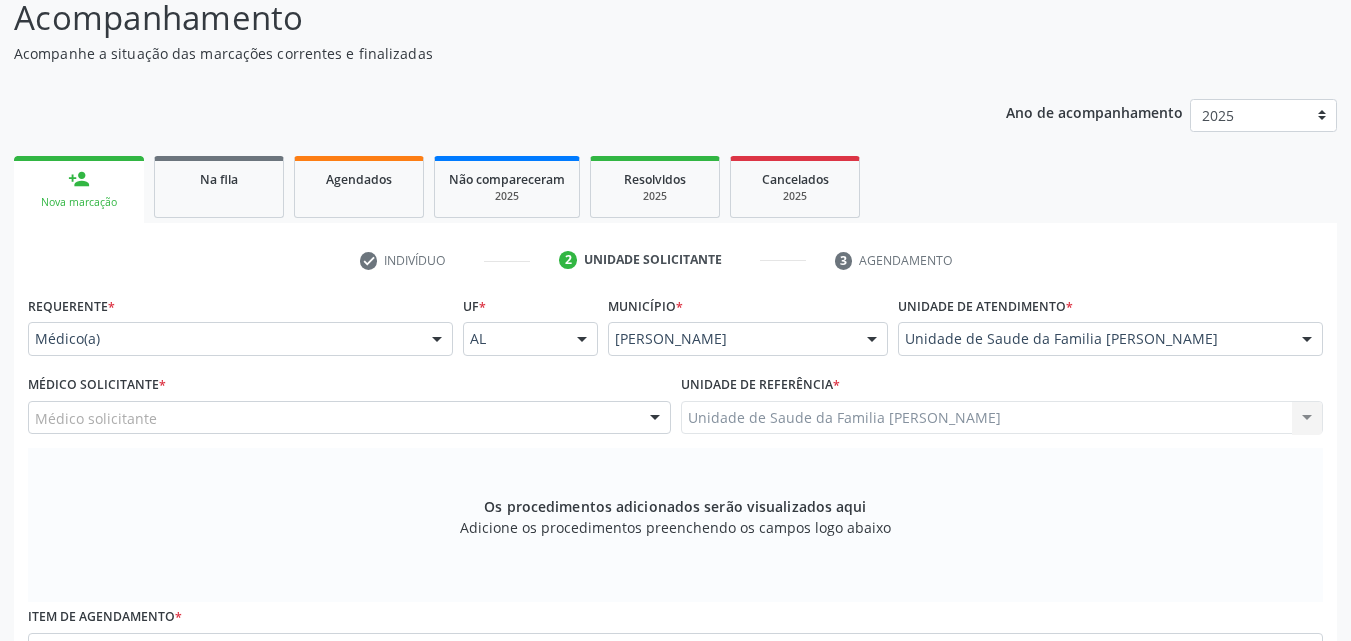 click on "Médico solicitante" at bounding box center [349, 418] 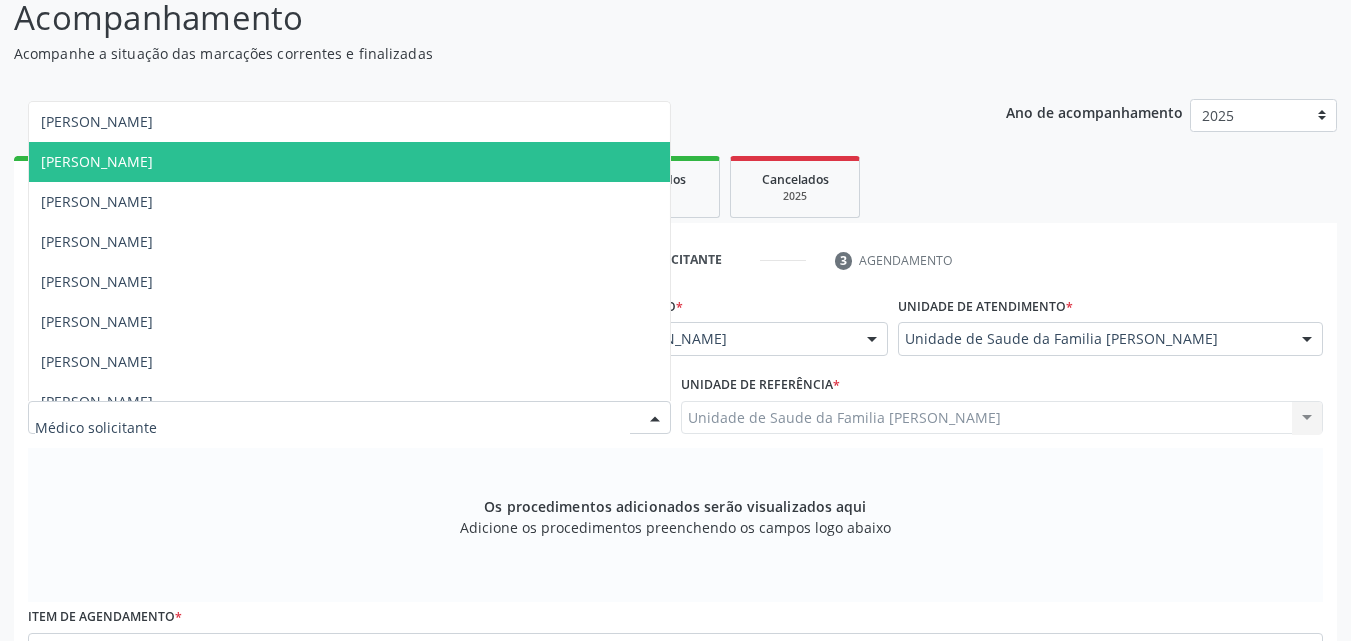 click on "Elizabeth Macario dos Santos" at bounding box center [349, 162] 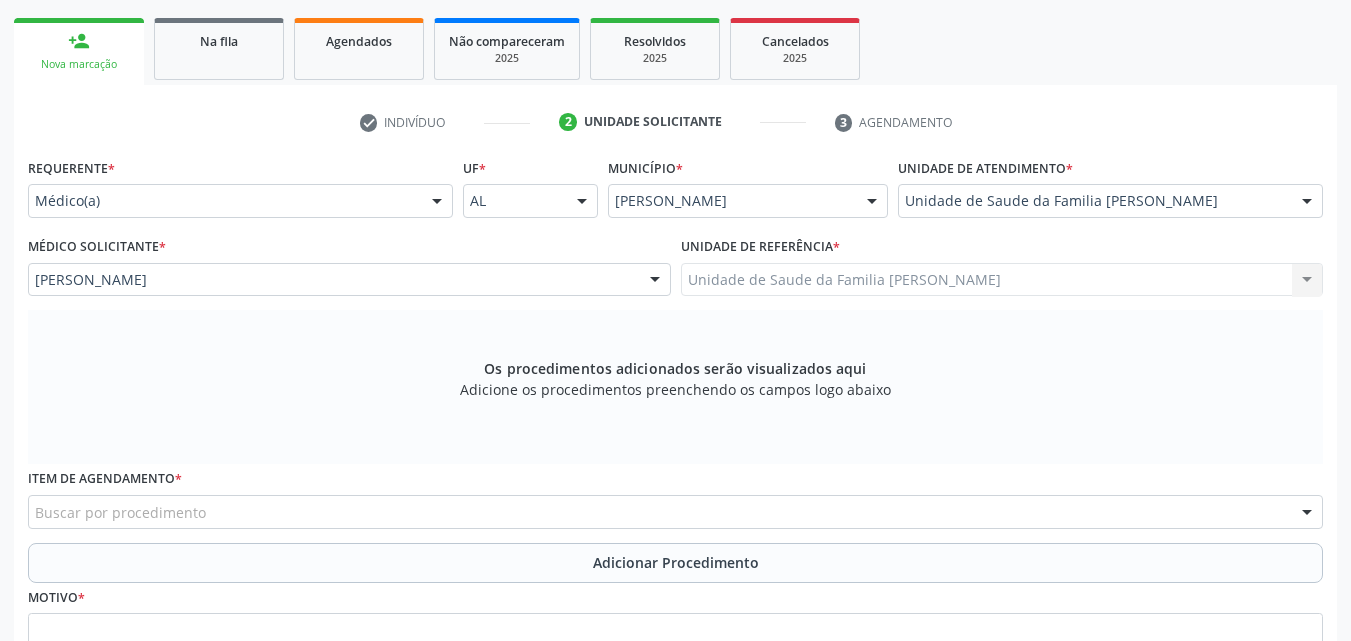 scroll, scrollTop: 371, scrollLeft: 0, axis: vertical 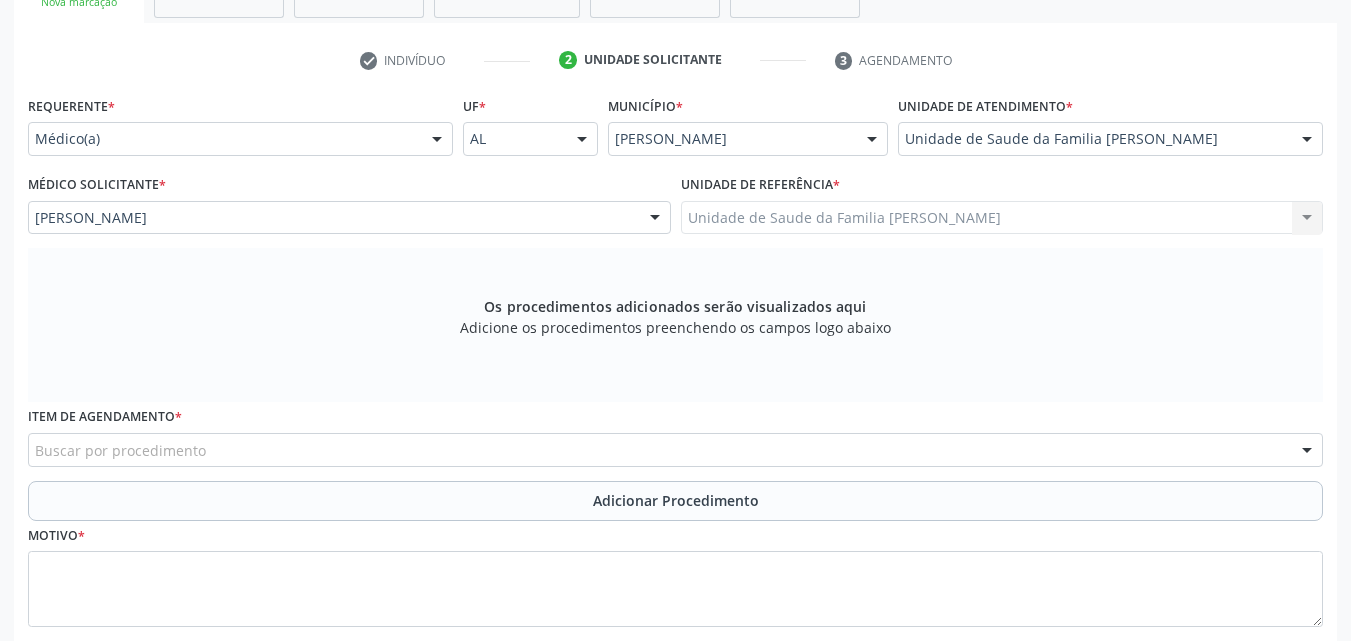 click on "Unidade de Saude da Familia Massagueira         Unidade de Saude da Familia Massagueira
Nenhum resultado encontrado para: "   "
Não há nenhuma opção para ser exibida." at bounding box center (1002, 218) 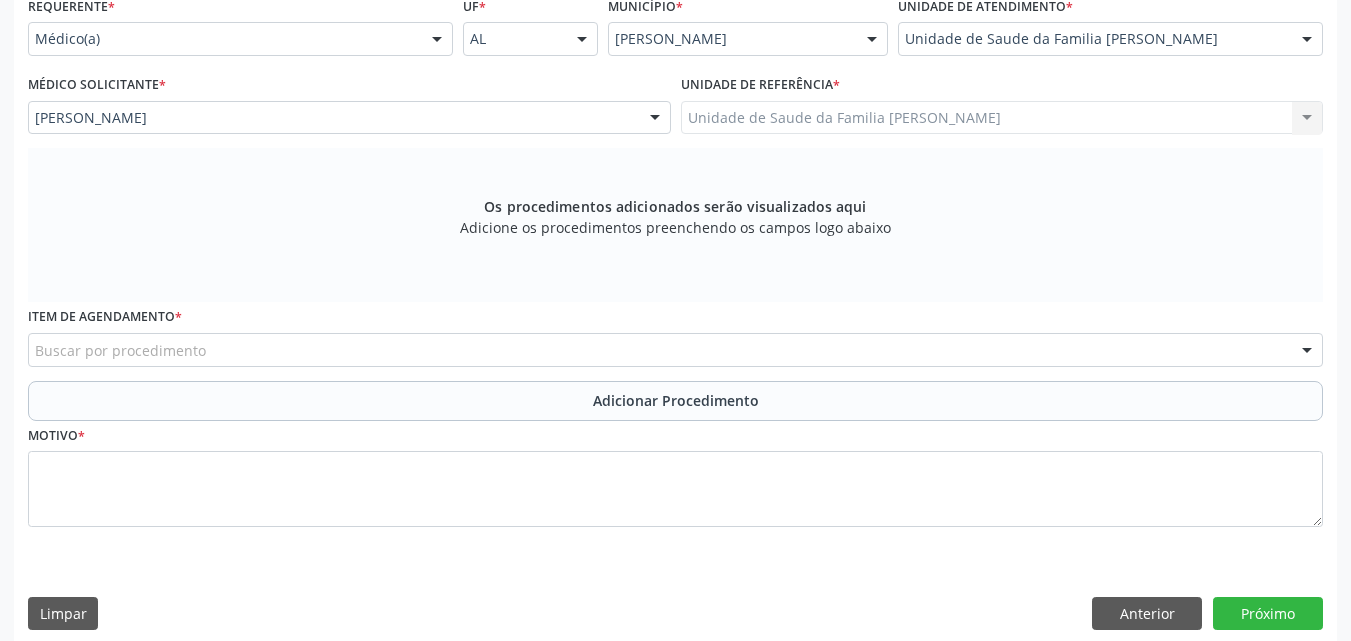 click on "Buscar por procedimento" at bounding box center (675, 350) 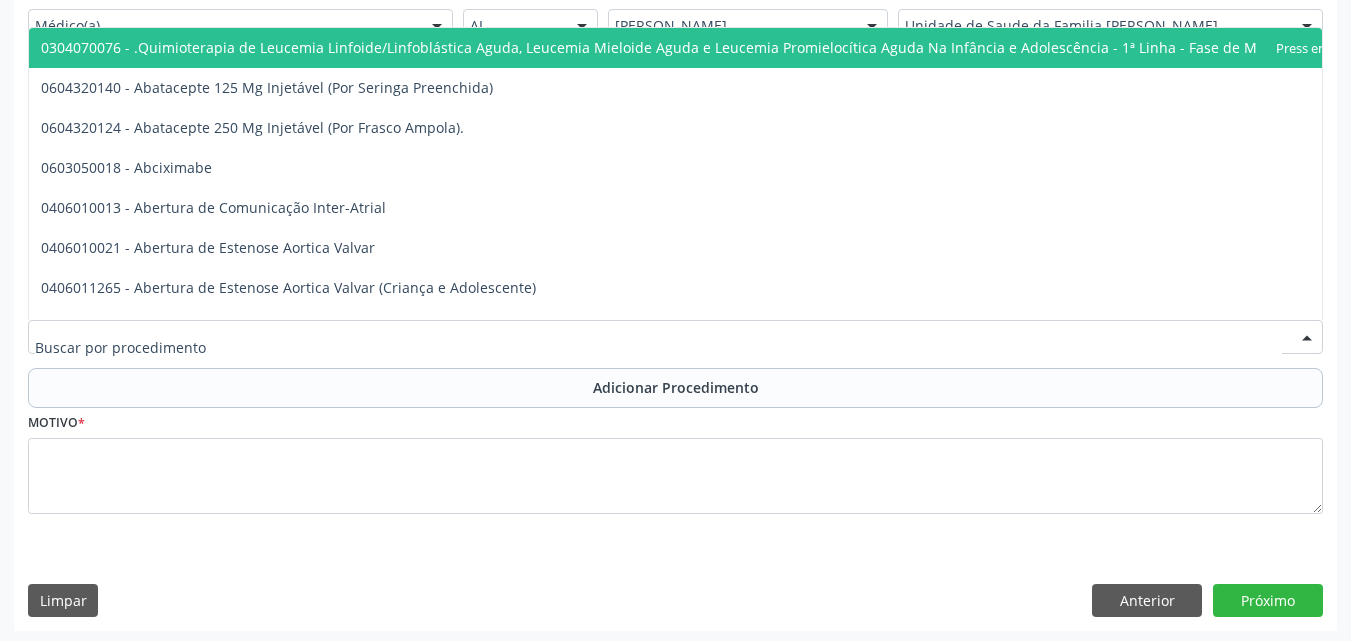 scroll, scrollTop: 488, scrollLeft: 0, axis: vertical 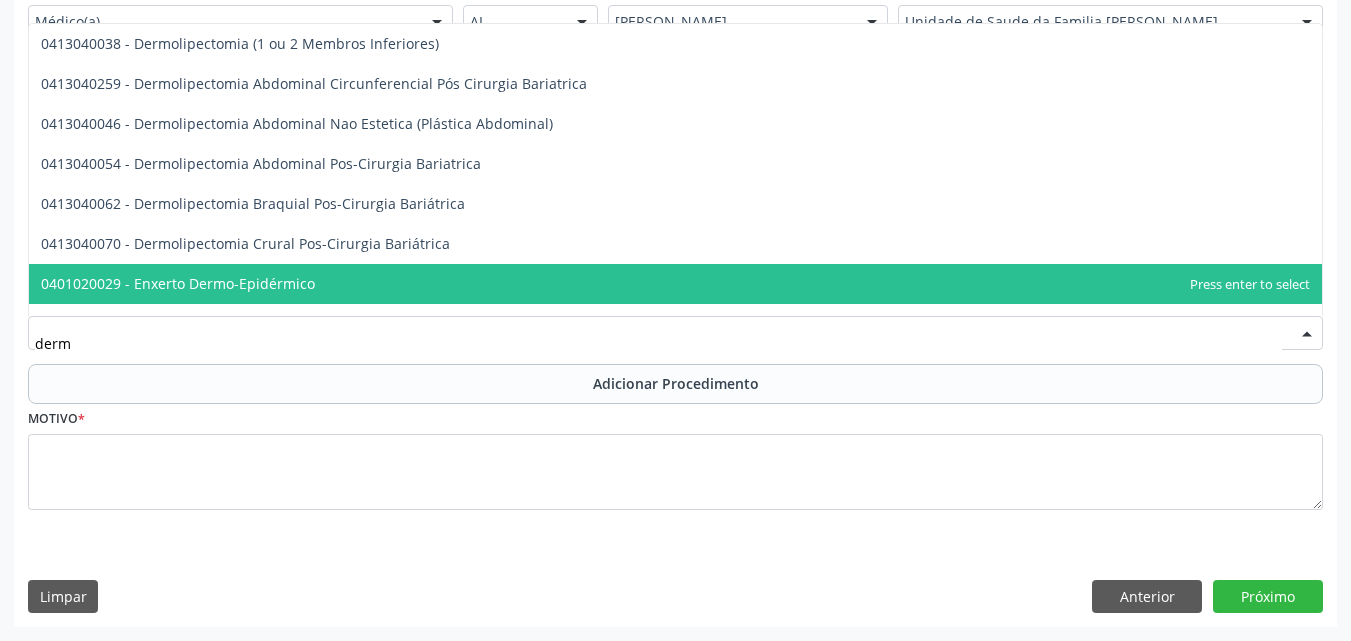 type on "derma" 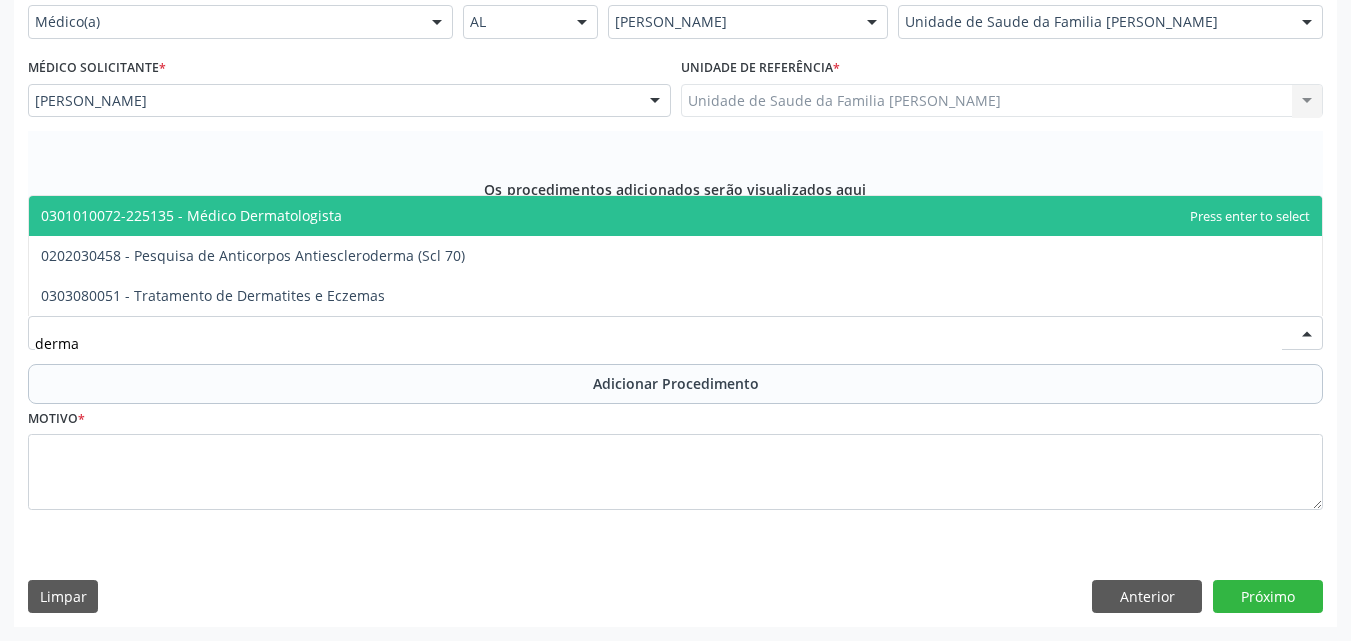 click on "0301010072-225135 - Médico Dermatologista" at bounding box center (675, 216) 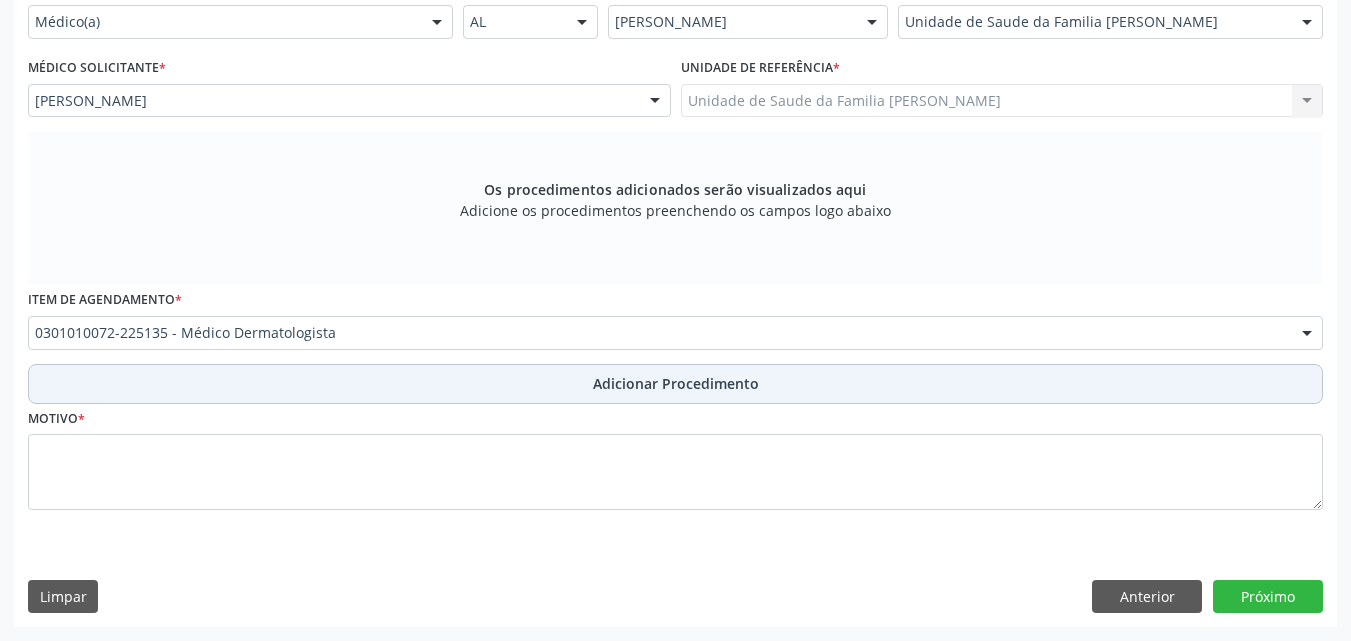 click on "Adicionar Procedimento" at bounding box center [675, 384] 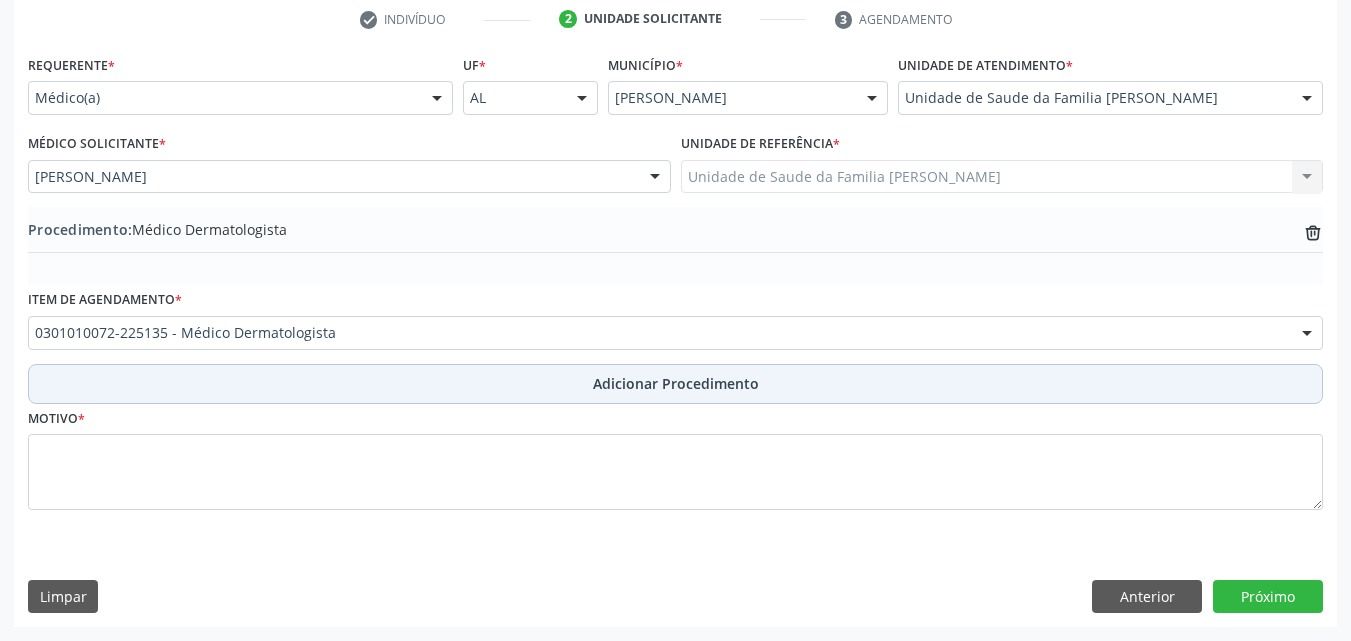 scroll, scrollTop: 412, scrollLeft: 0, axis: vertical 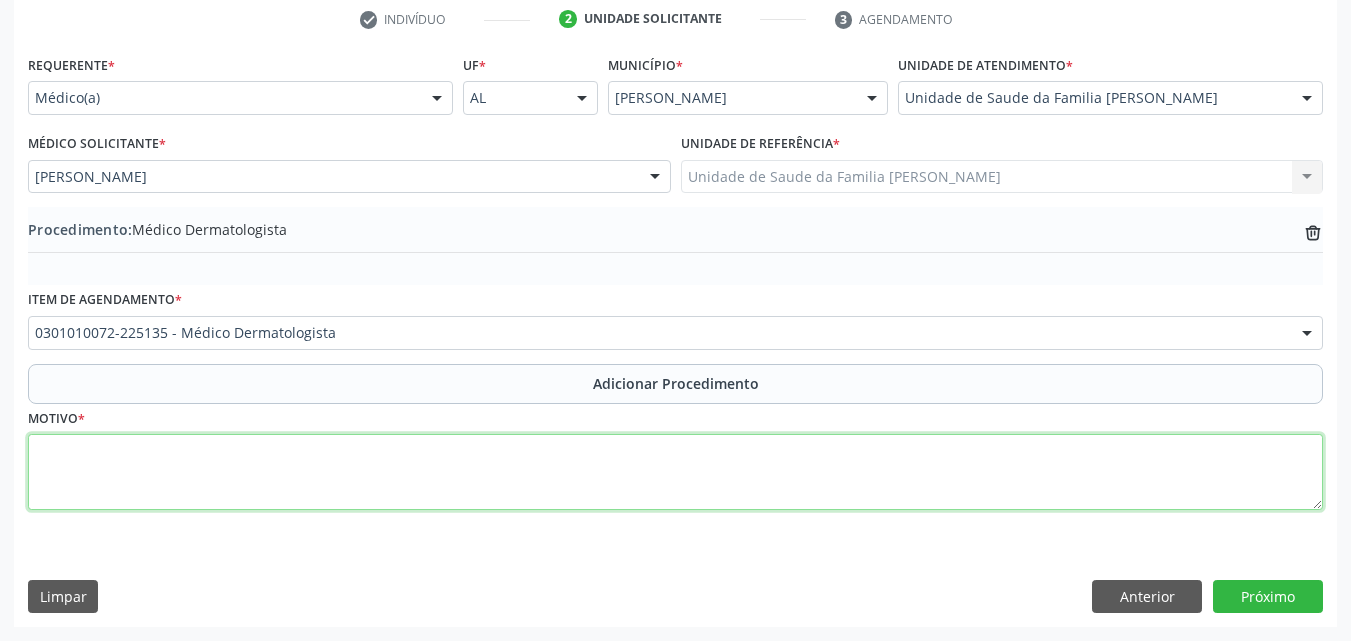 click at bounding box center [675, 472] 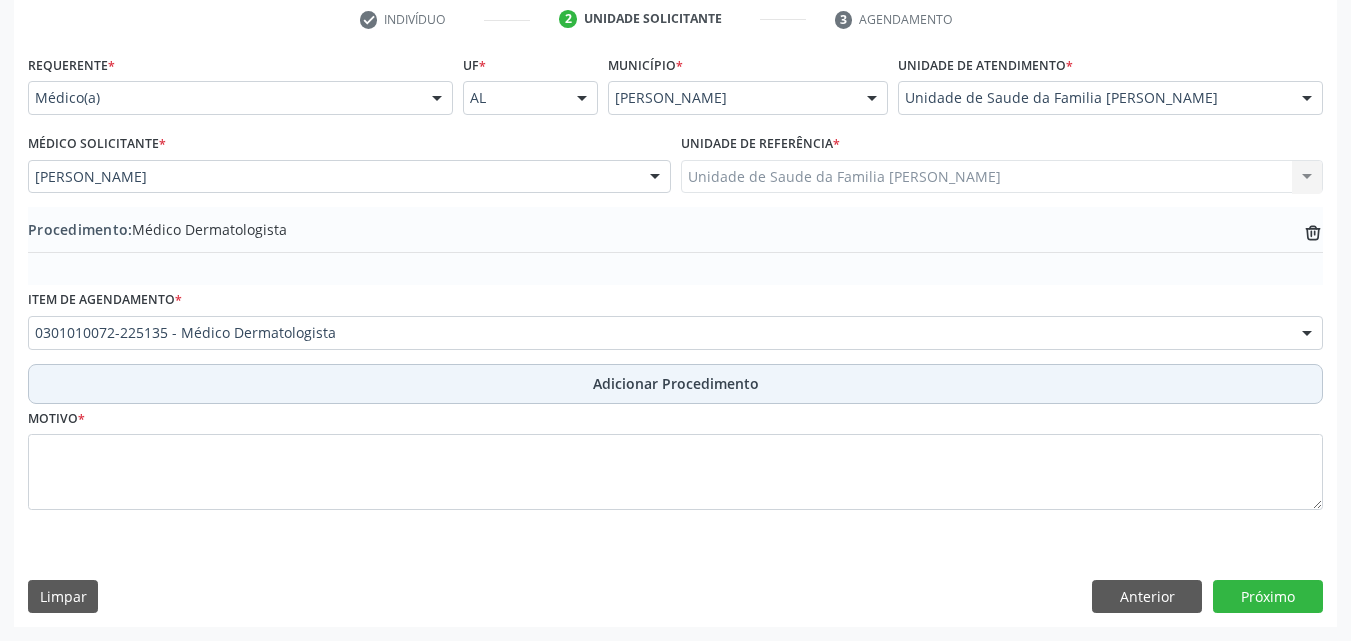 click on "Adicionar Procedimento" at bounding box center [675, 384] 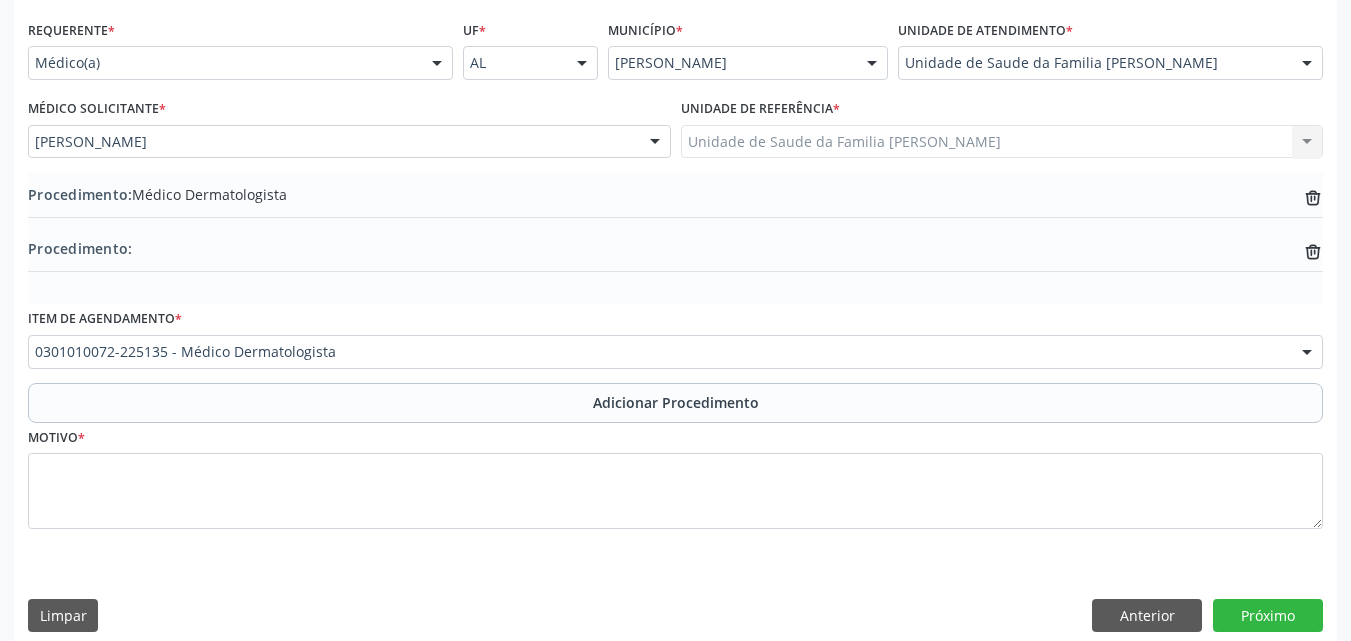scroll, scrollTop: 466, scrollLeft: 0, axis: vertical 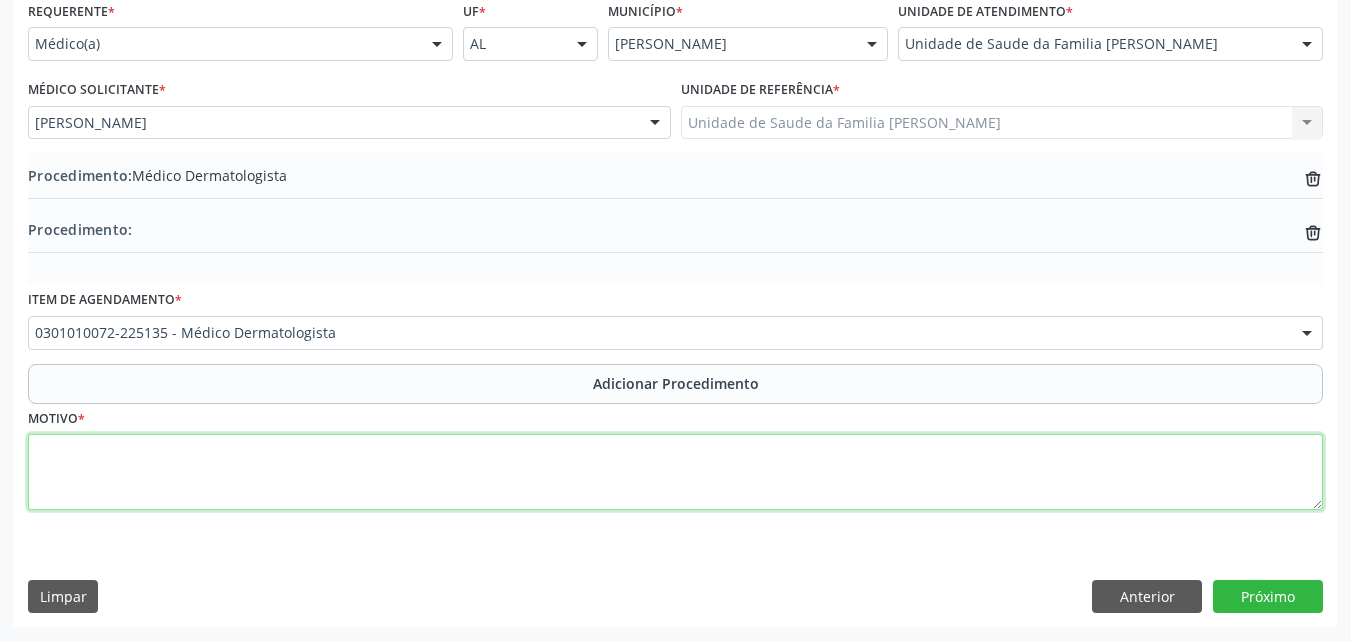 click at bounding box center [675, 472] 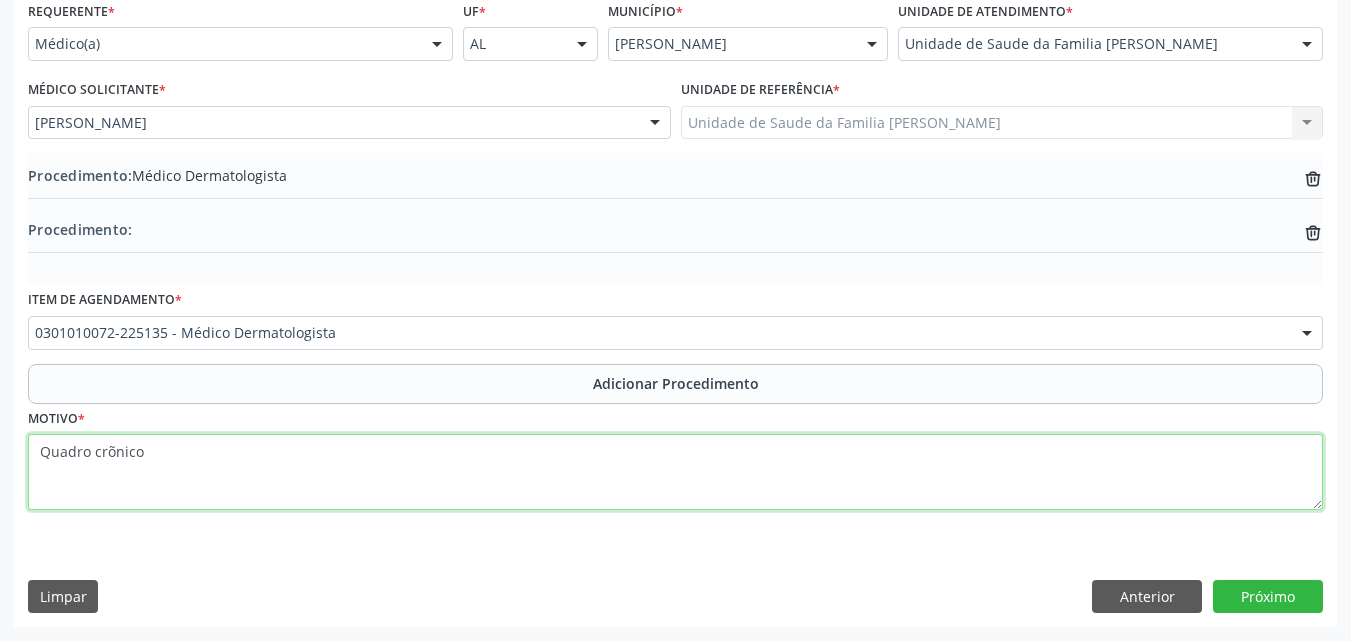 click on "Quadro crõnico" at bounding box center [675, 472] 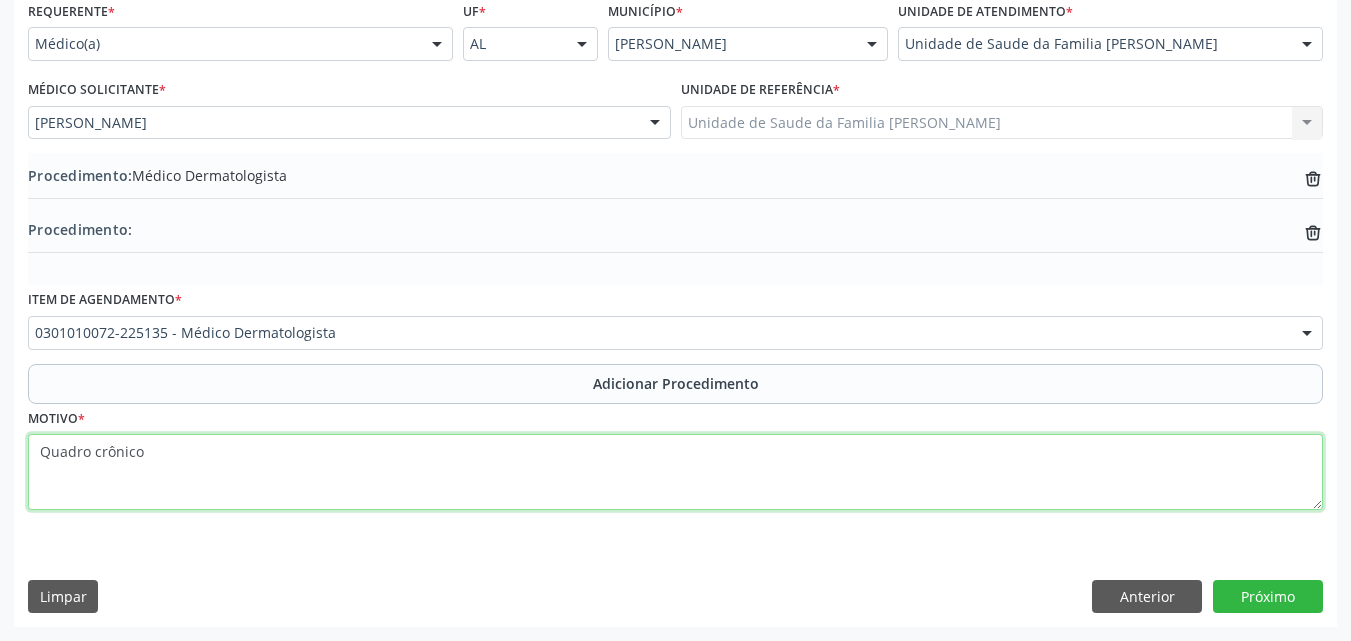 click on "Quadro crônico" at bounding box center (675, 472) 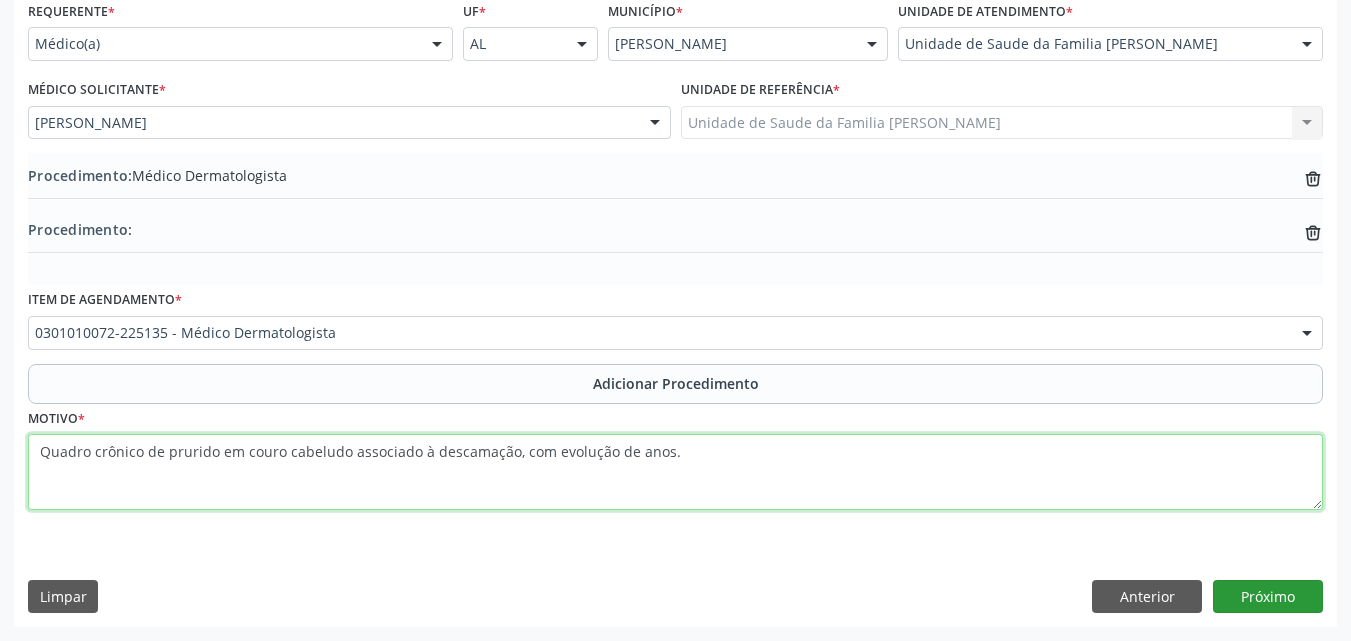 type on "Quadro crônico de prurido em couro cabeludo associado à descamação, com evolução de anos." 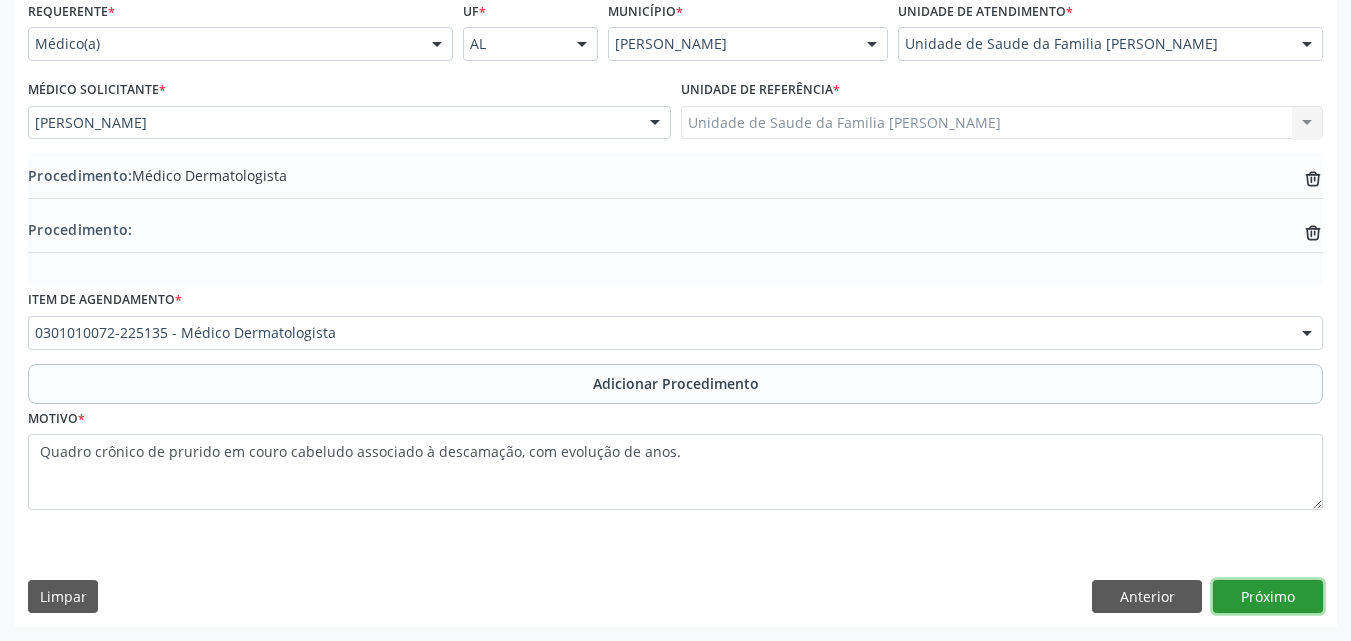click on "Próximo" at bounding box center (1268, 597) 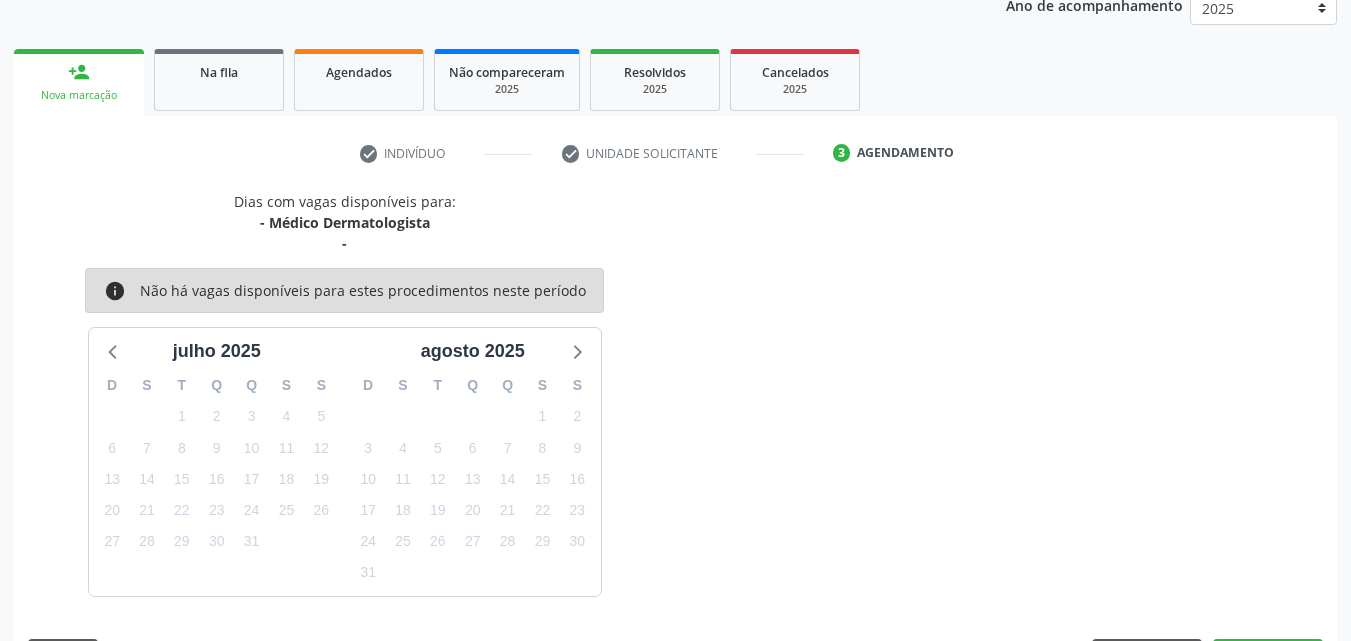 scroll, scrollTop: 337, scrollLeft: 0, axis: vertical 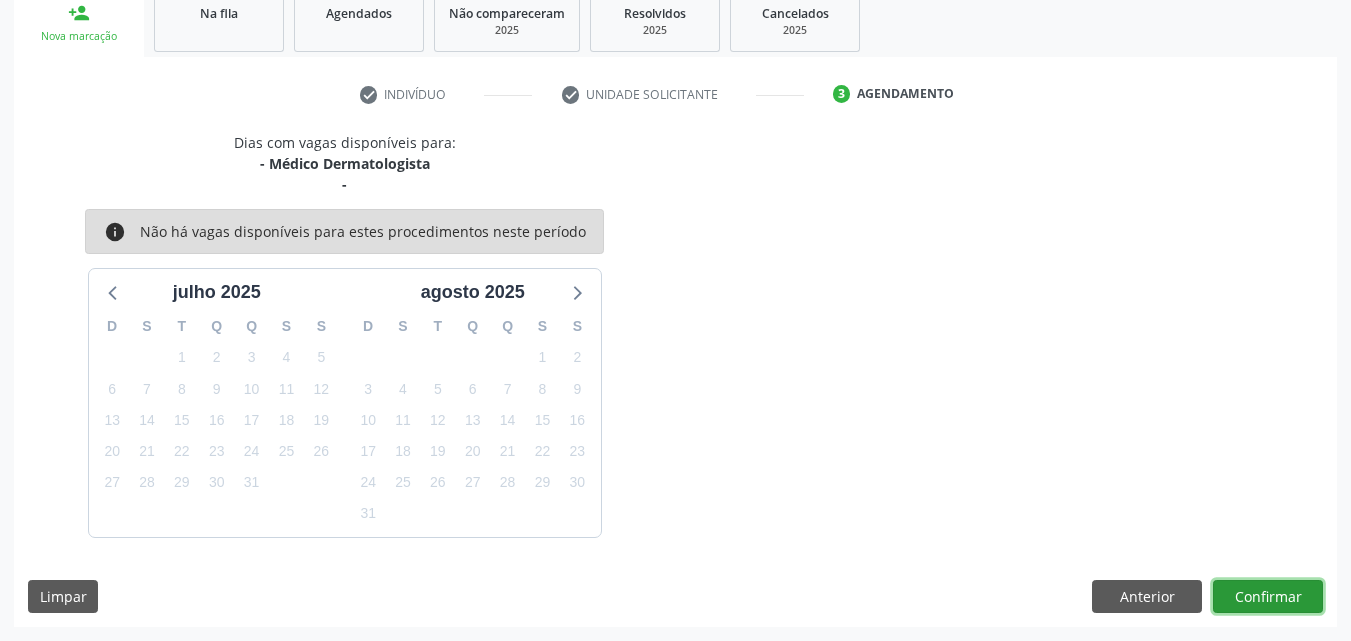 click on "Confirmar" at bounding box center [1268, 597] 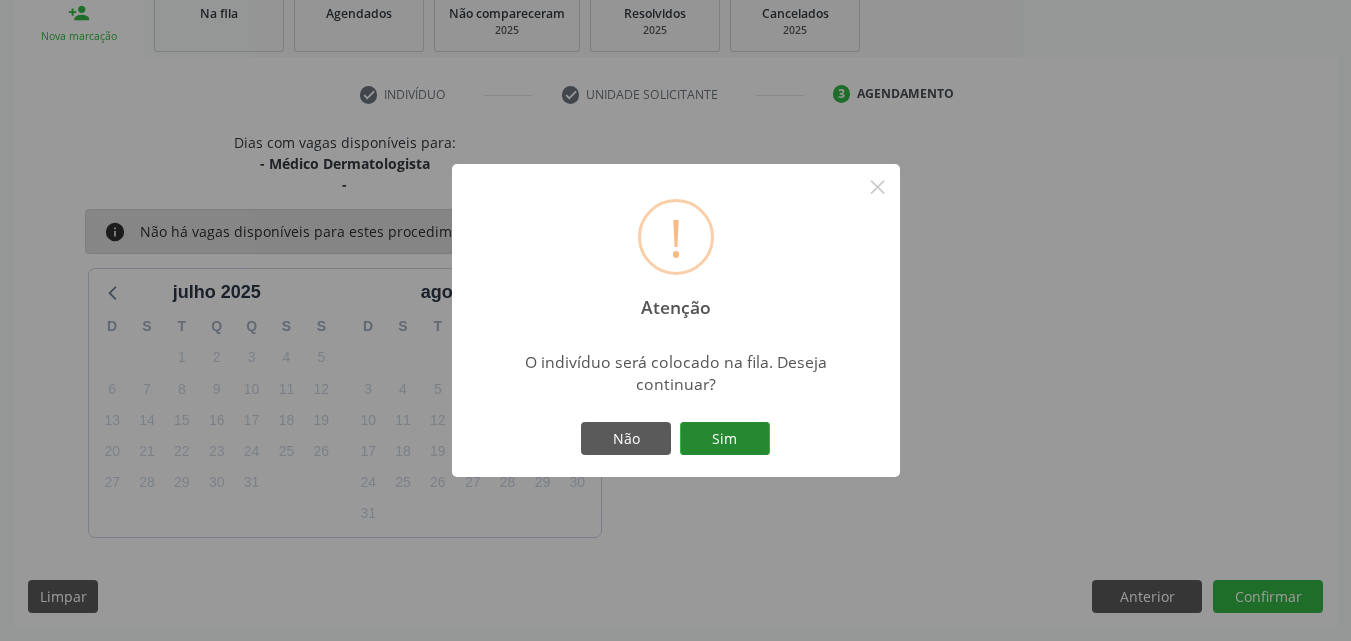click on "Sim" at bounding box center (725, 439) 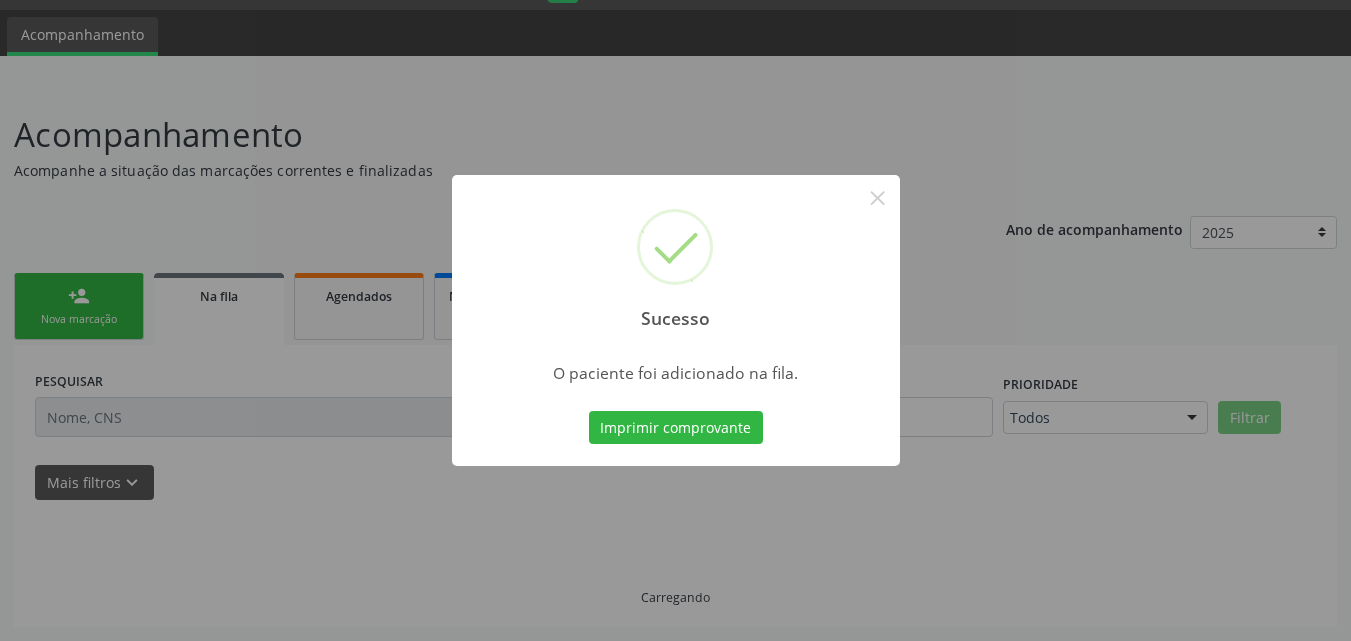 scroll, scrollTop: 54, scrollLeft: 0, axis: vertical 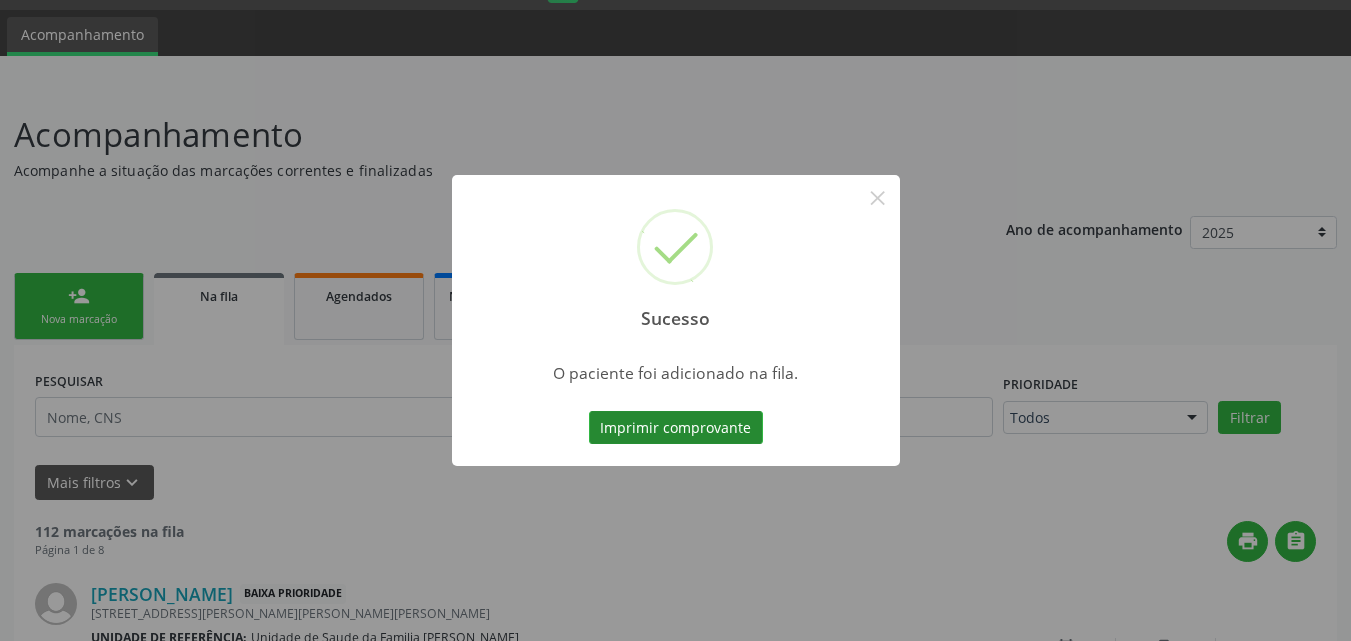 click on "Imprimir comprovante" at bounding box center [676, 428] 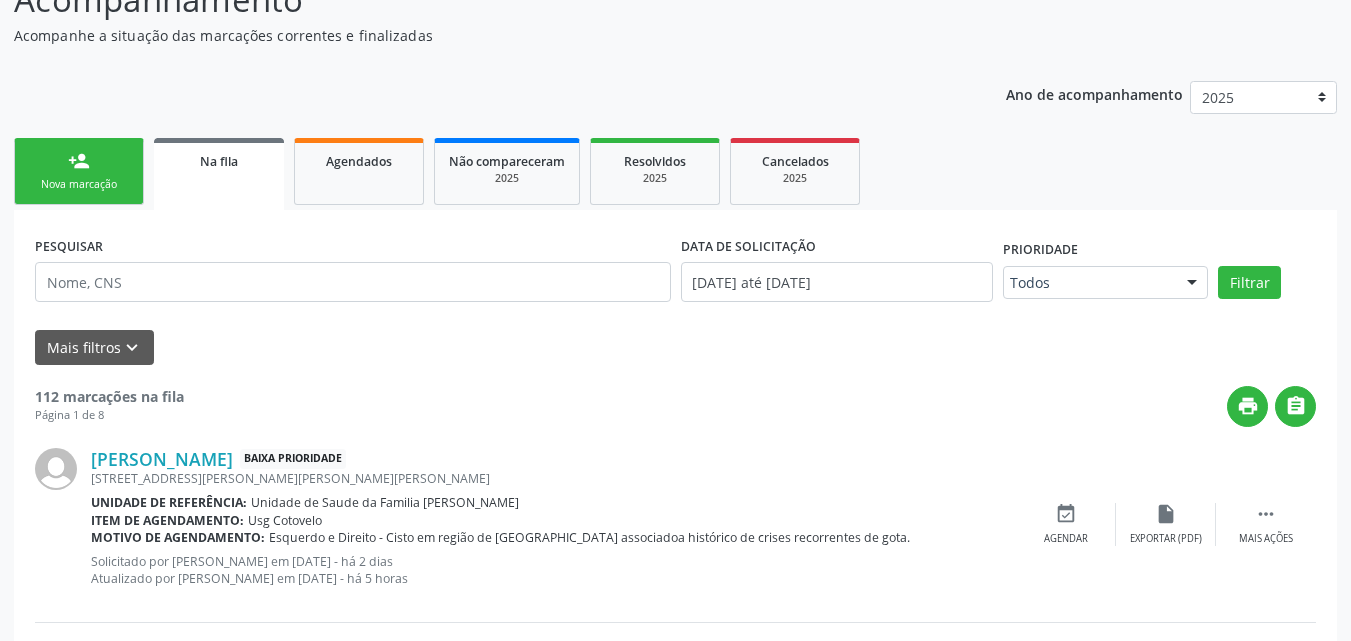 scroll, scrollTop: 154, scrollLeft: 0, axis: vertical 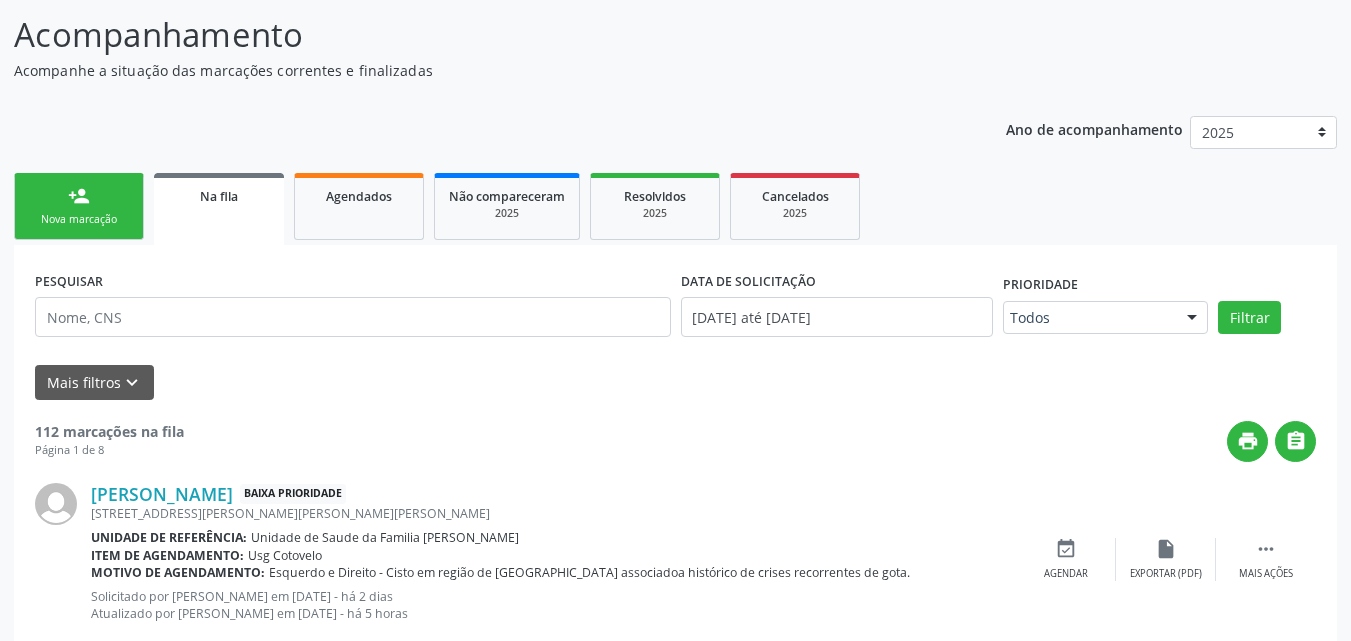 click on "person_add
Nova marcação" at bounding box center (79, 206) 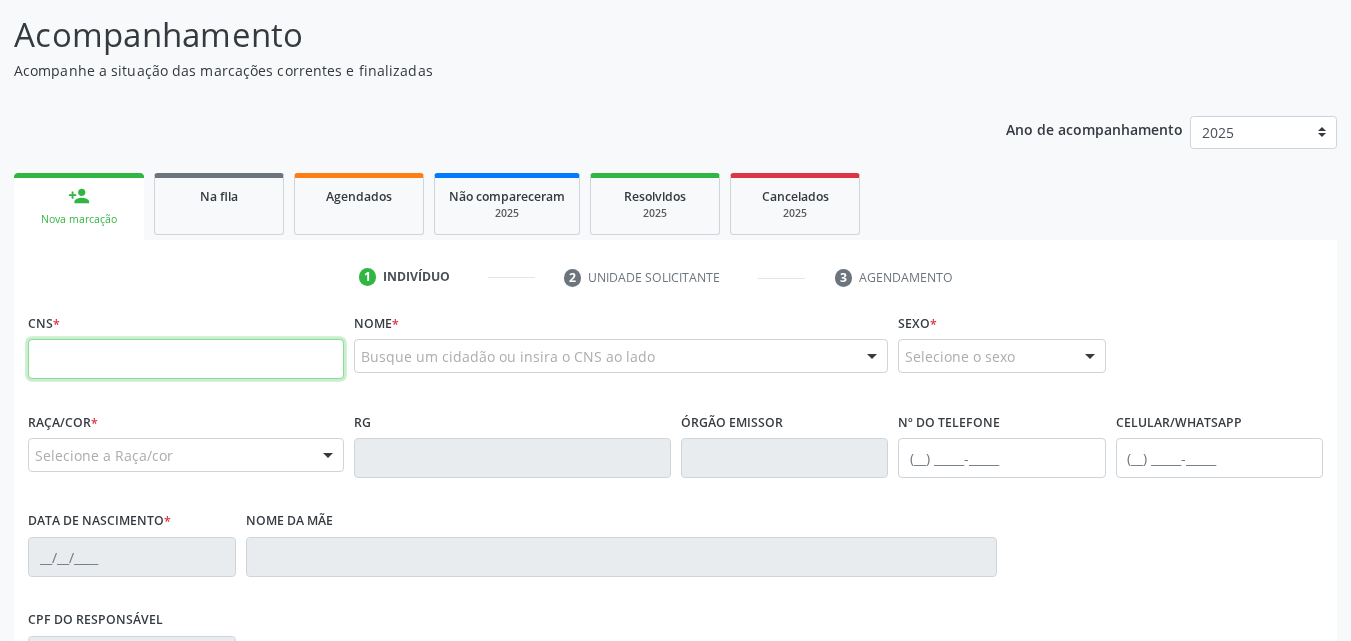 click at bounding box center (186, 359) 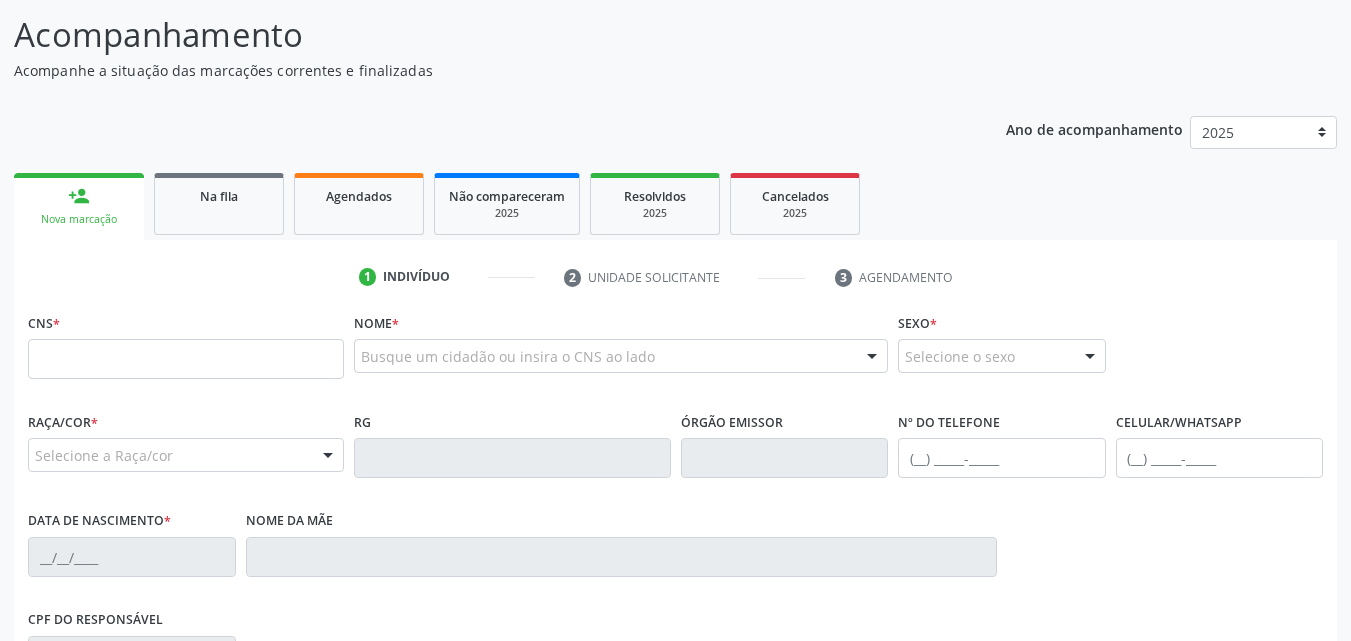 click on "1
Indivíduo
2
Unidade solicitante
3
Agendamento" at bounding box center (675, 277) 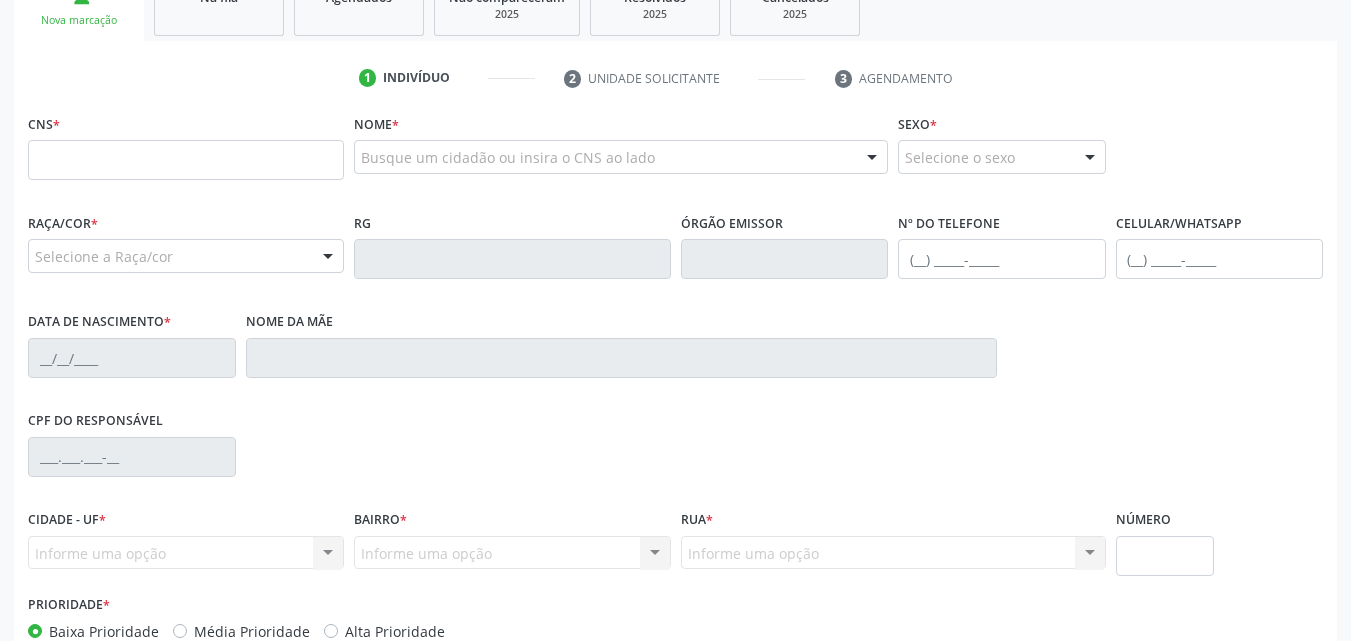 scroll, scrollTop: 354, scrollLeft: 0, axis: vertical 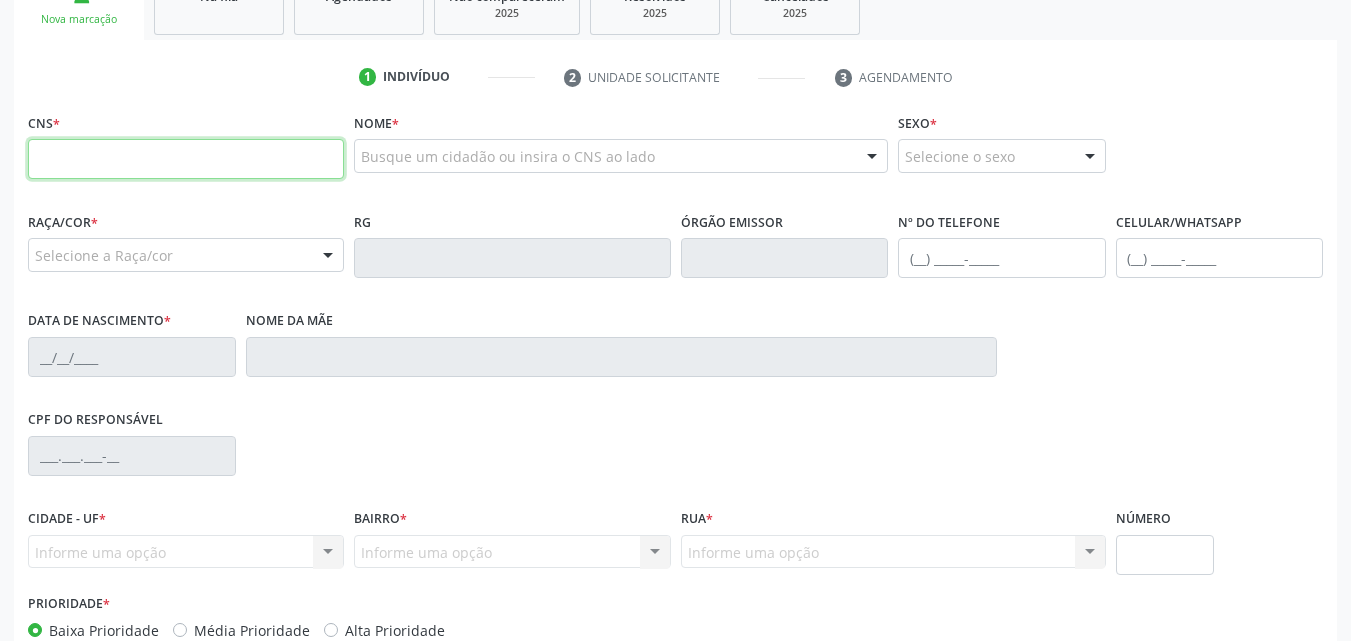 click at bounding box center [186, 159] 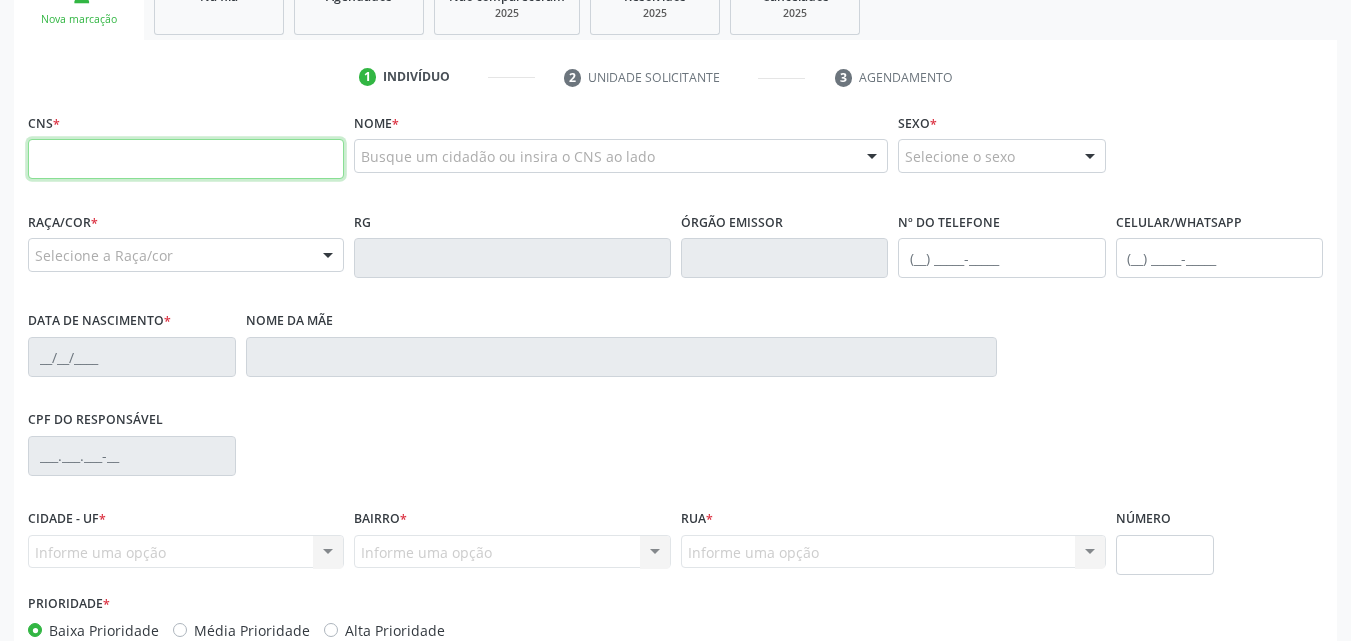 paste 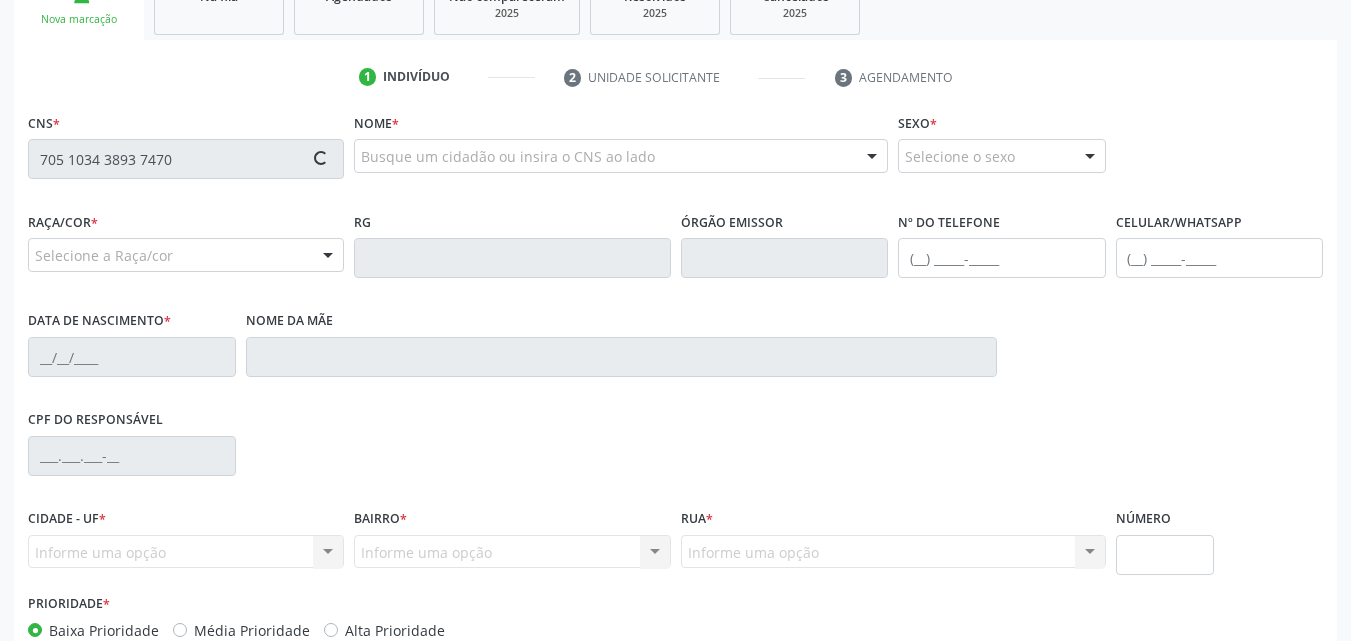 type on "705 1034 3893 7470" 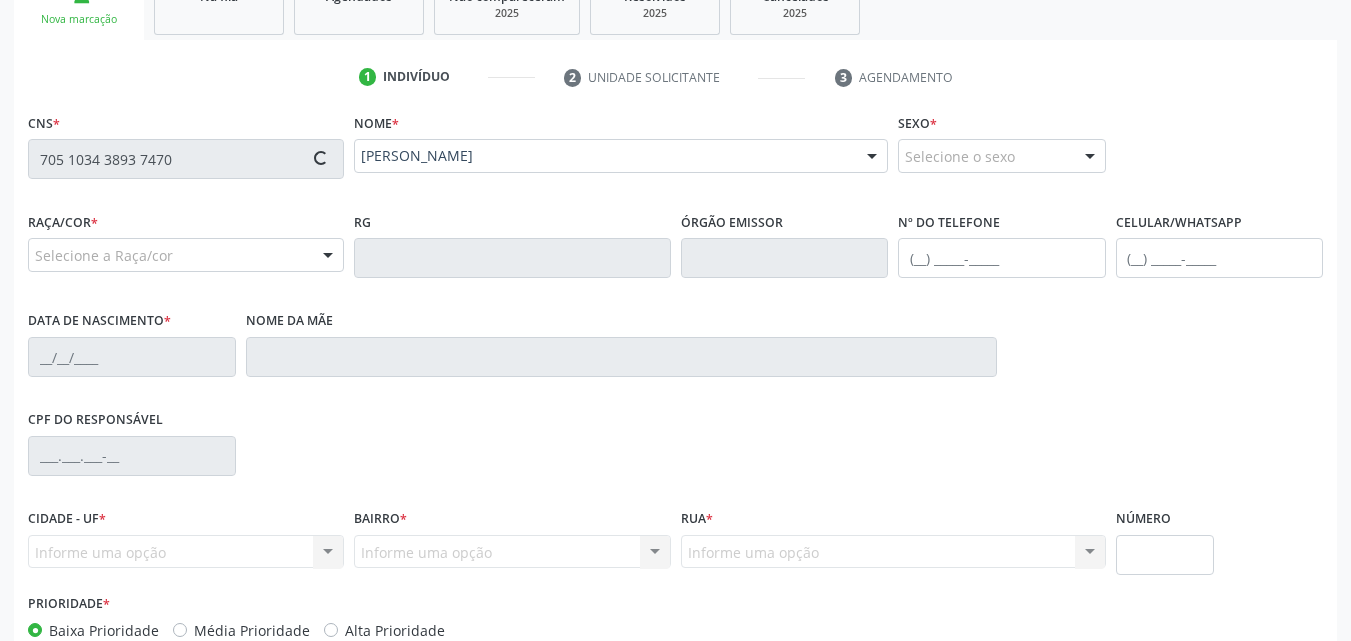 type on "(82) 99118-2571" 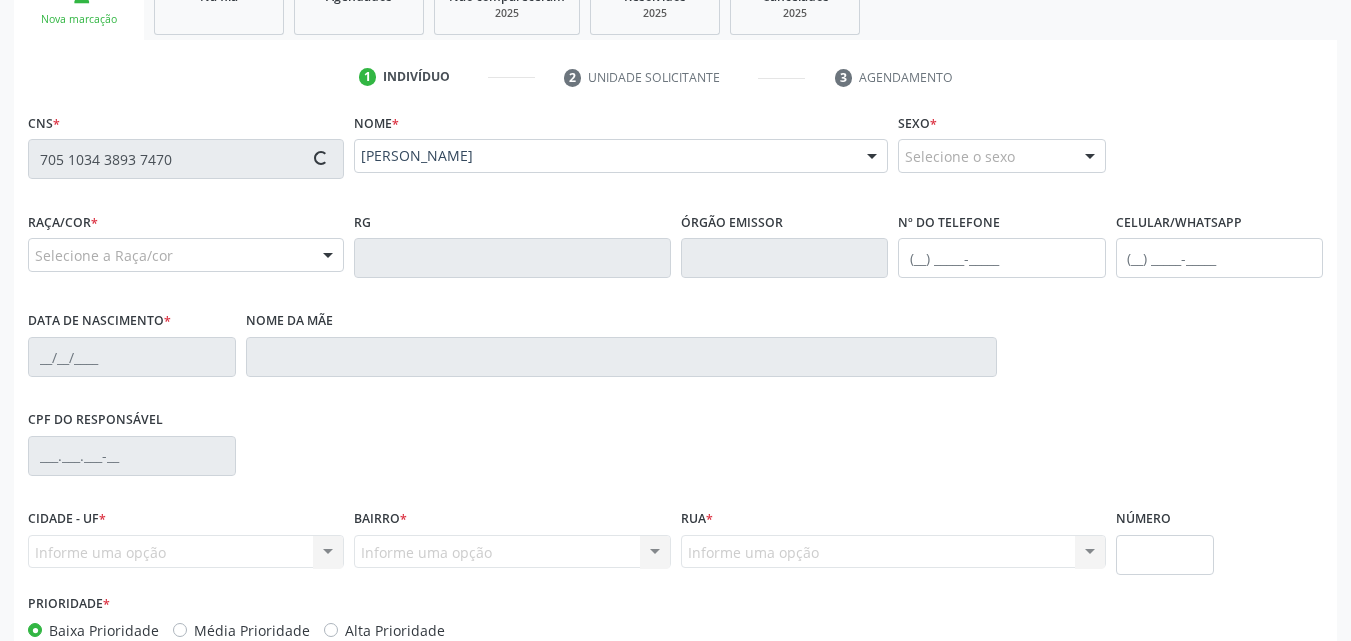 type on "12/12/1986" 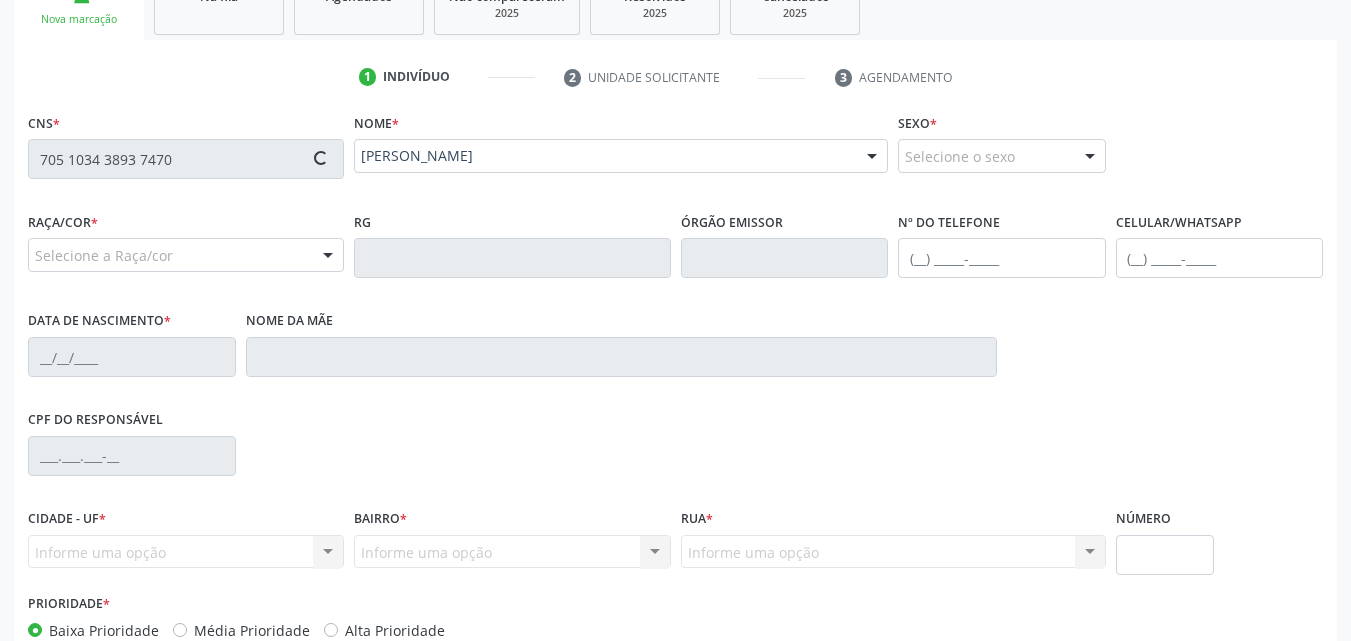 type on "Maria da Conceição Silva Silva" 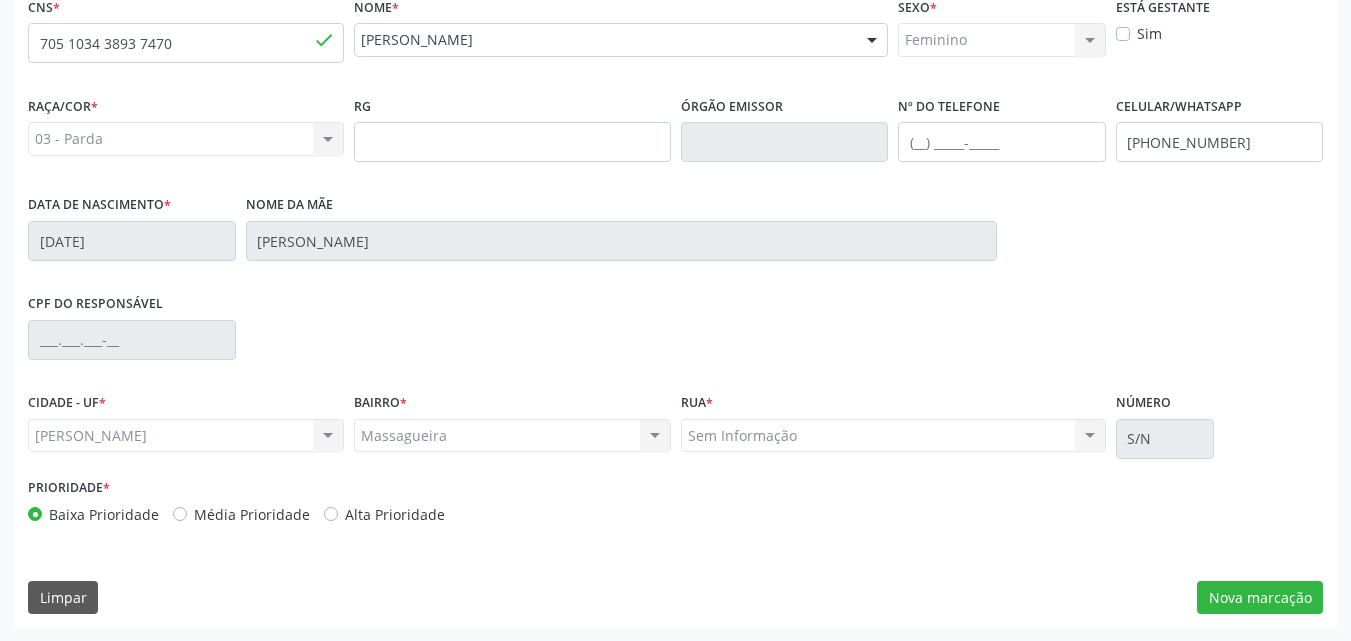 scroll, scrollTop: 471, scrollLeft: 0, axis: vertical 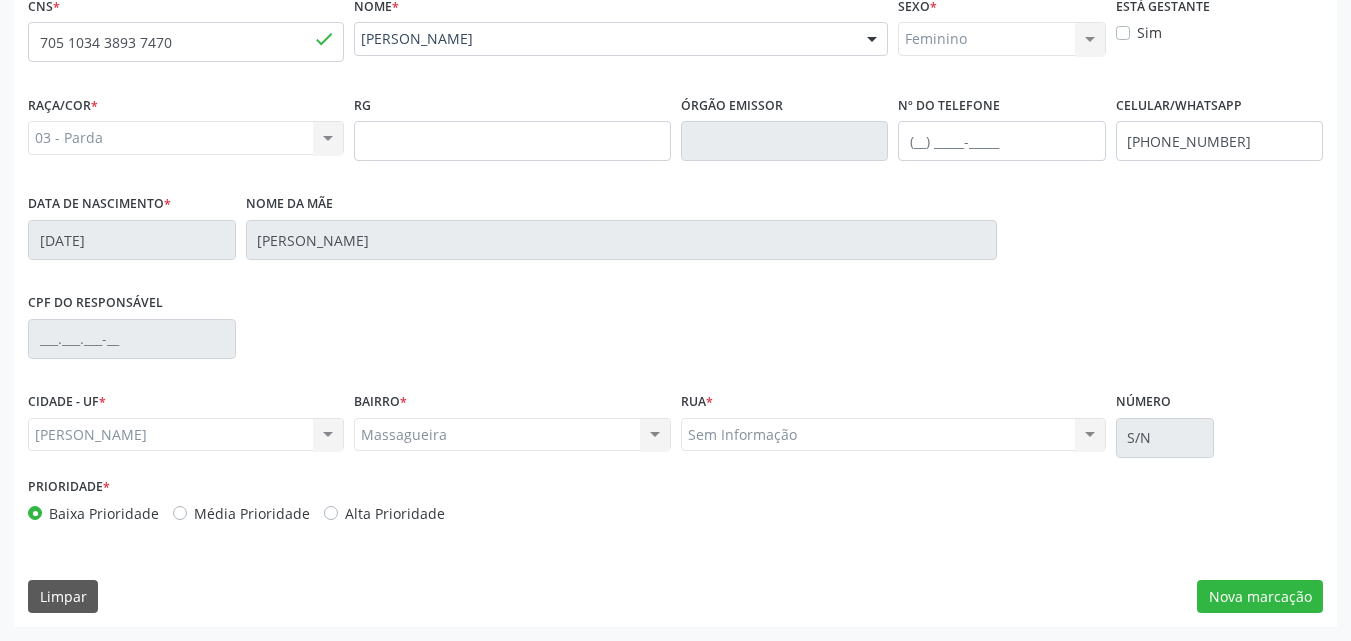 click on "Nome da mãe
Maria da Conceição Silva Silva" at bounding box center [621, 224] 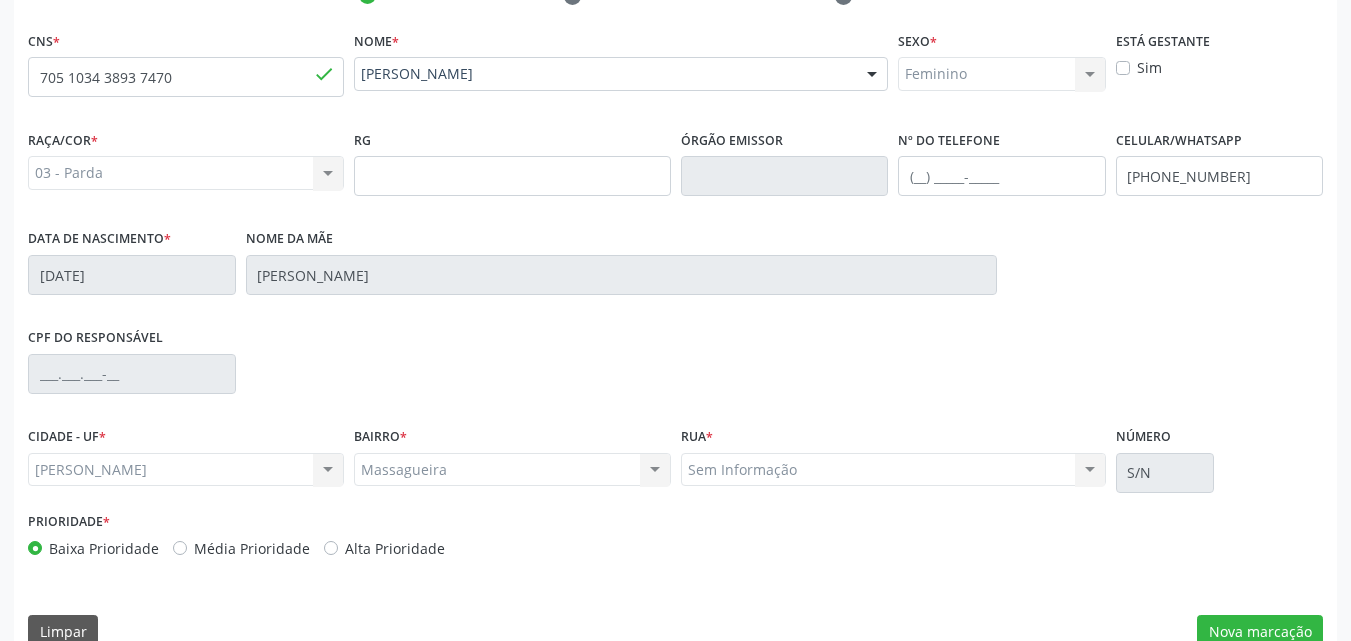 scroll, scrollTop: 471, scrollLeft: 0, axis: vertical 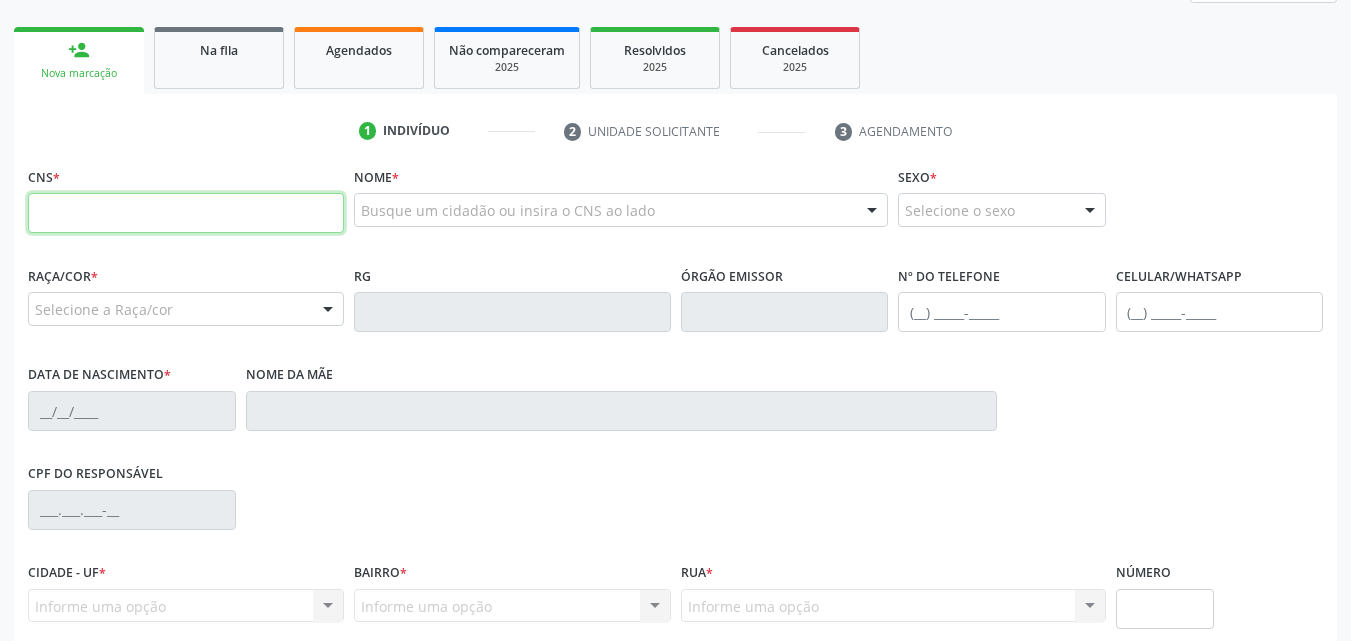 paste on "705 1034 3893 7470" 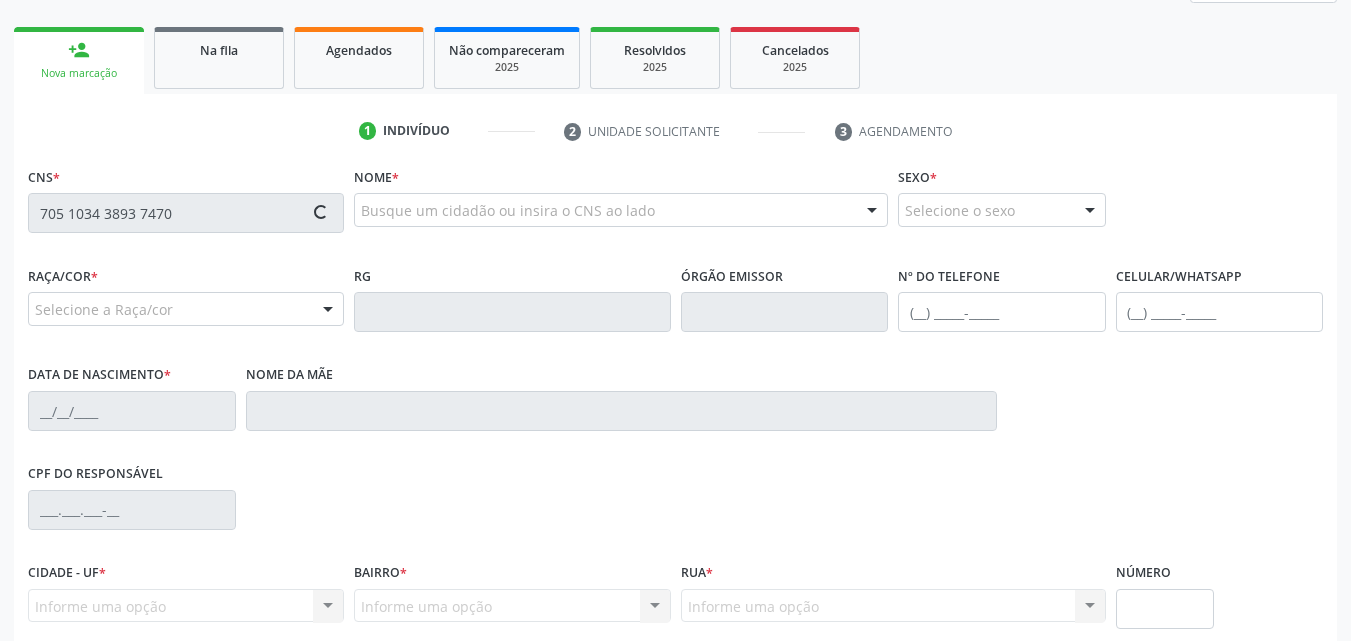 type on "705 1034 3893 7470" 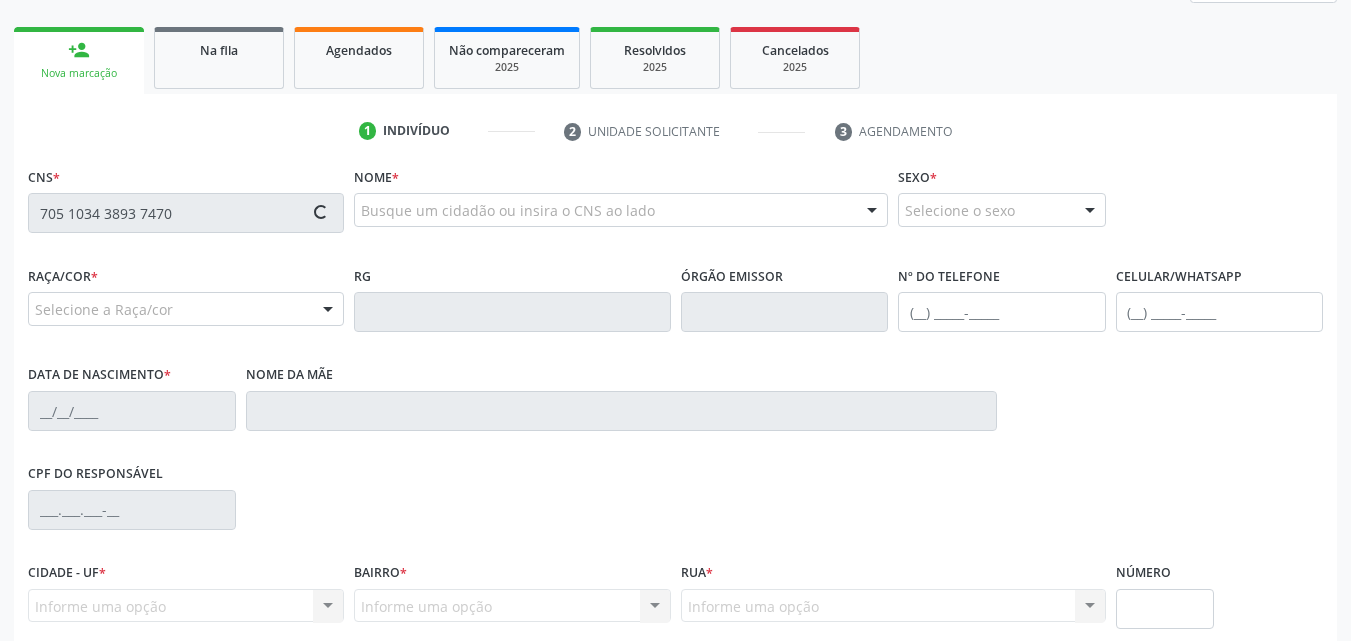 type 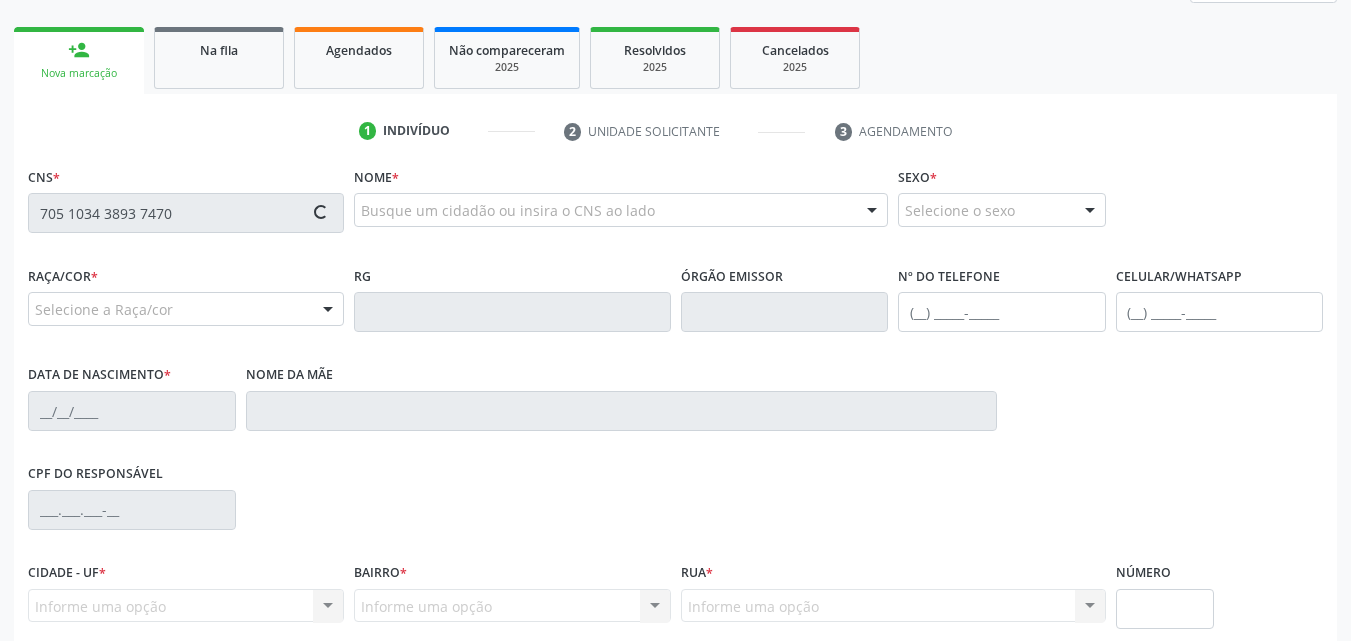 type 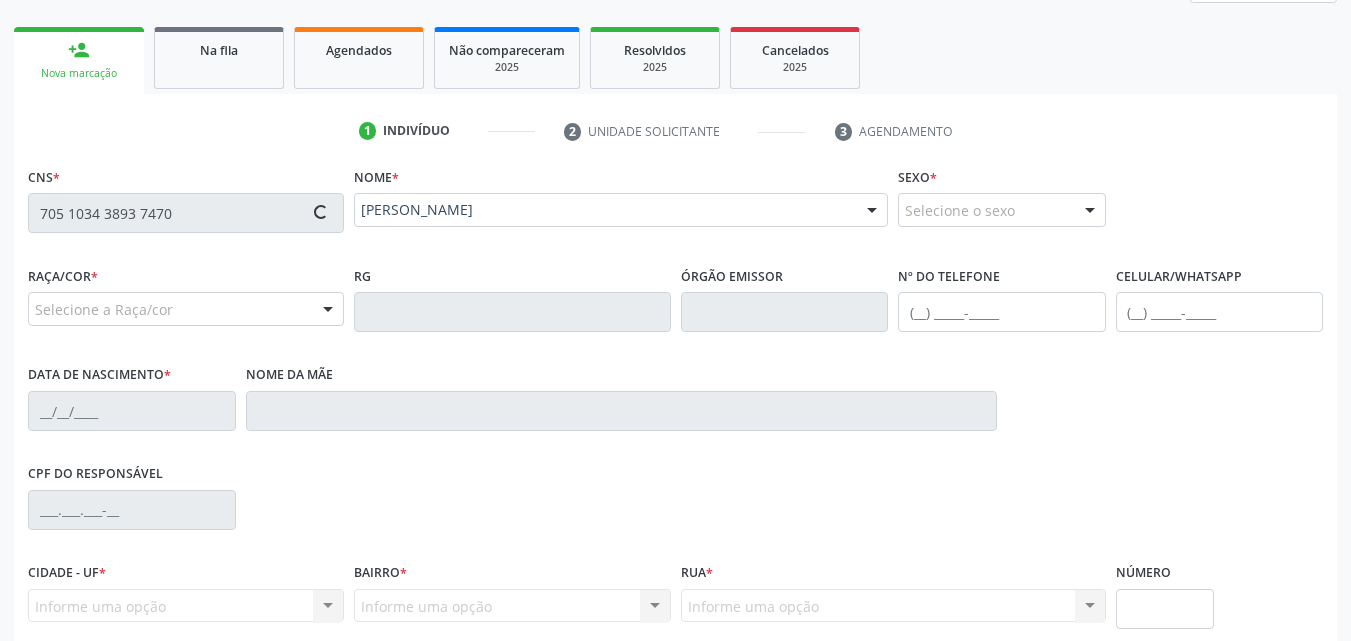 type on "[PHONE_NUMBER]" 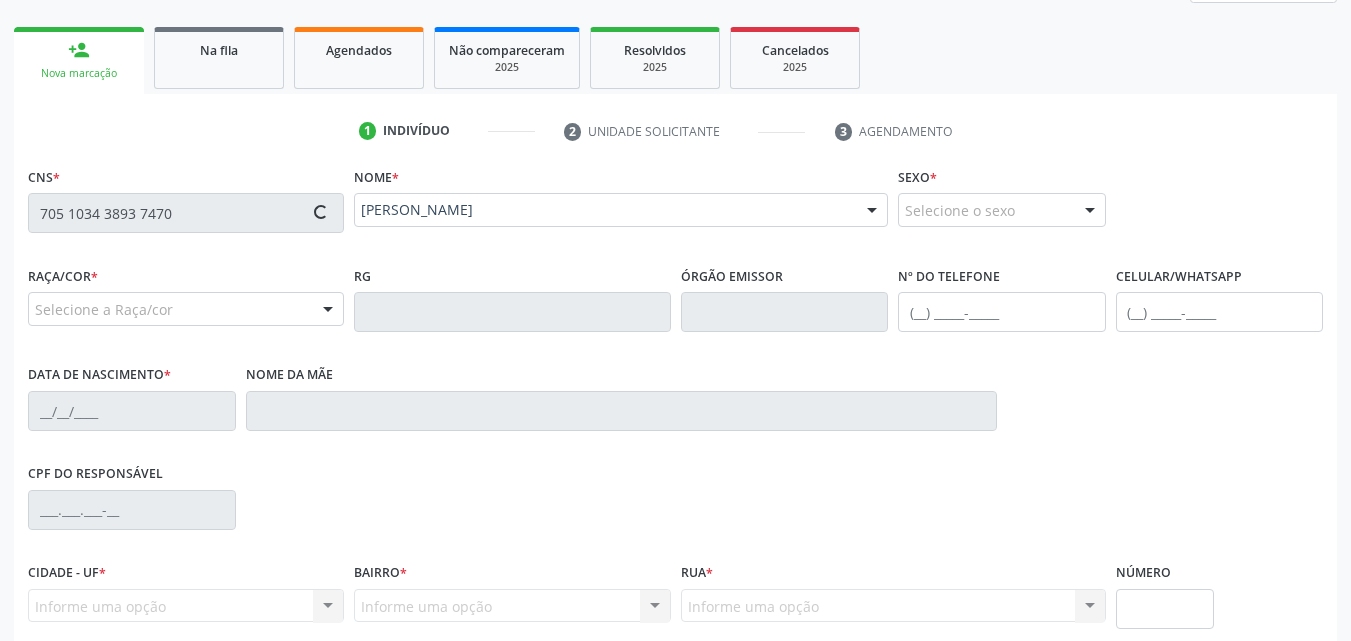 type on "[DATE]" 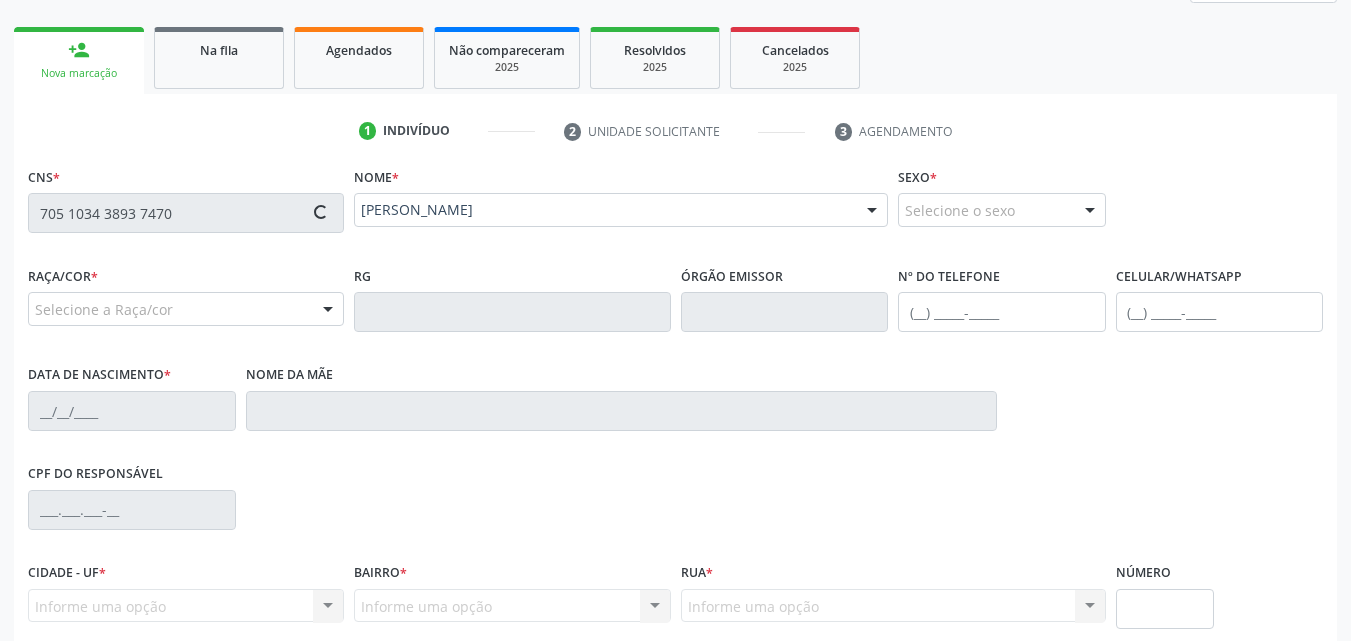 type on "S/N" 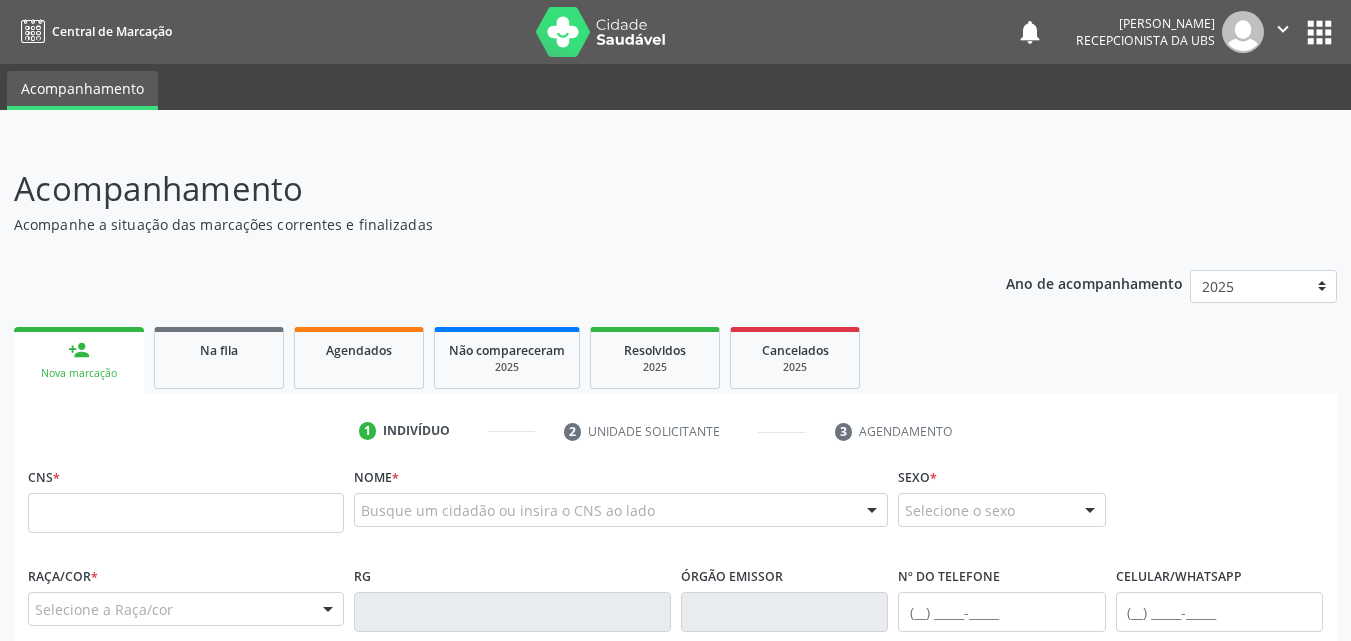 scroll, scrollTop: 366, scrollLeft: 0, axis: vertical 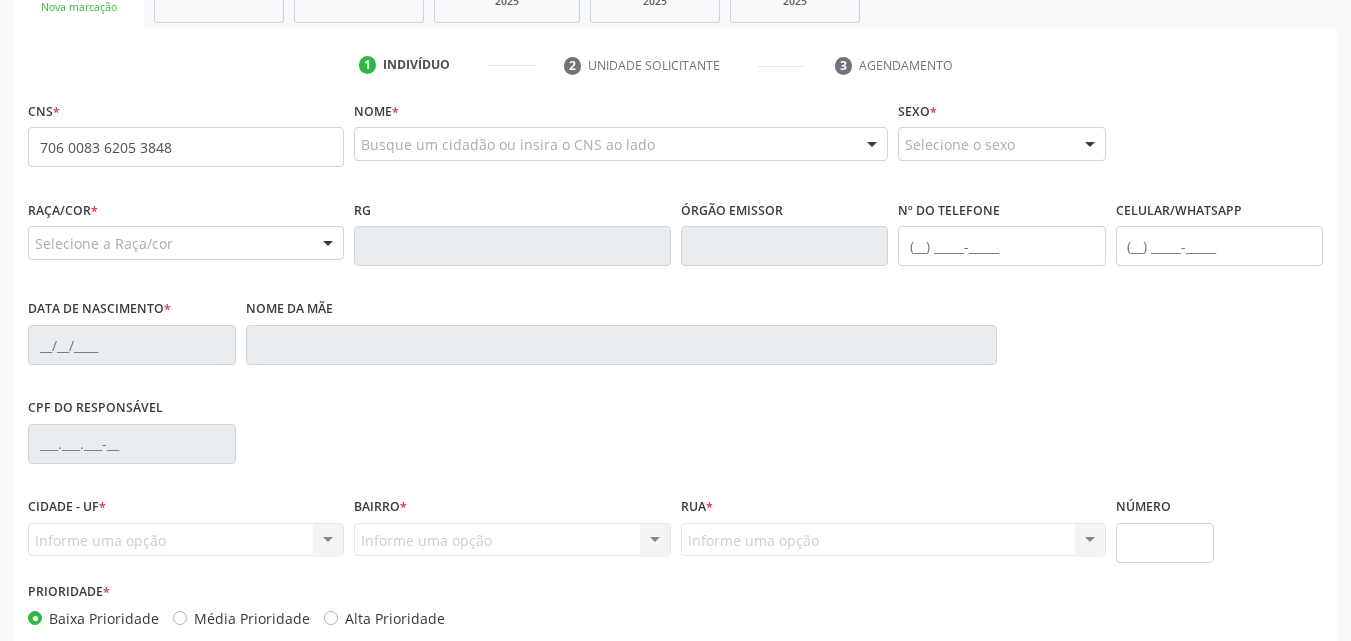 type on "706 0083 6205 3848" 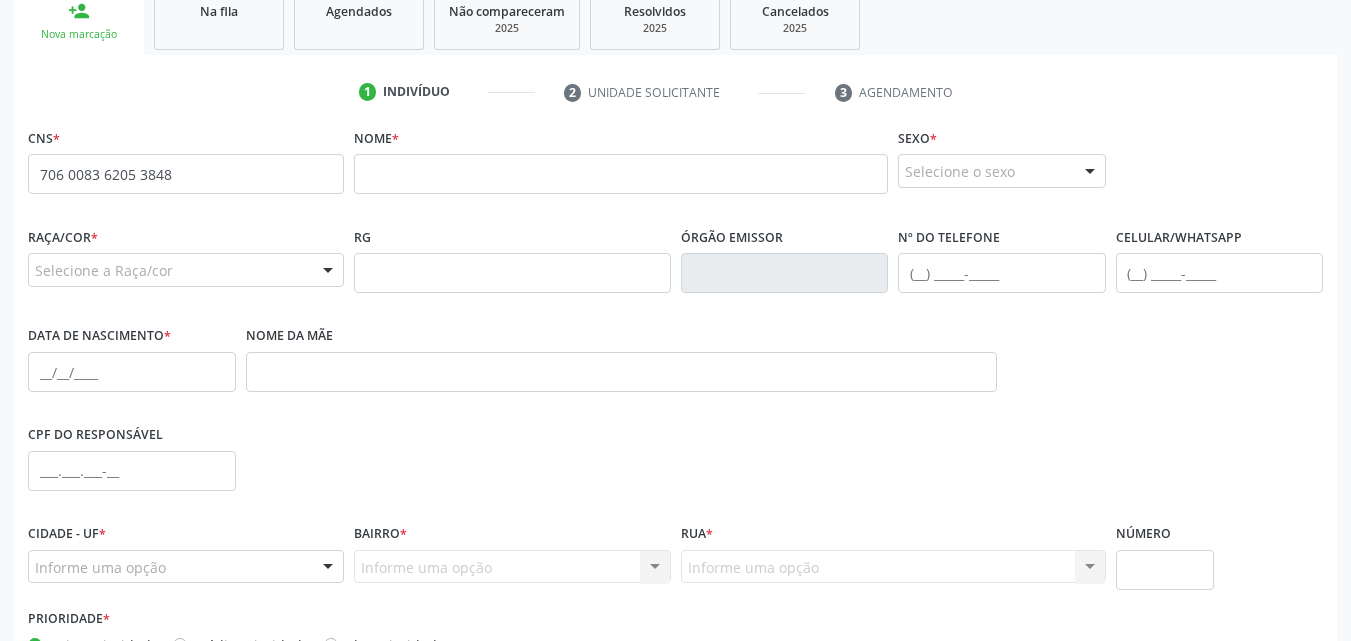 scroll, scrollTop: 271, scrollLeft: 0, axis: vertical 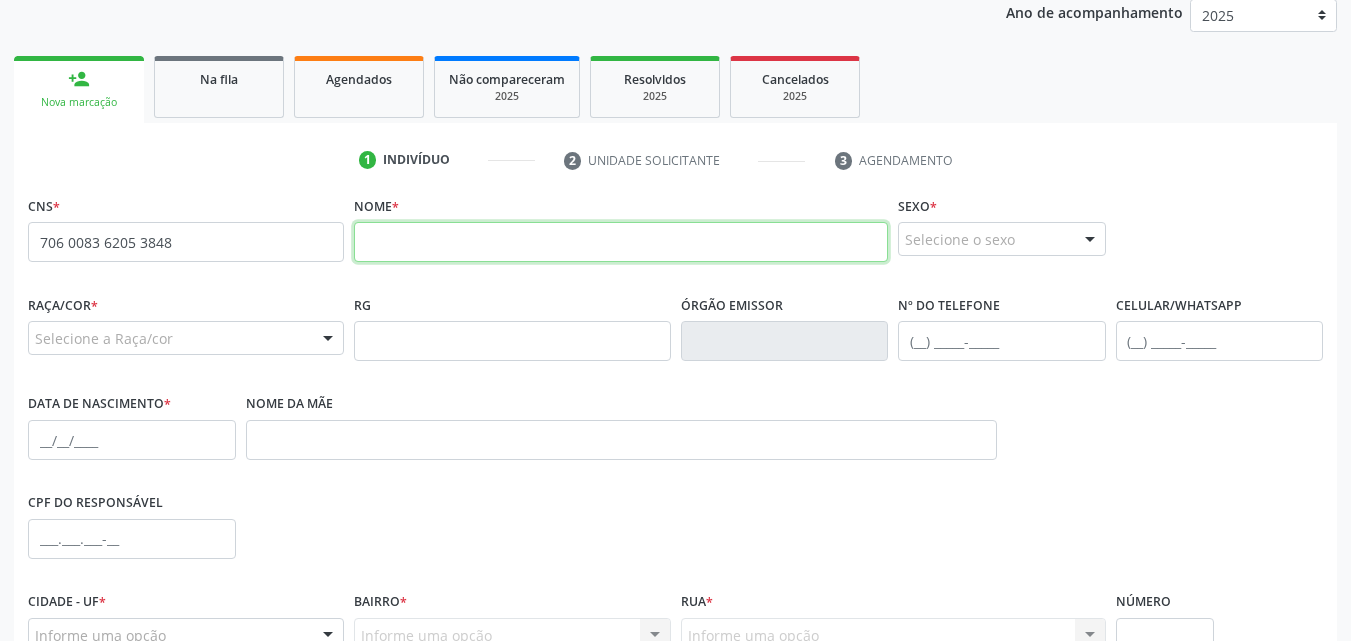 click at bounding box center (621, 242) 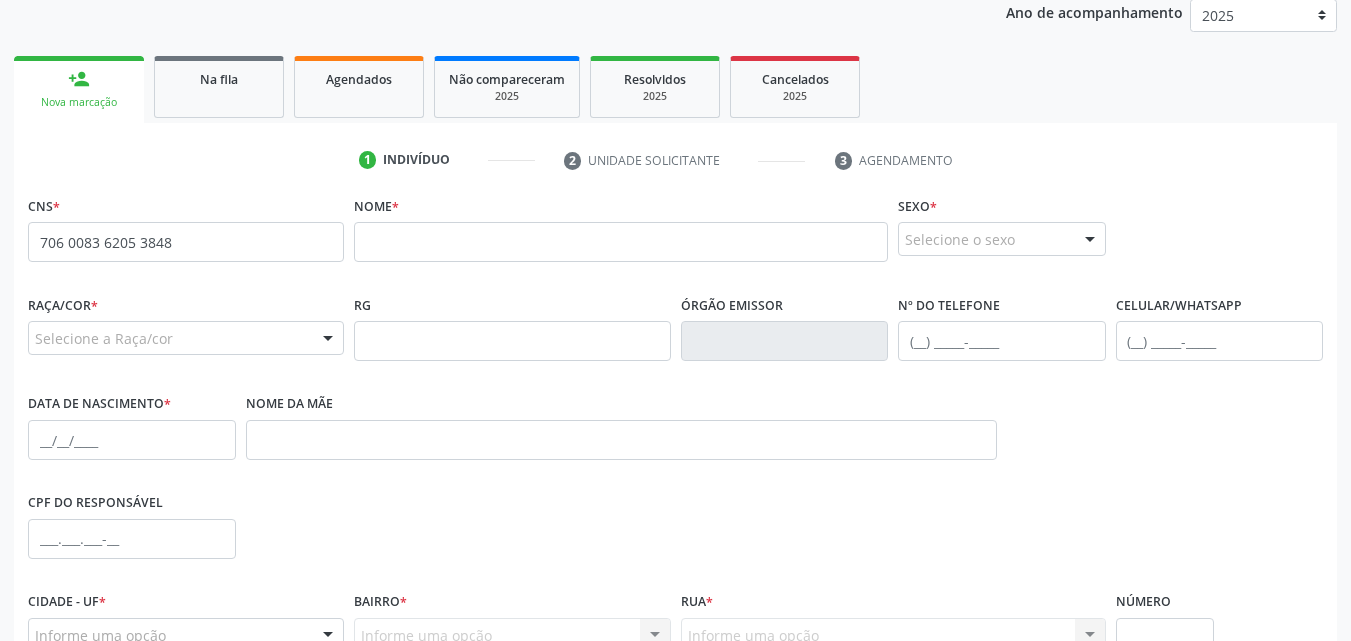 click on "Selecione o sexo" at bounding box center (1002, 239) 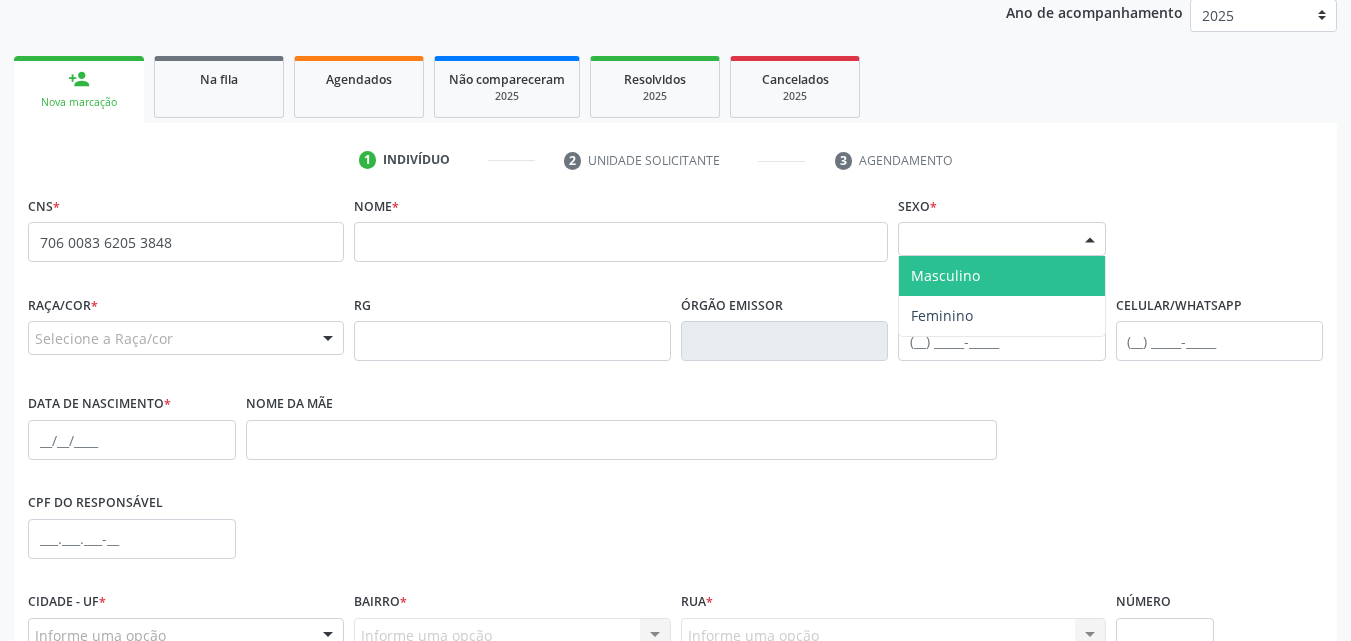 click on "Raça/cor
*
Selecione a Raça/cor
01 - Branca   02 - Preta   04 - [GEOGRAPHIC_DATA]   03 - [MEDICAL_DATA]   05 - Indígena
Nenhum resultado encontrado para: "   "
Não há nenhuma opção para ser exibida." at bounding box center (186, 322) 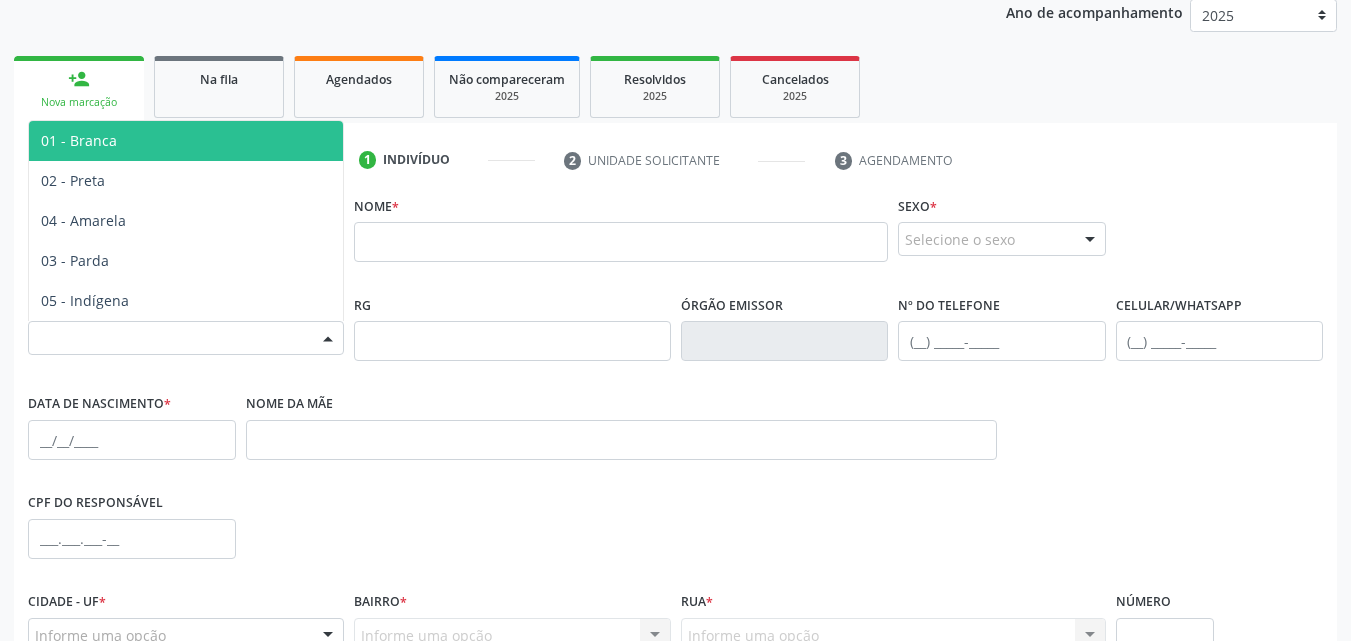 click on "Selecione a Raça/cor" at bounding box center (186, 338) 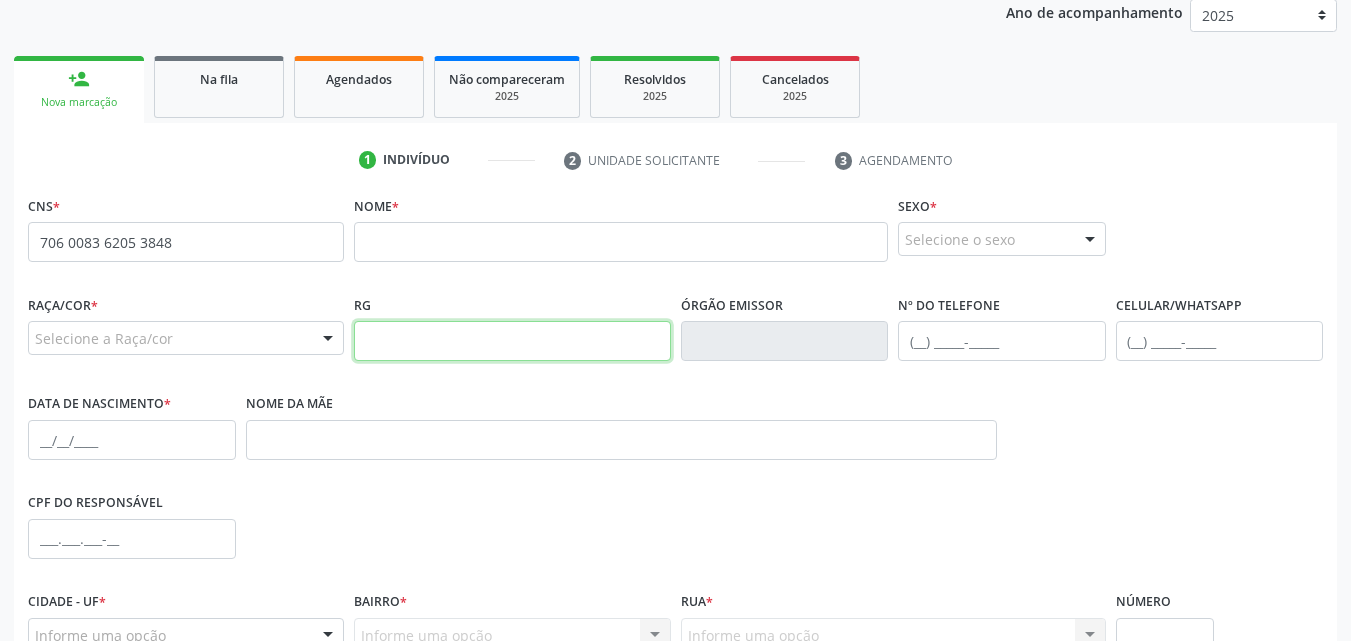 click at bounding box center [512, 341] 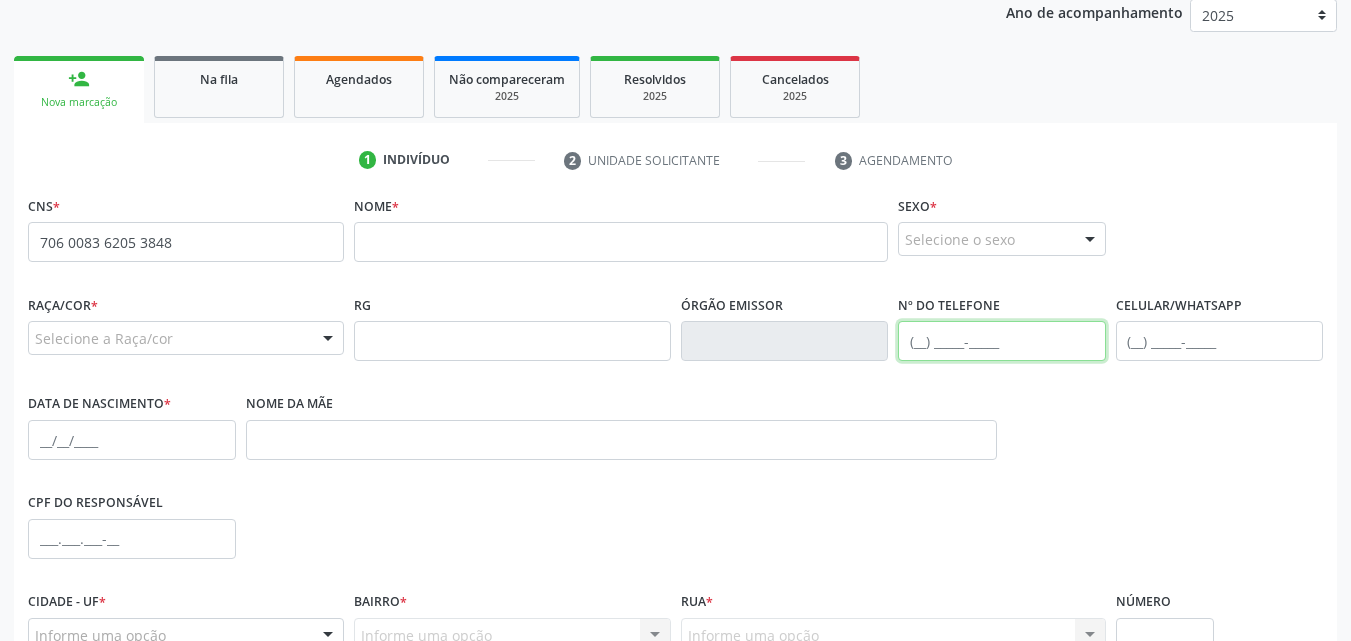 click at bounding box center [1002, 341] 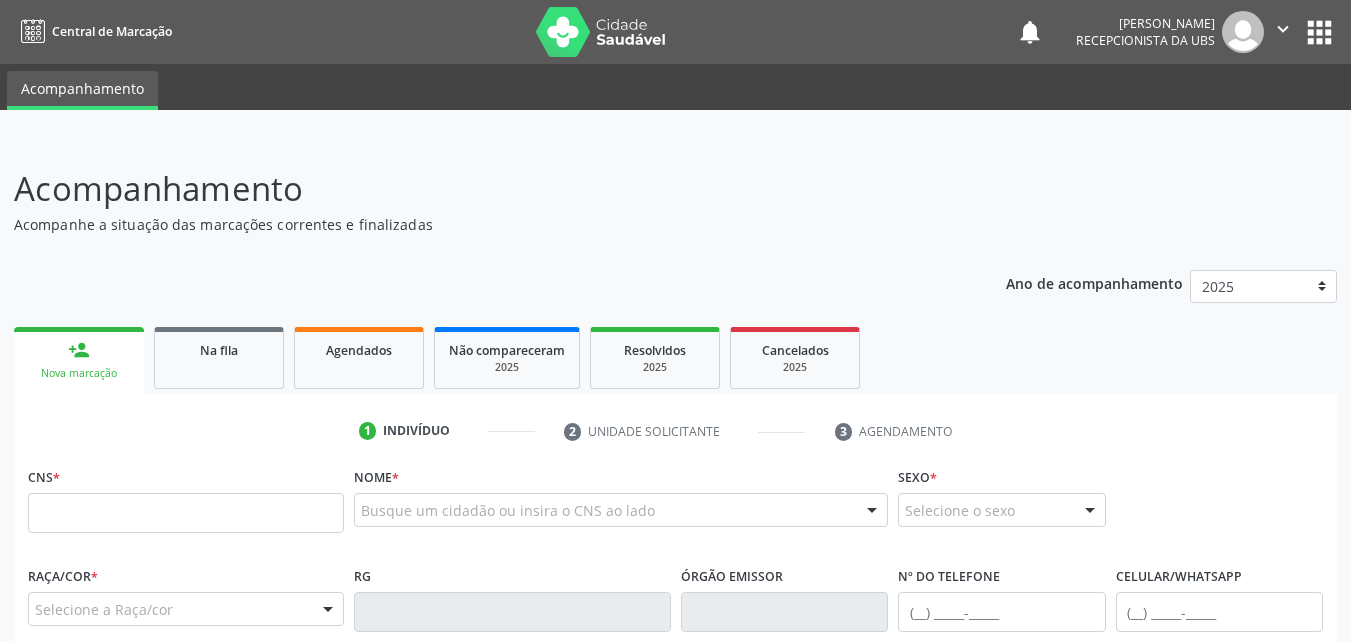 scroll, scrollTop: 337, scrollLeft: 0, axis: vertical 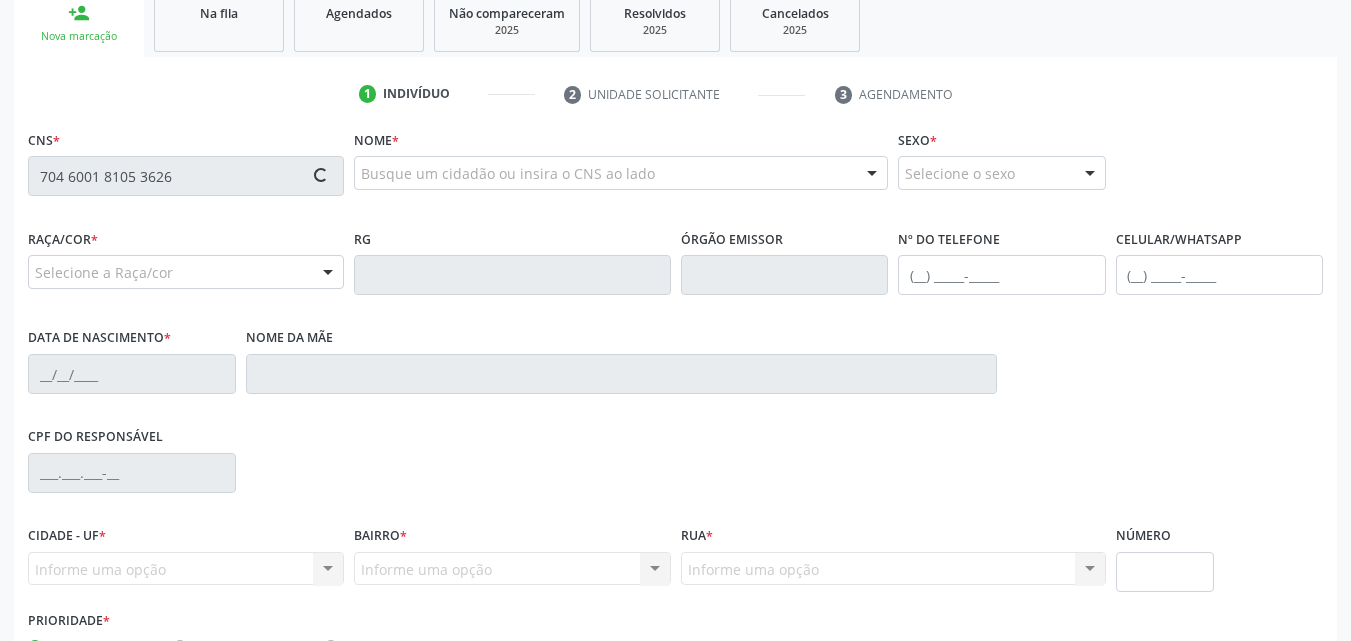 type on "704 6001 8105 3626" 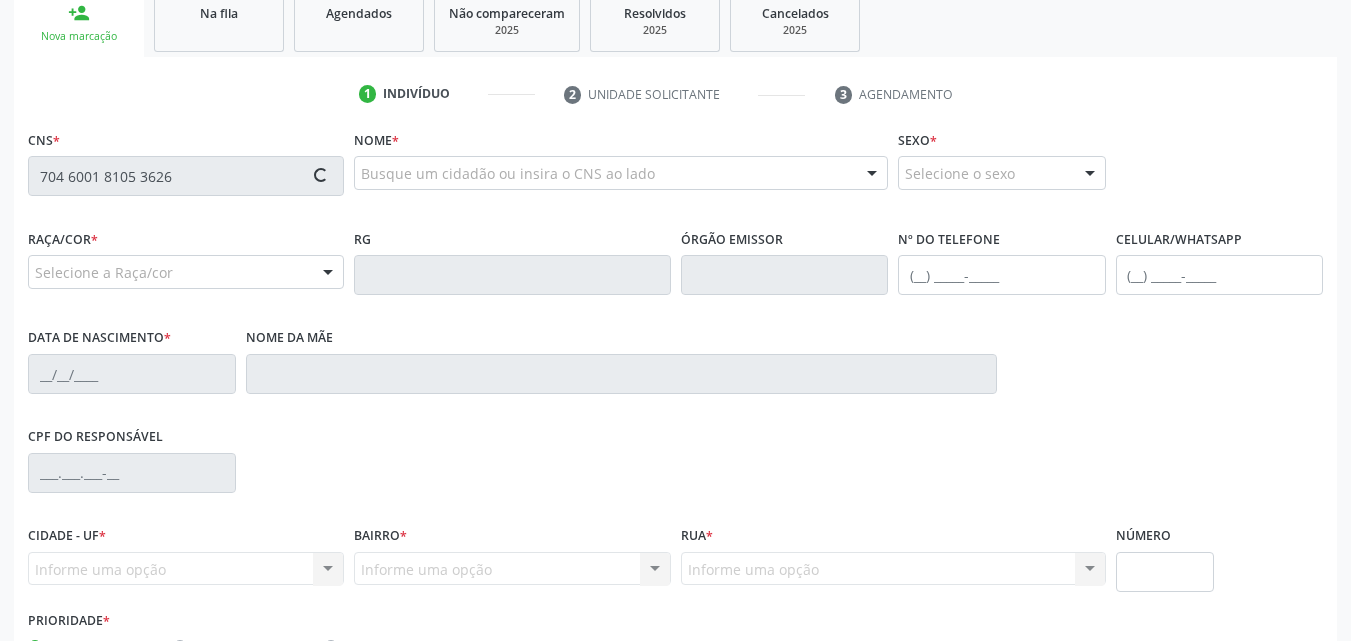 type 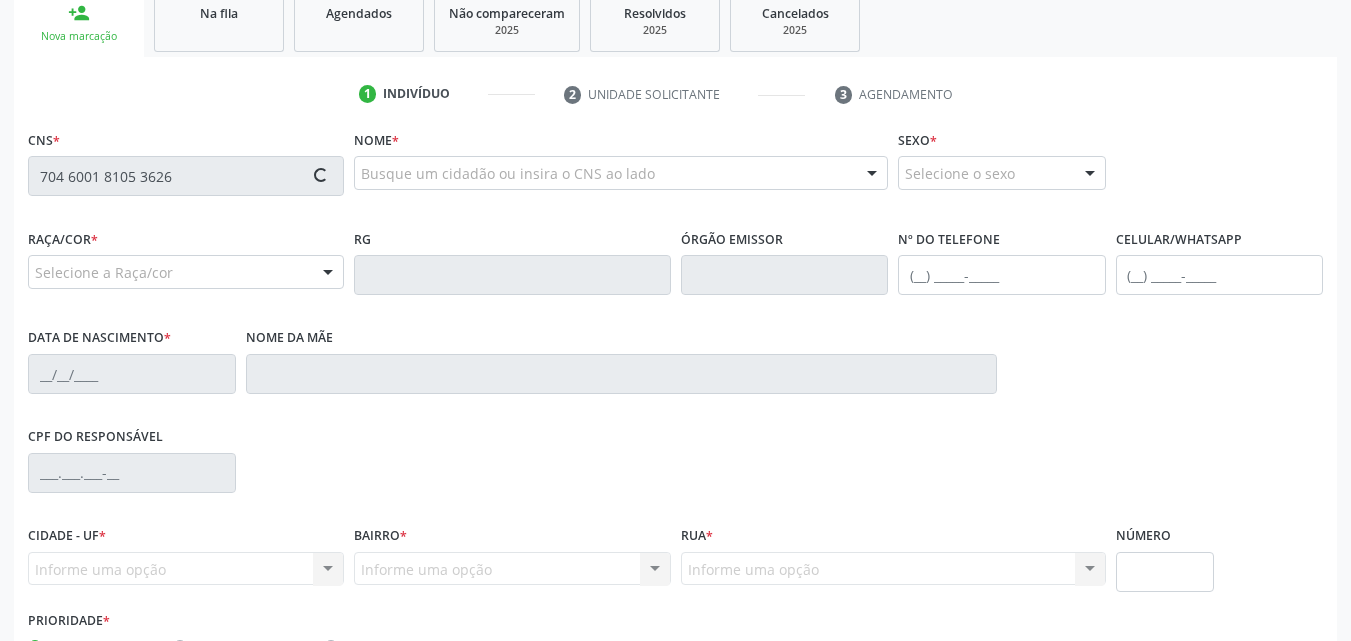 type 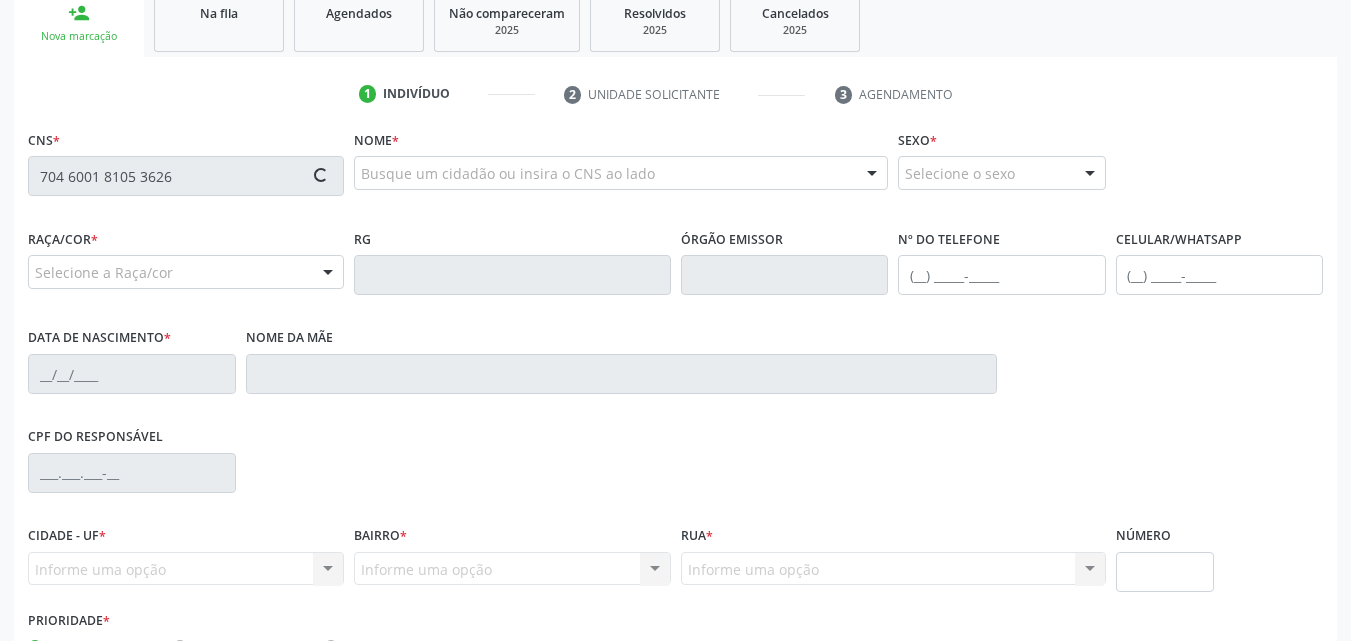 type 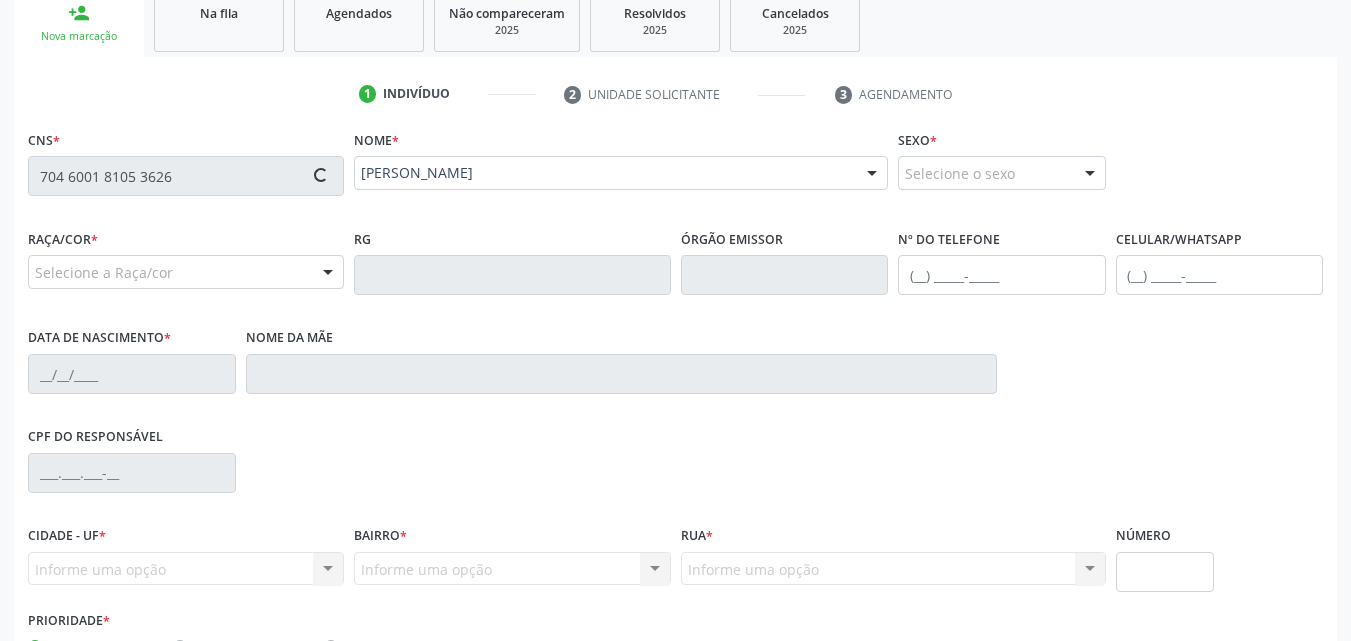 type on "[PHONE_NUMBER]" 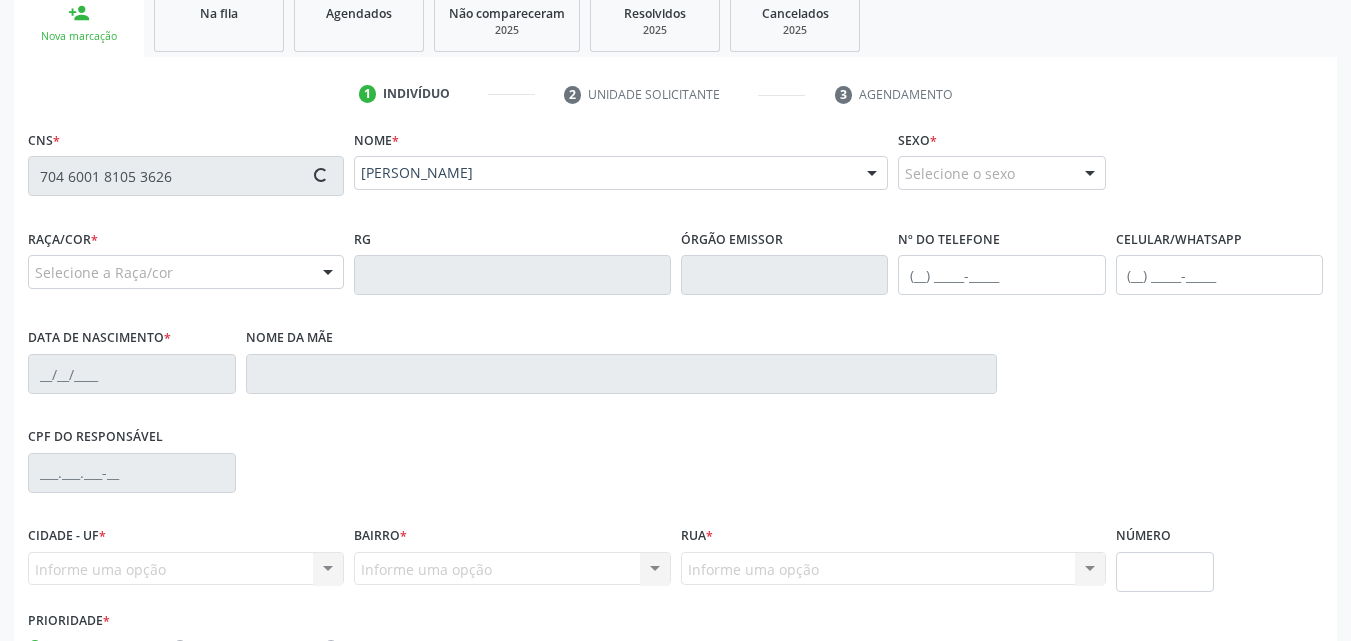 type on "[DATE]" 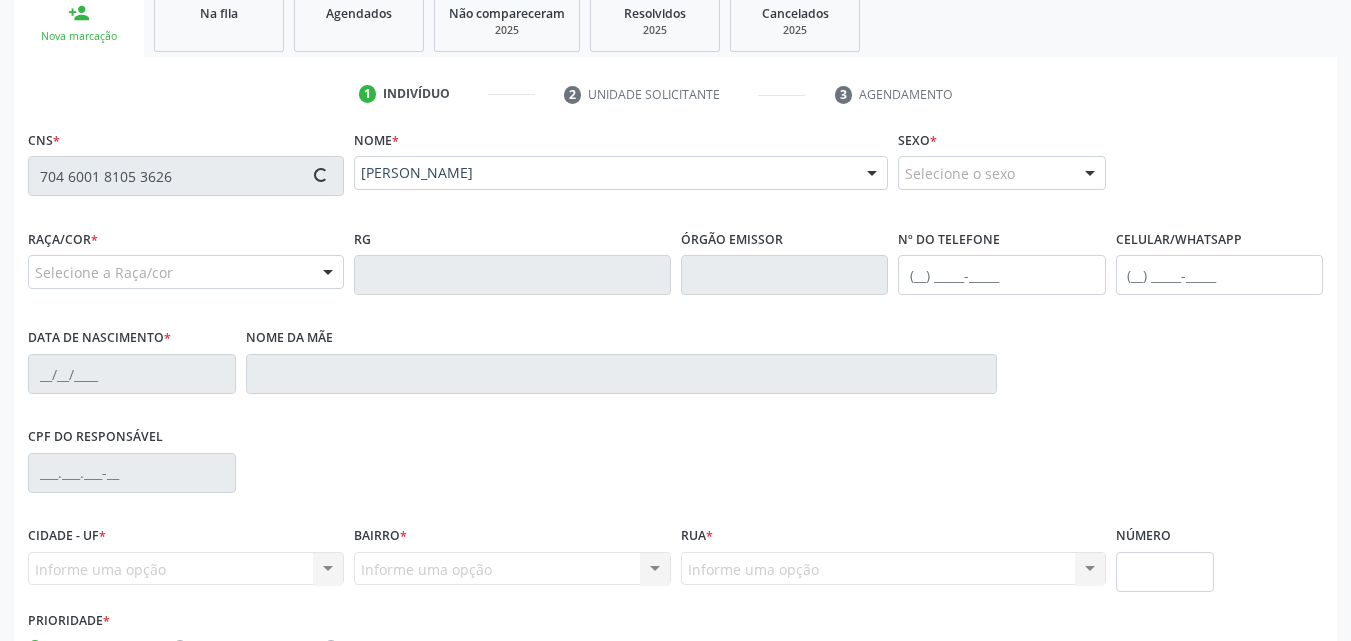 type on "174" 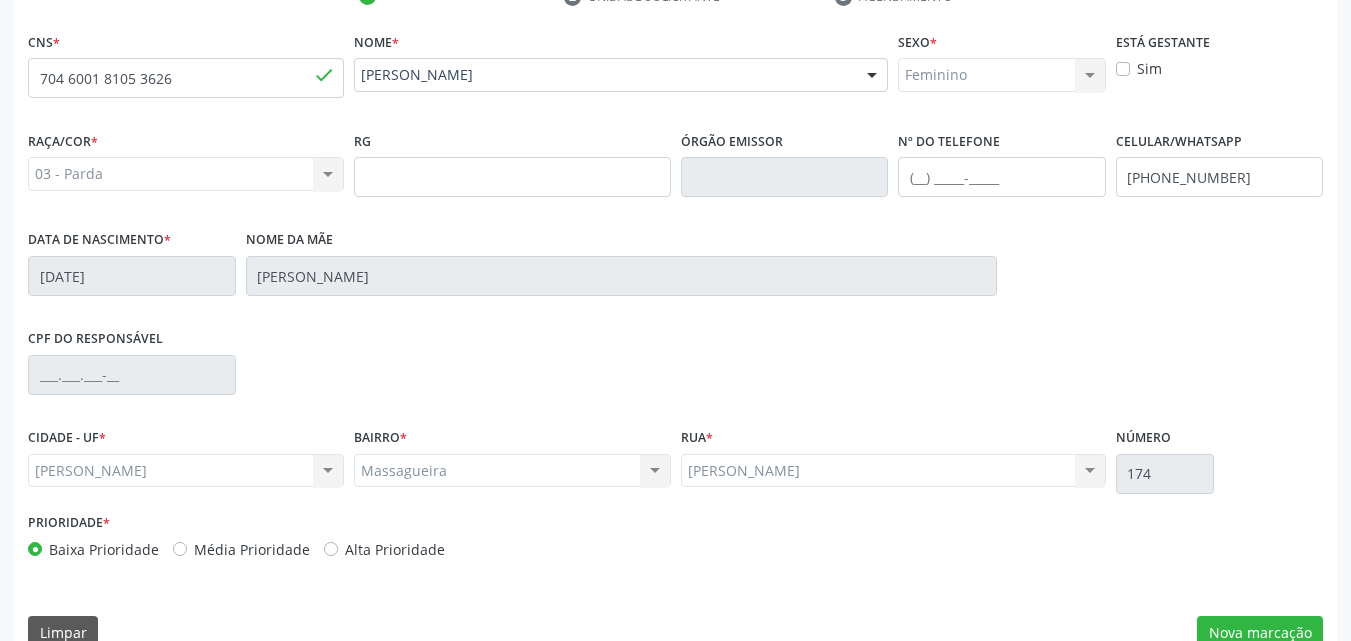 scroll, scrollTop: 471, scrollLeft: 0, axis: vertical 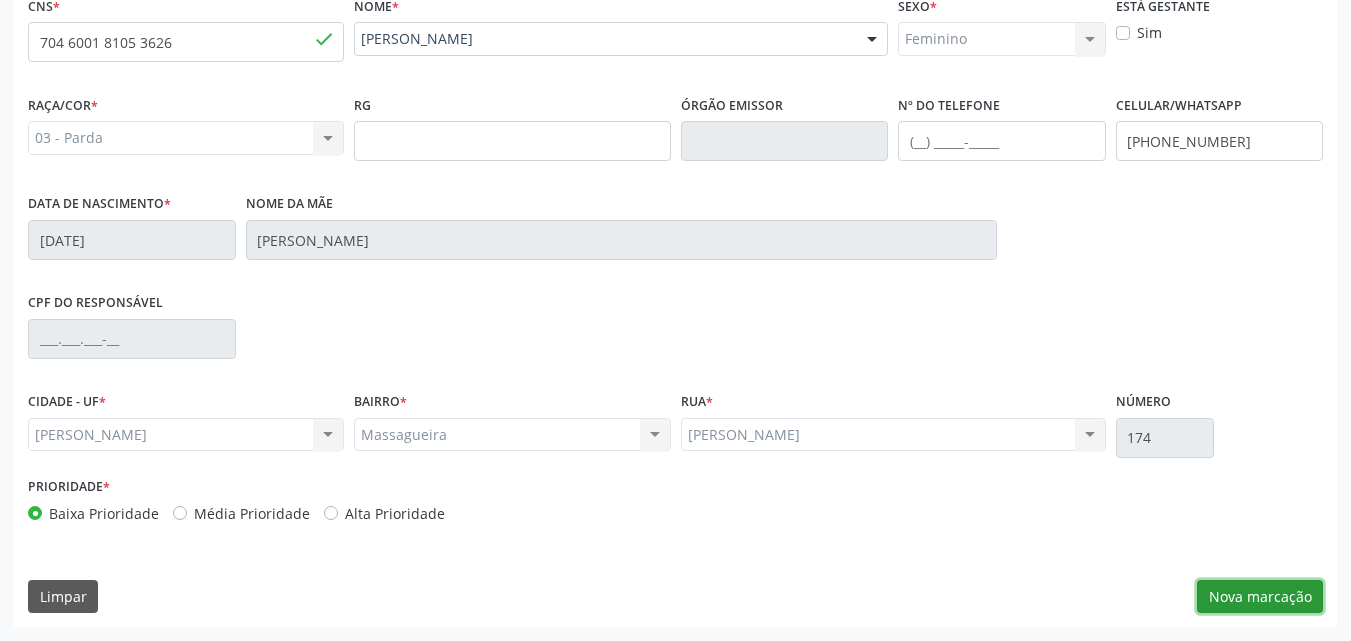 click on "Nova marcação" at bounding box center [1260, 597] 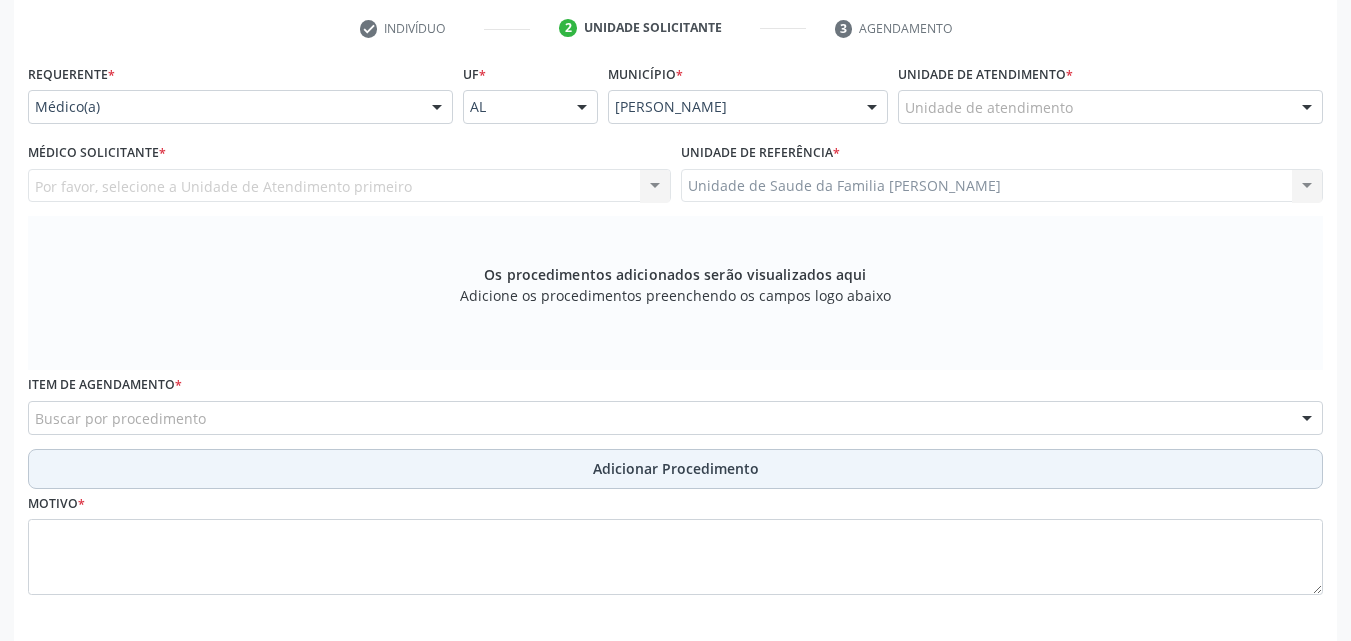 scroll, scrollTop: 371, scrollLeft: 0, axis: vertical 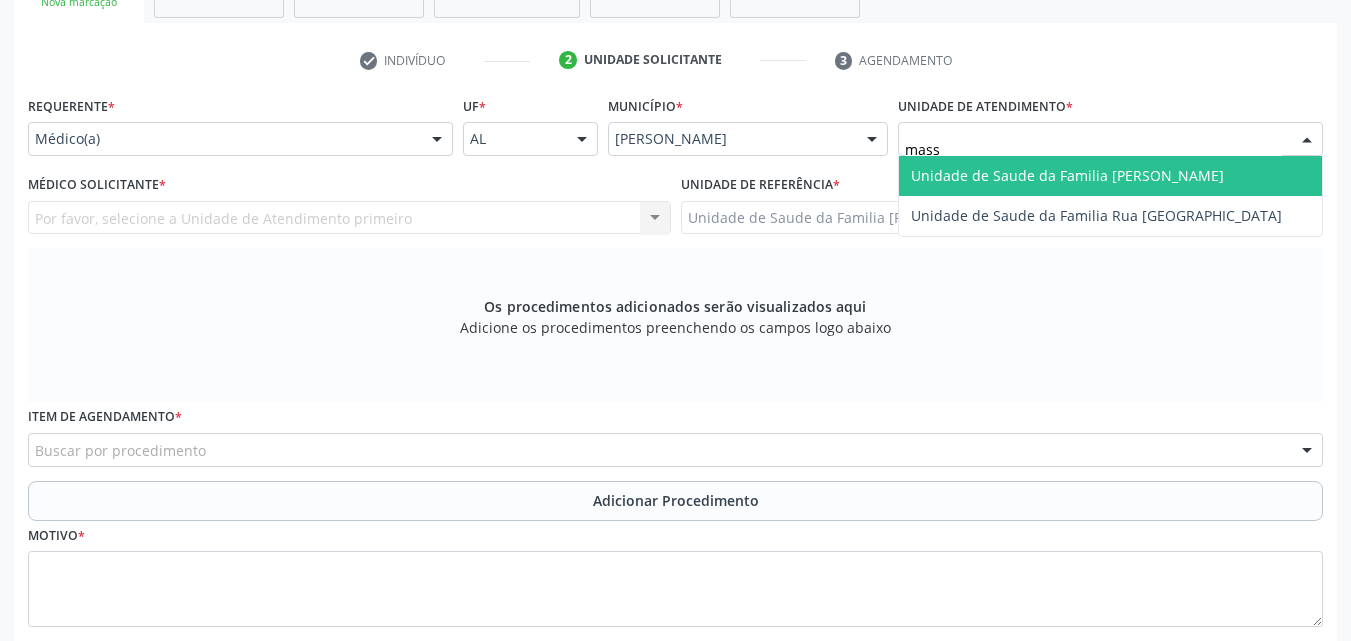 type on "massa" 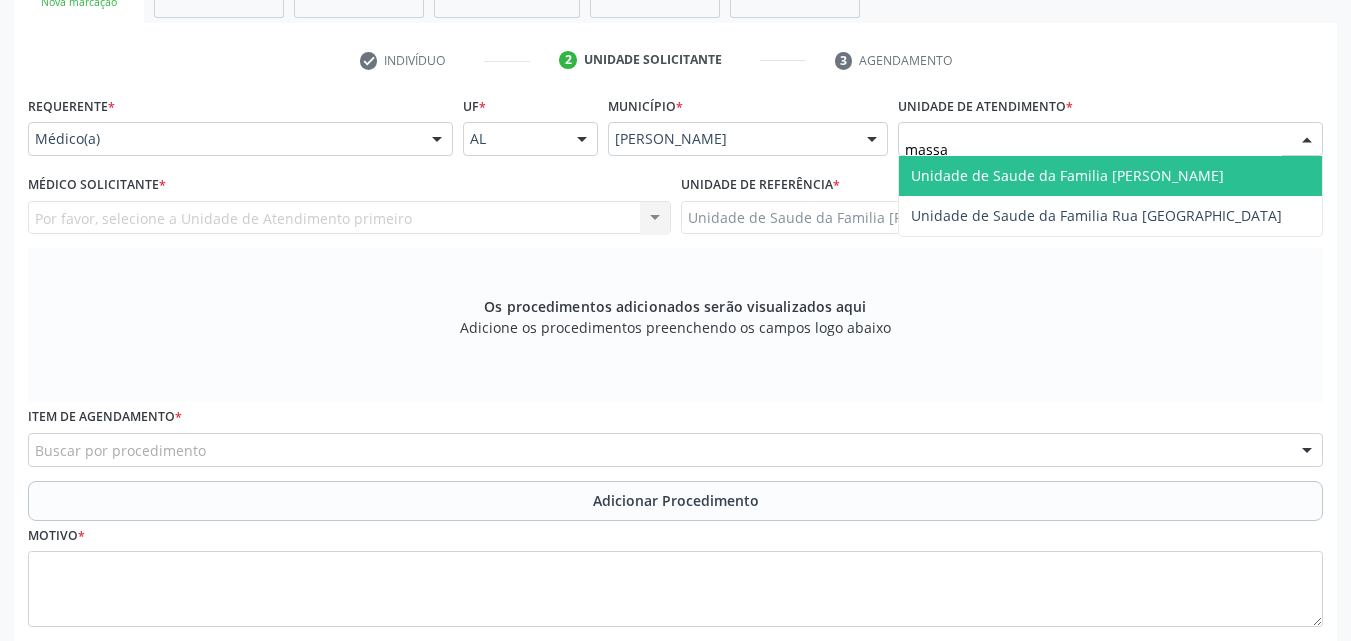 click on "Unidade de Saude da Familia [PERSON_NAME]" at bounding box center (1067, 175) 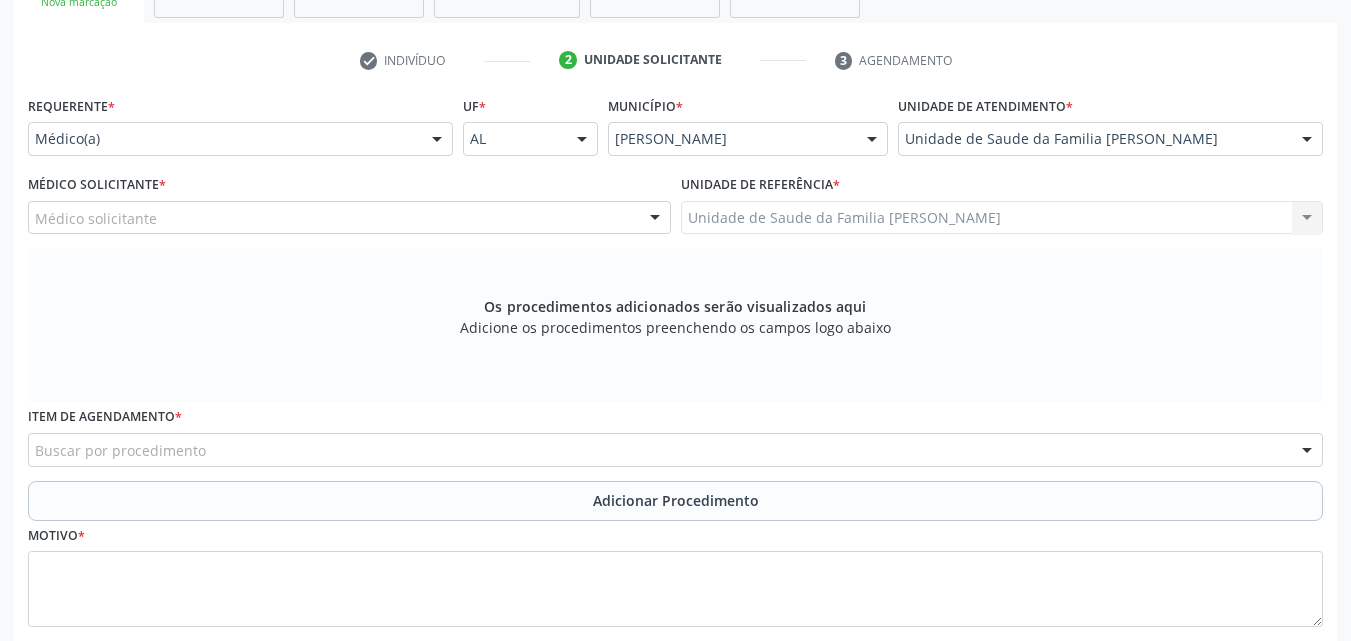 click on "Médico solicitante" at bounding box center (349, 218) 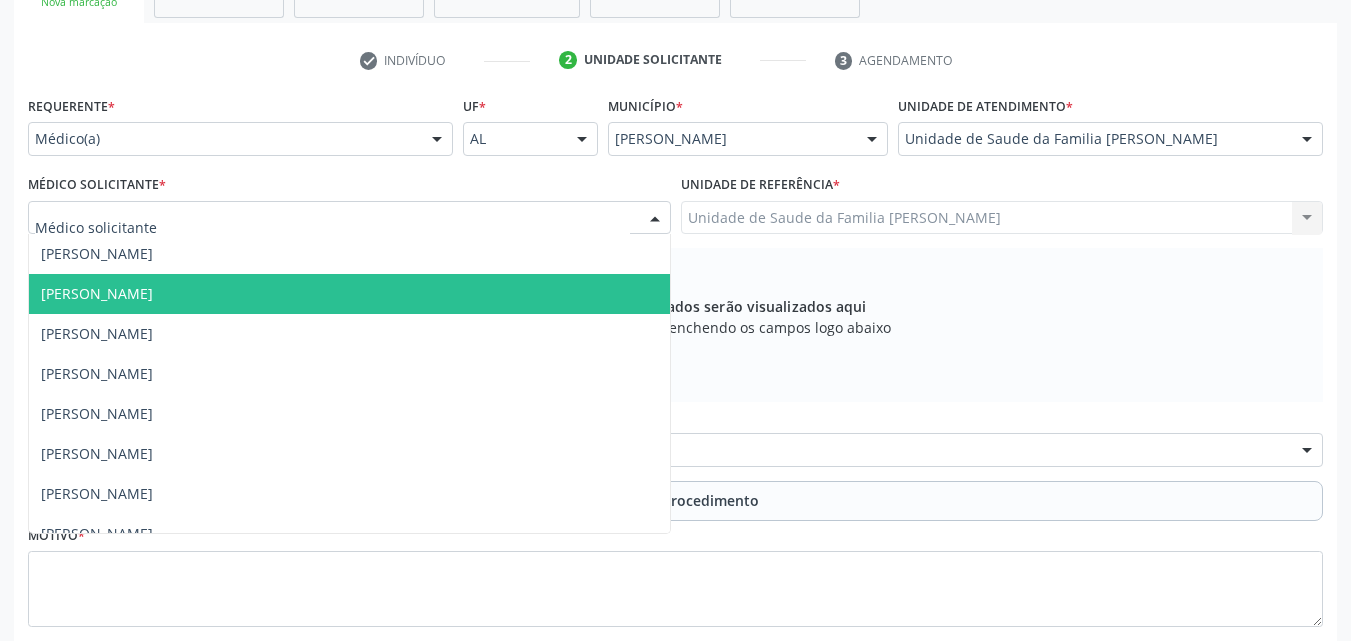 click on "[PERSON_NAME]" at bounding box center (349, 294) 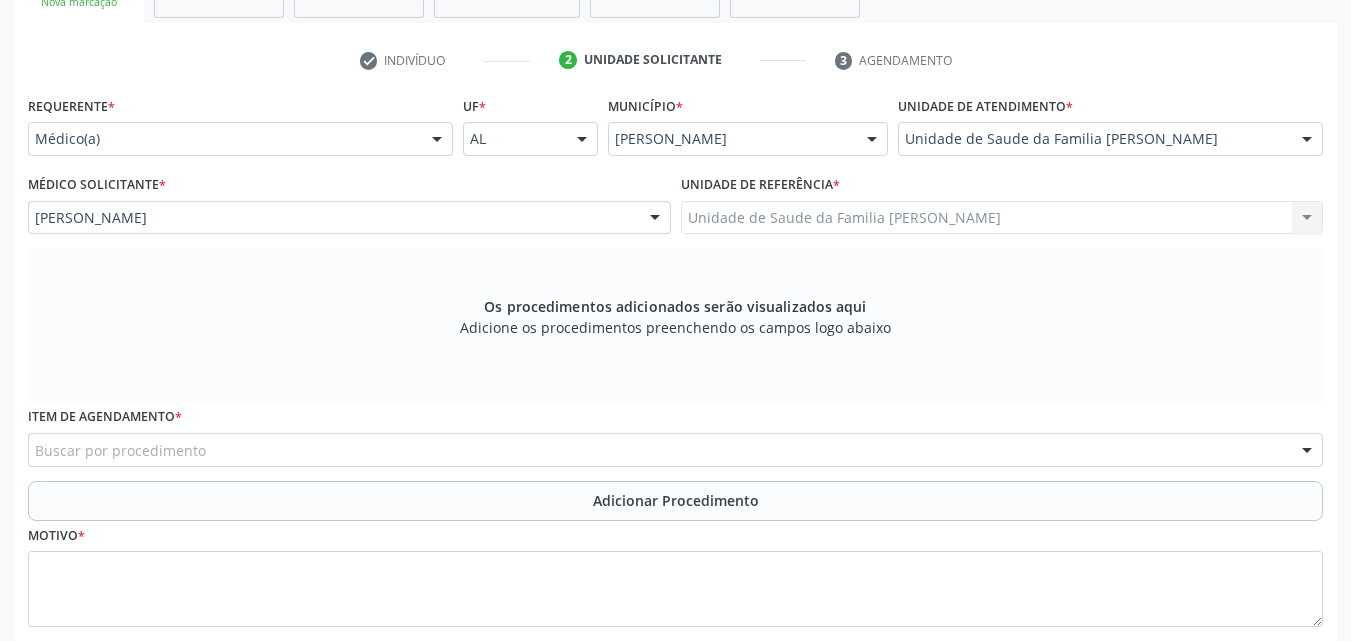 click on "Buscar por procedimento" at bounding box center [675, 450] 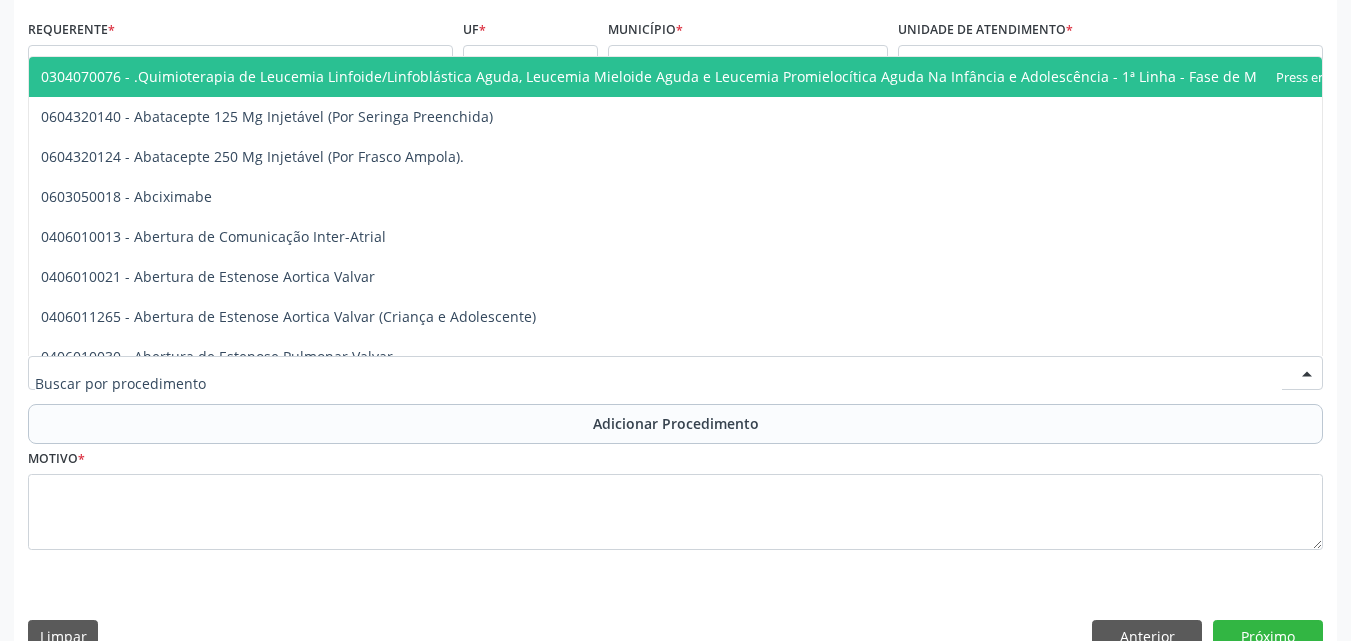 scroll, scrollTop: 471, scrollLeft: 0, axis: vertical 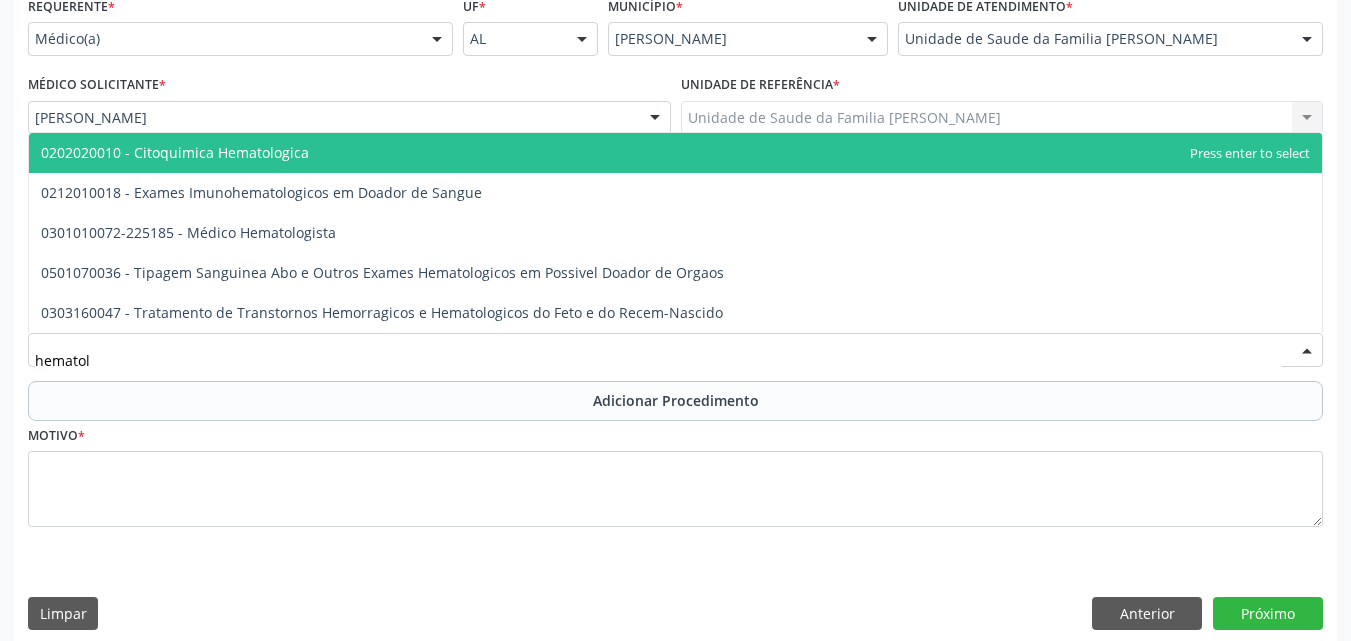 type on "hematolo" 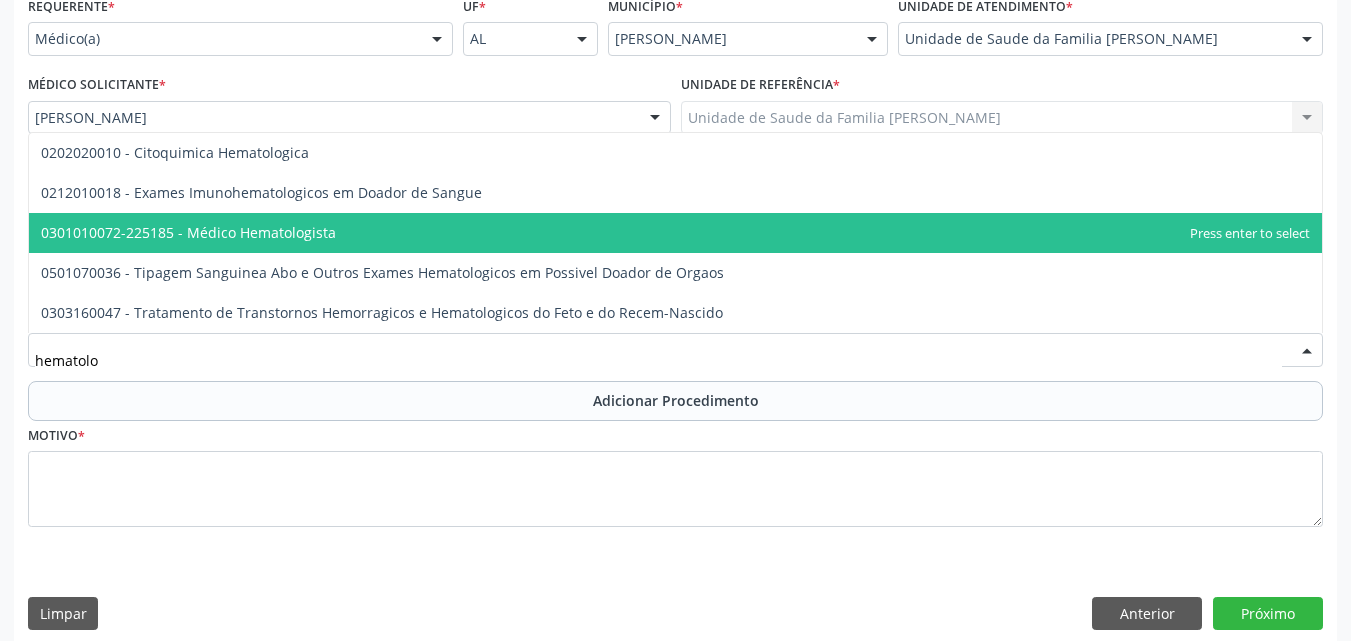 click on "0301010072-225185 - Médico Hematologista" at bounding box center [675, 233] 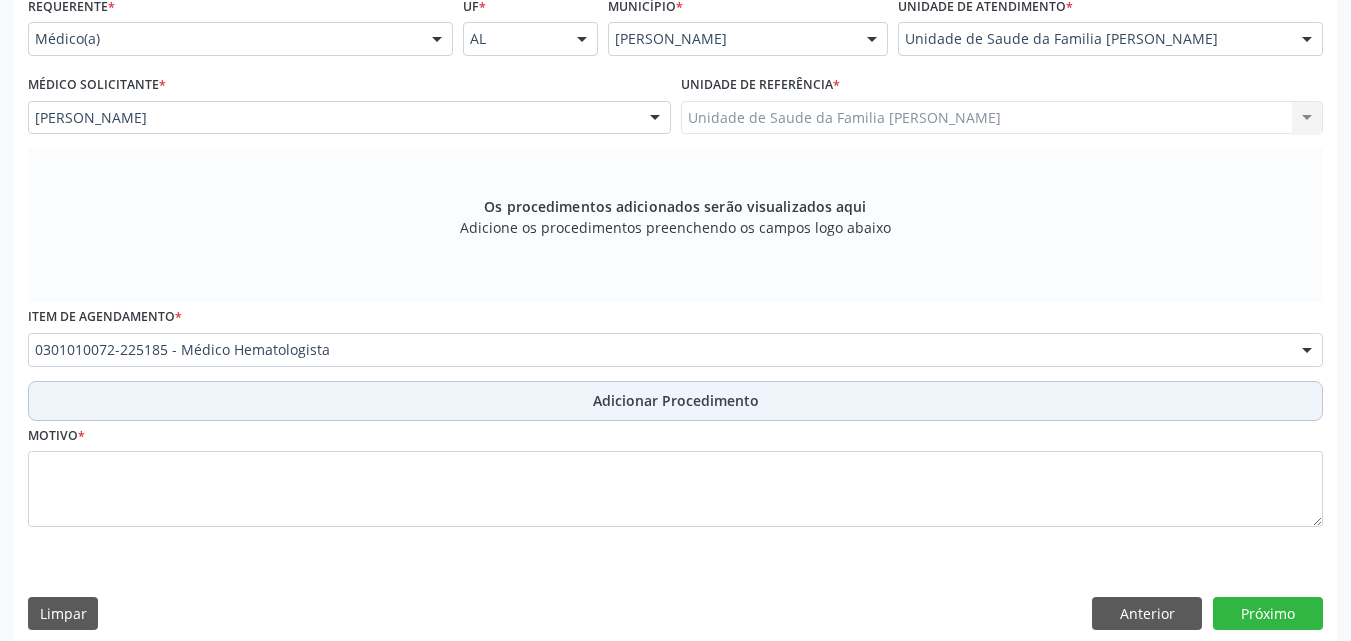 click on "Adicionar Procedimento" at bounding box center (675, 401) 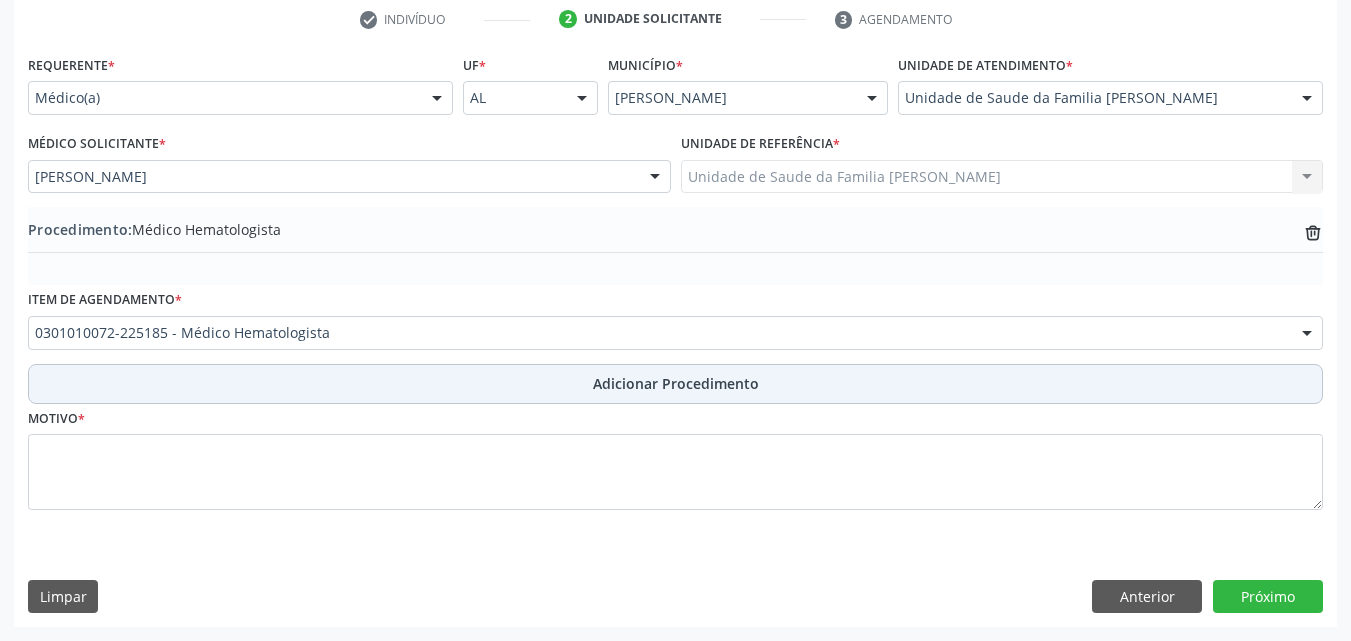 scroll, scrollTop: 412, scrollLeft: 0, axis: vertical 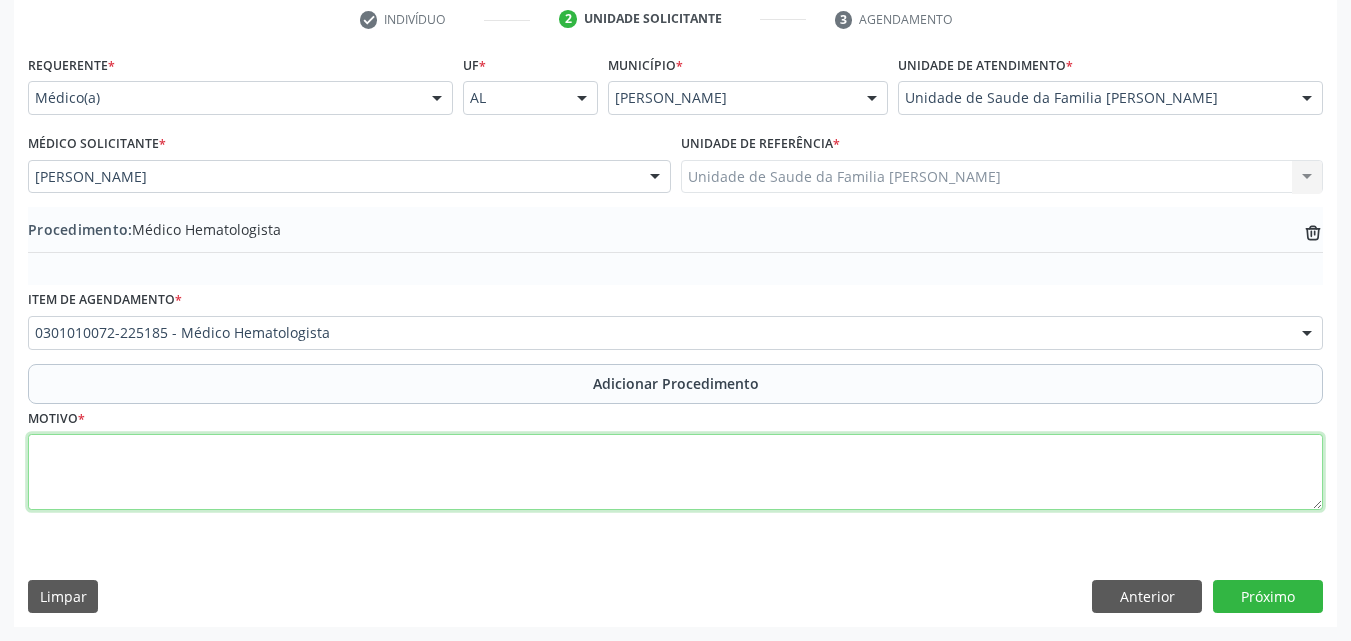 click at bounding box center (675, 472) 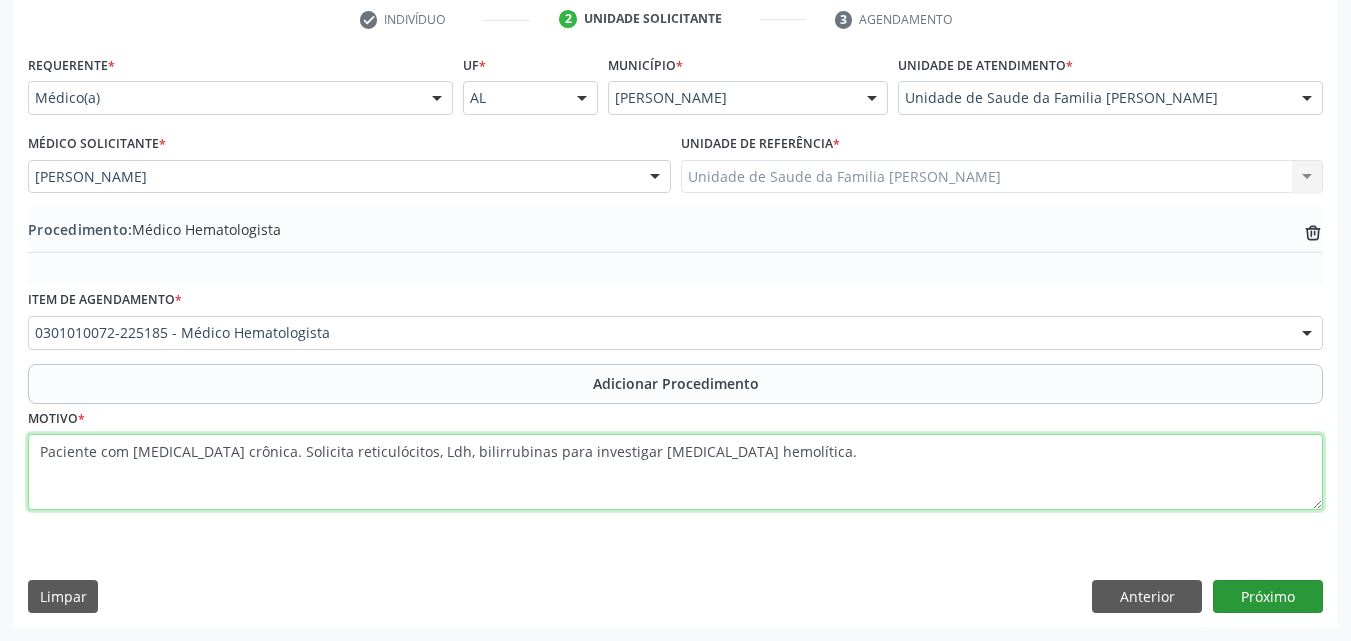type on "Paciente com [MEDICAL_DATA] crônica. Solicita reticulócitos, Ldh, bilirrubinas para investigar [MEDICAL_DATA] hemolítica." 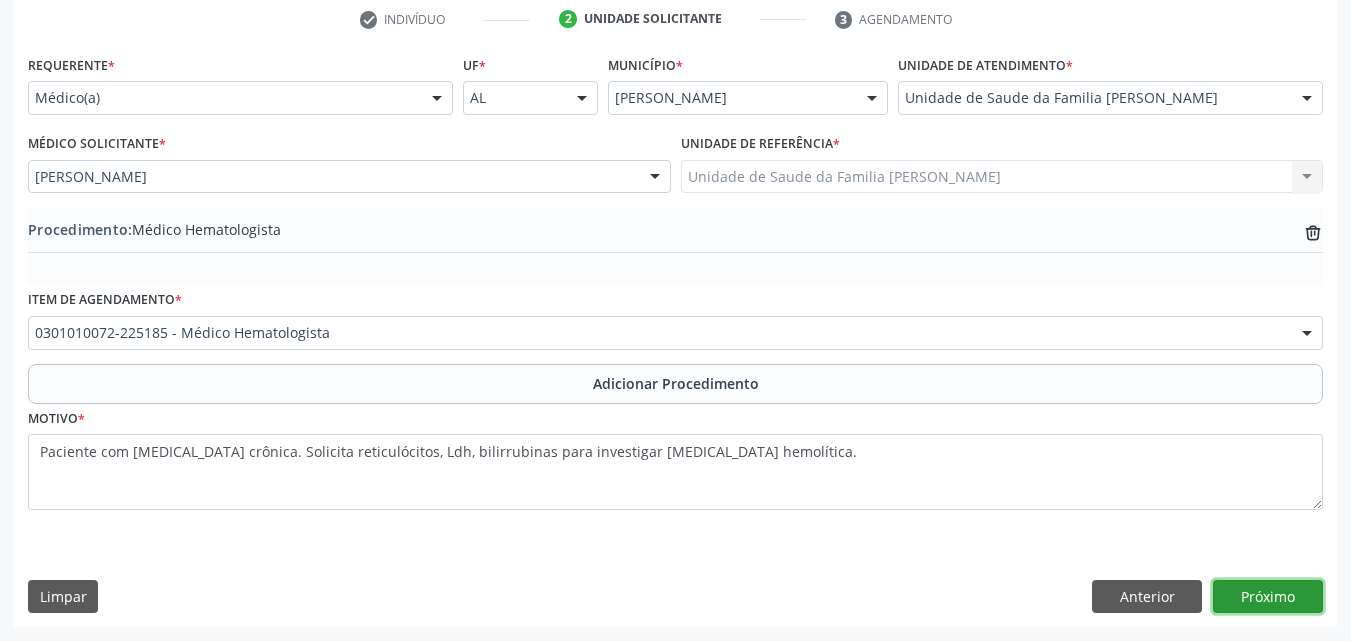 click on "Próximo" at bounding box center [1268, 597] 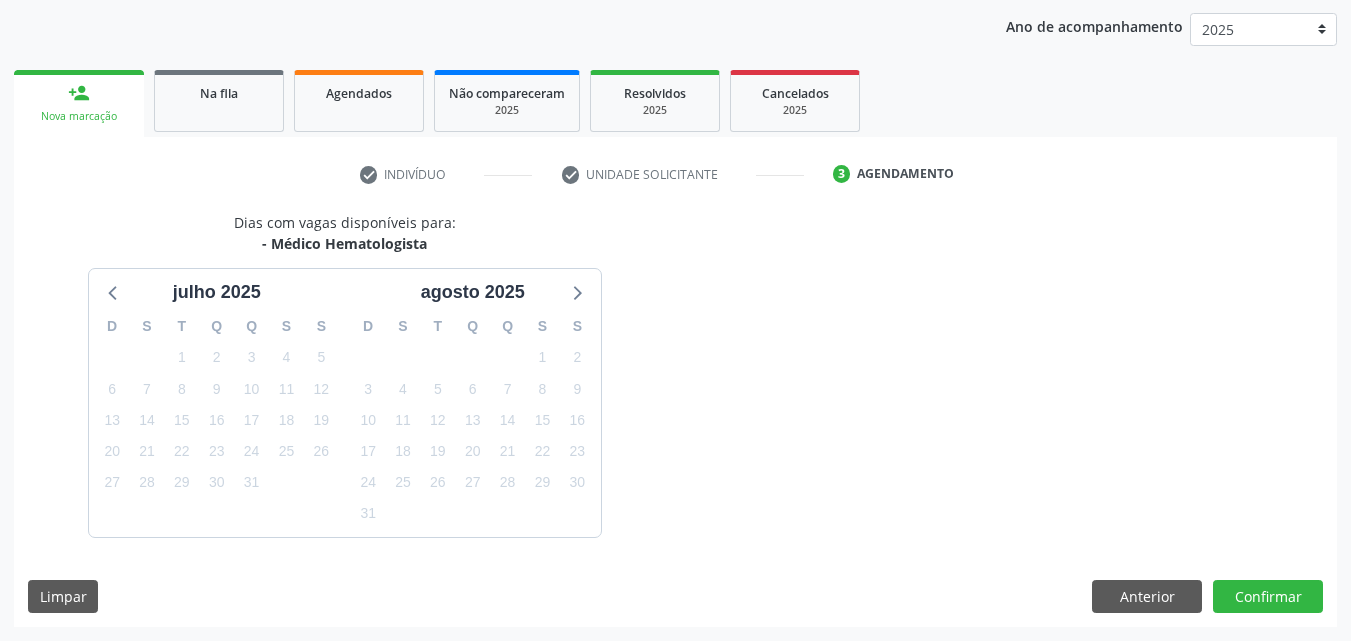scroll, scrollTop: 316, scrollLeft: 0, axis: vertical 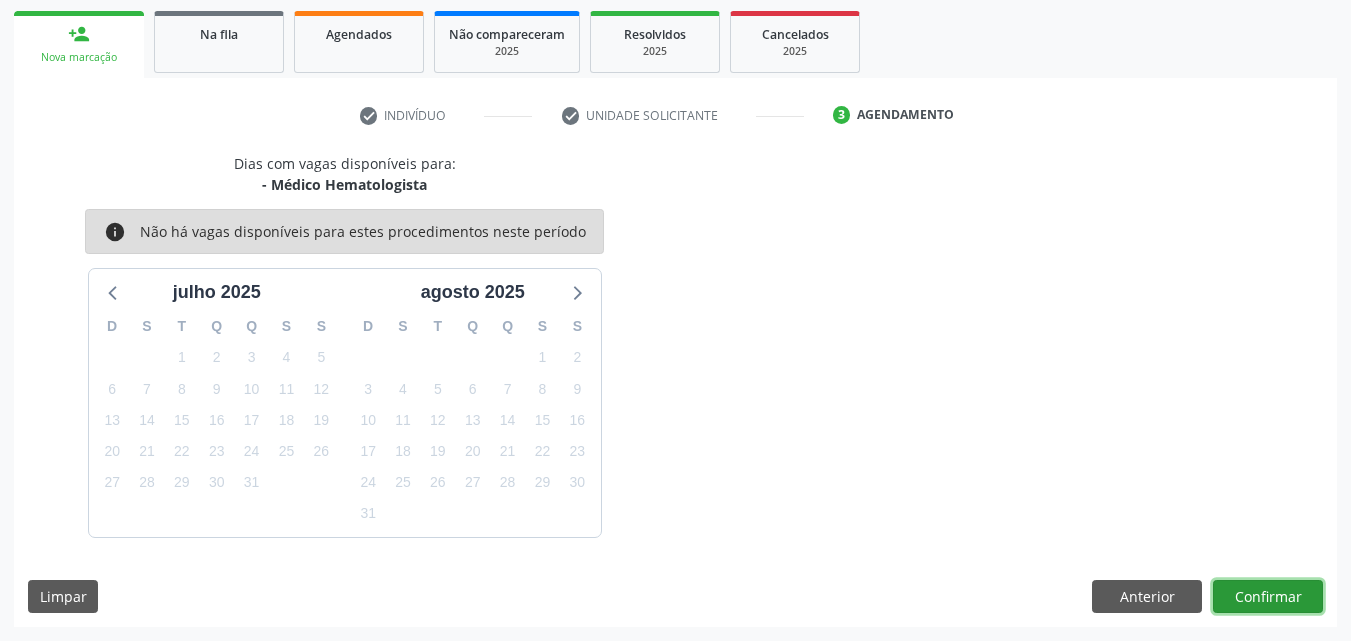 click on "Confirmar" at bounding box center (1268, 597) 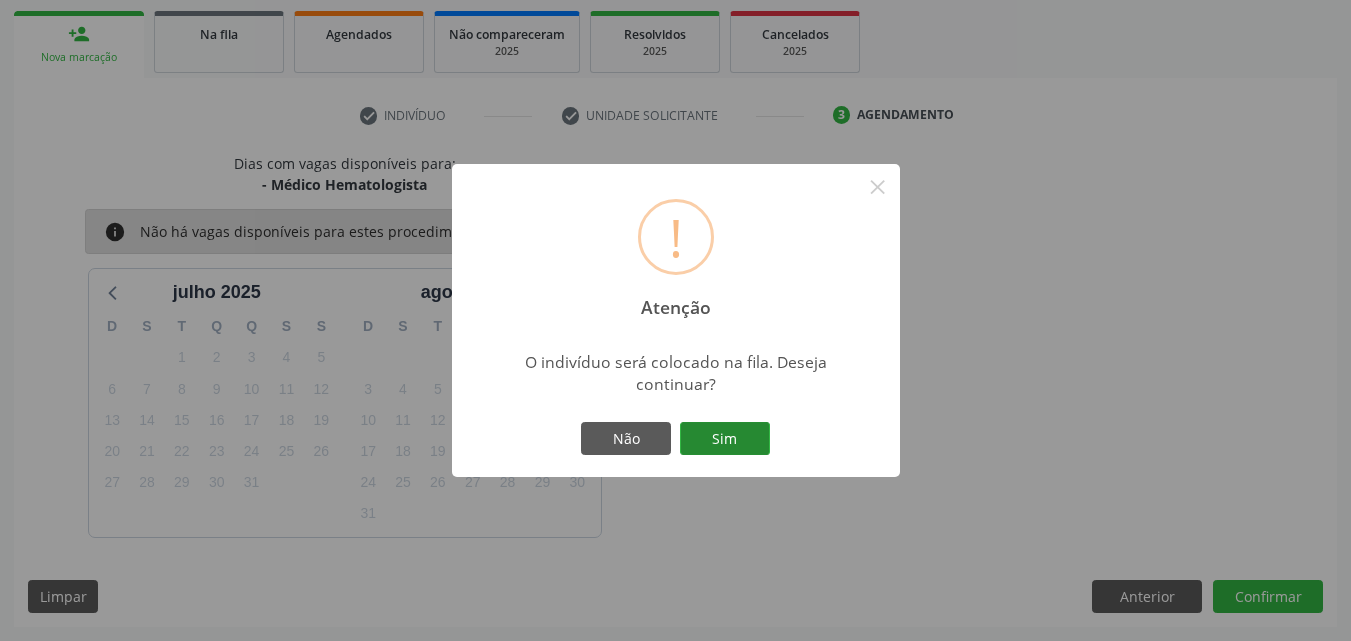 click on "Sim" at bounding box center (725, 439) 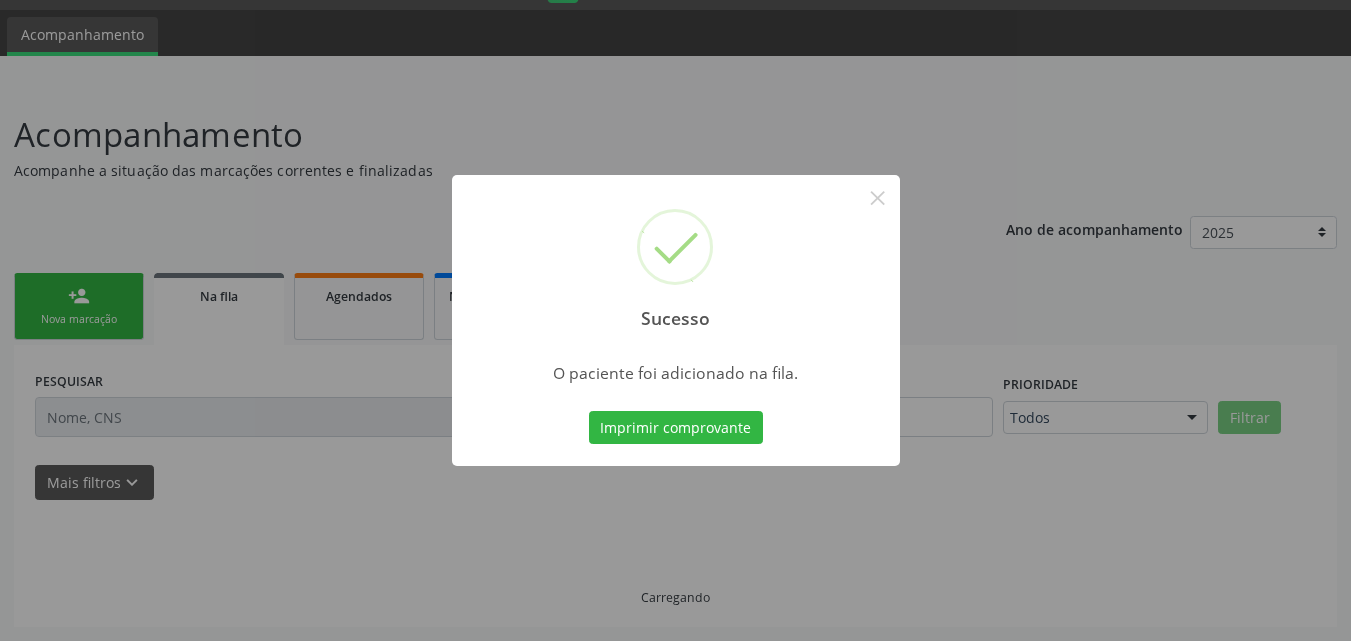 scroll, scrollTop: 54, scrollLeft: 0, axis: vertical 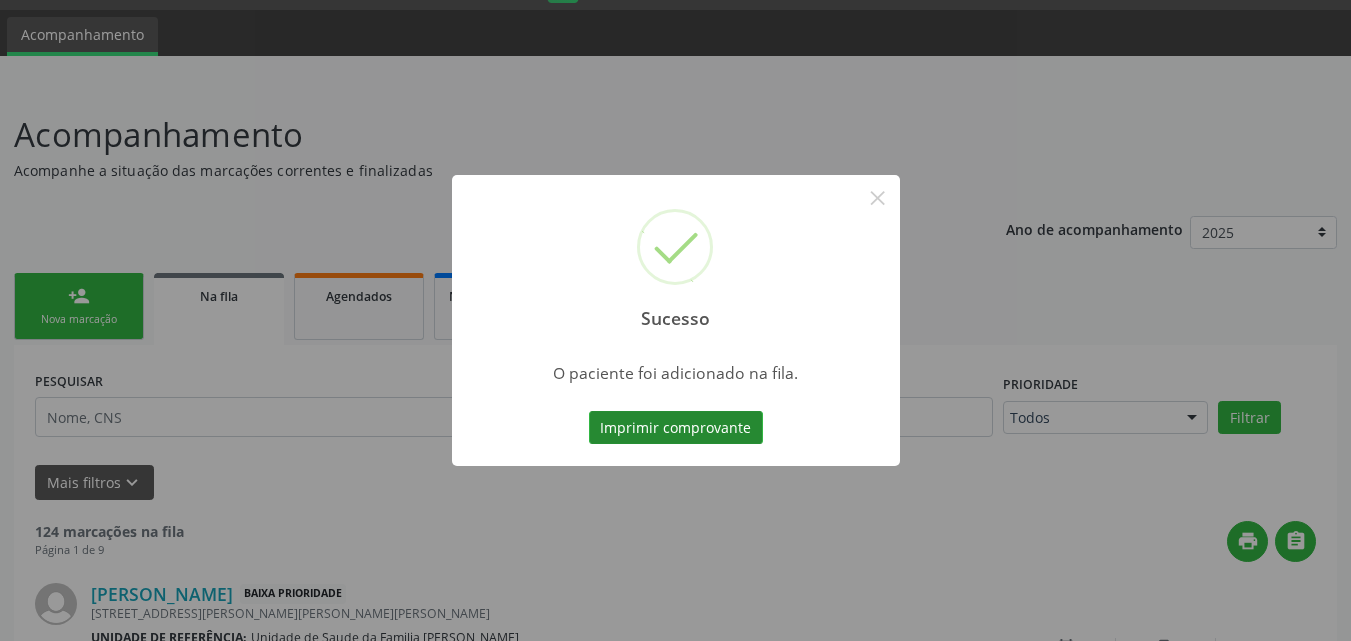 click on "Imprimir comprovante" at bounding box center (676, 428) 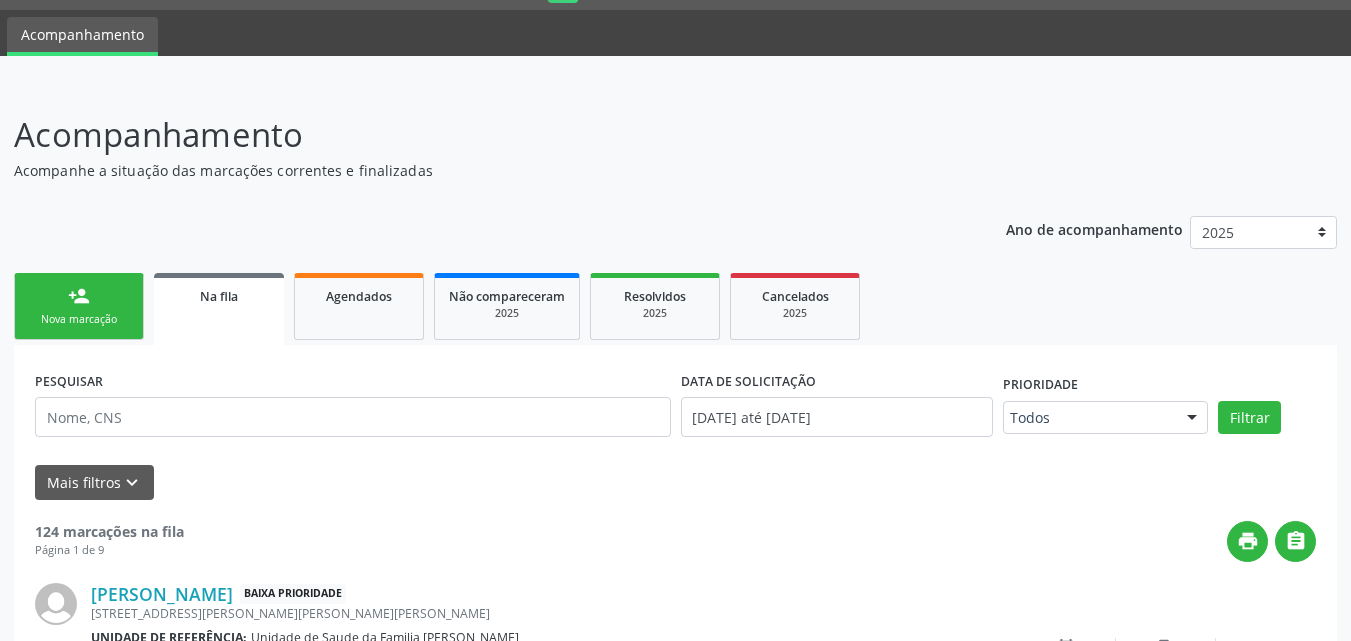 click on "person_add
Nova marcação" at bounding box center (79, 306) 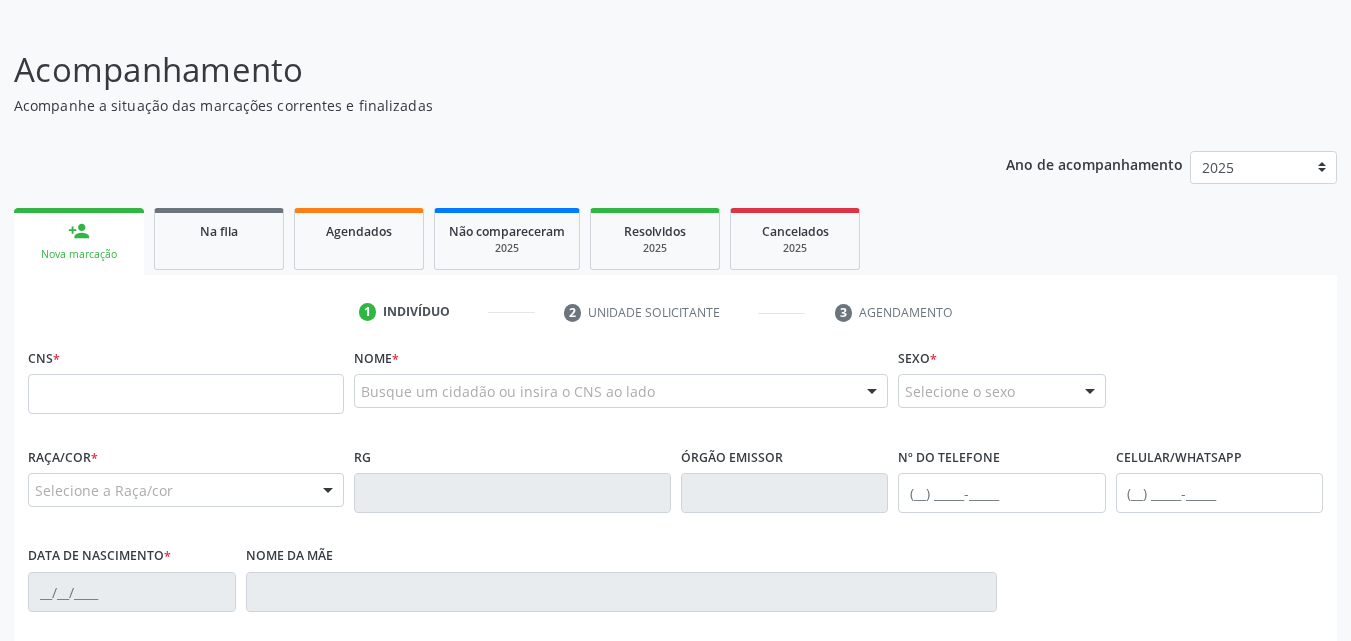 scroll, scrollTop: 154, scrollLeft: 0, axis: vertical 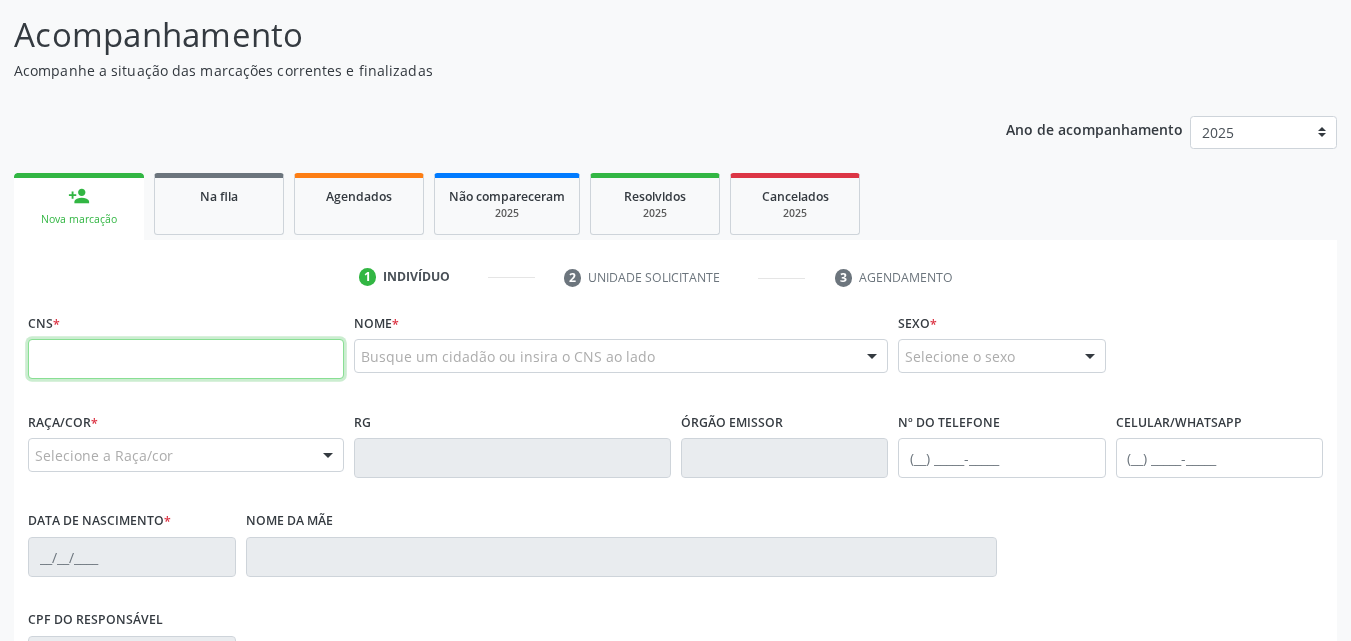 click at bounding box center (186, 359) 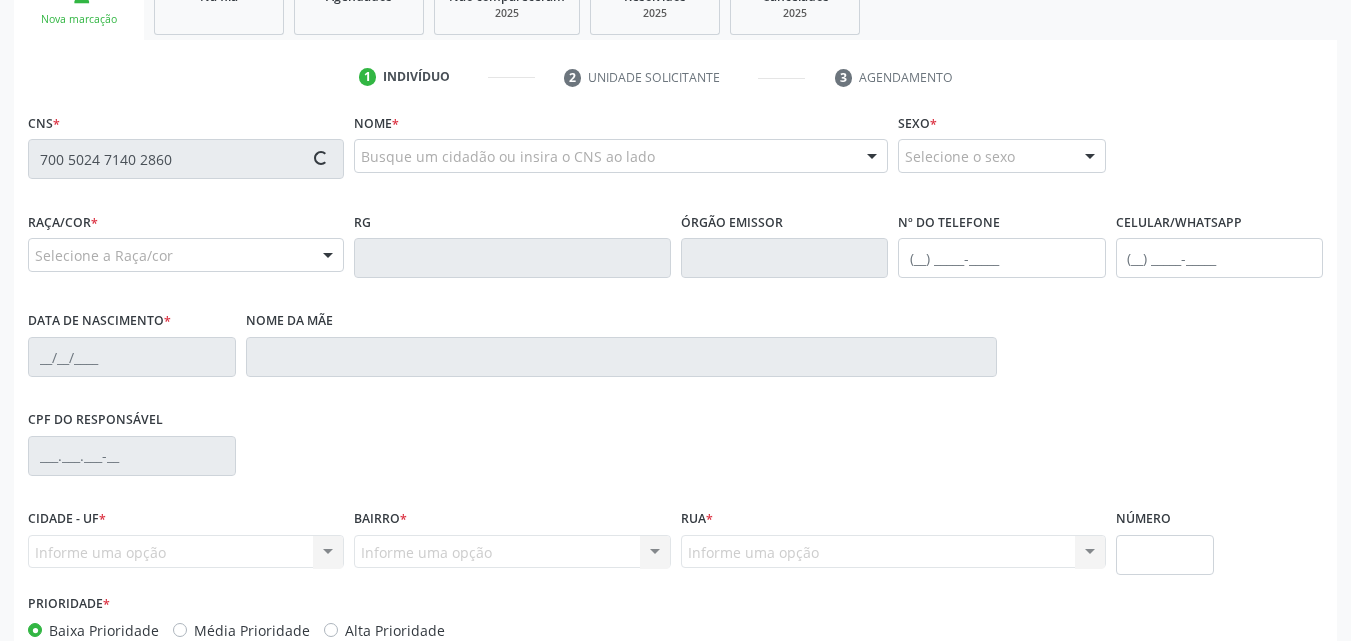 scroll, scrollTop: 454, scrollLeft: 0, axis: vertical 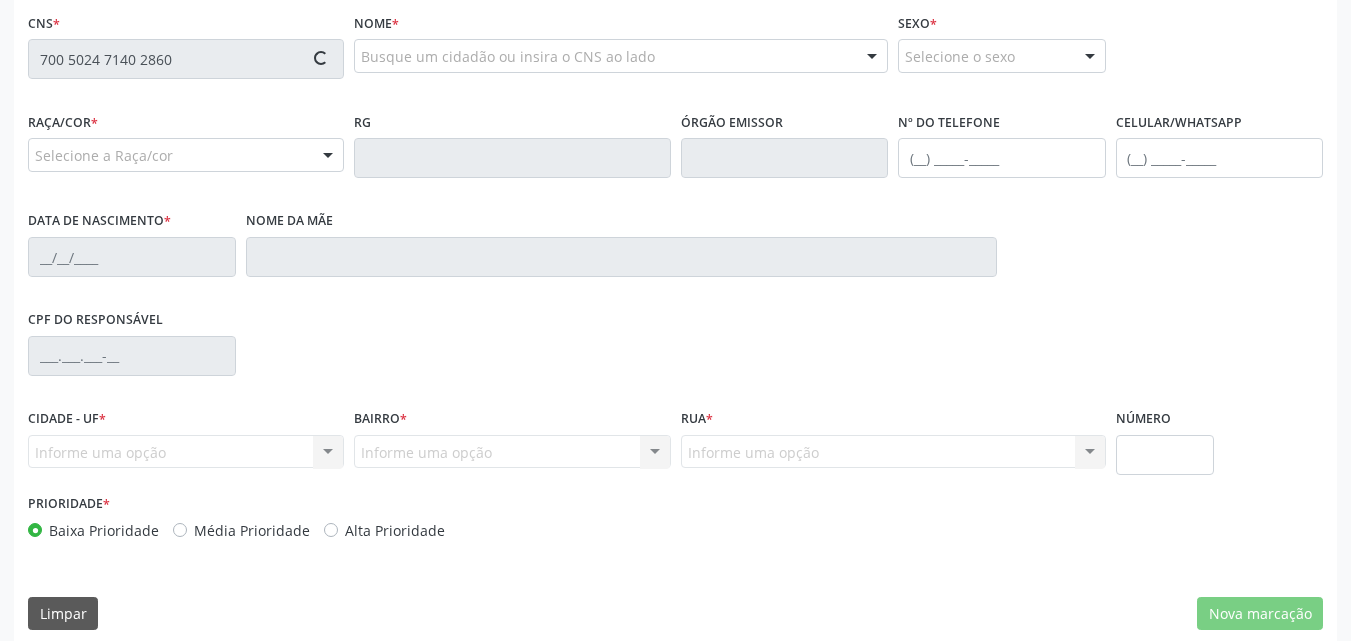 type on "700 5024 7140 2860" 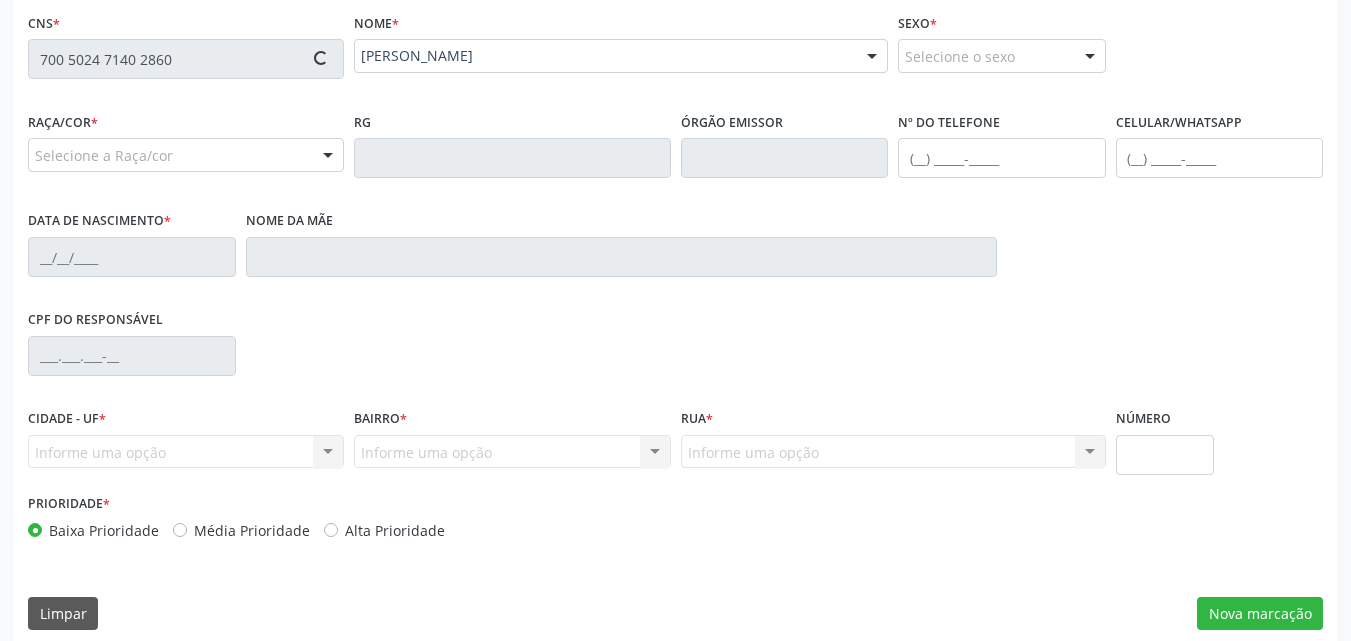 type on "(82) 9111-7680" 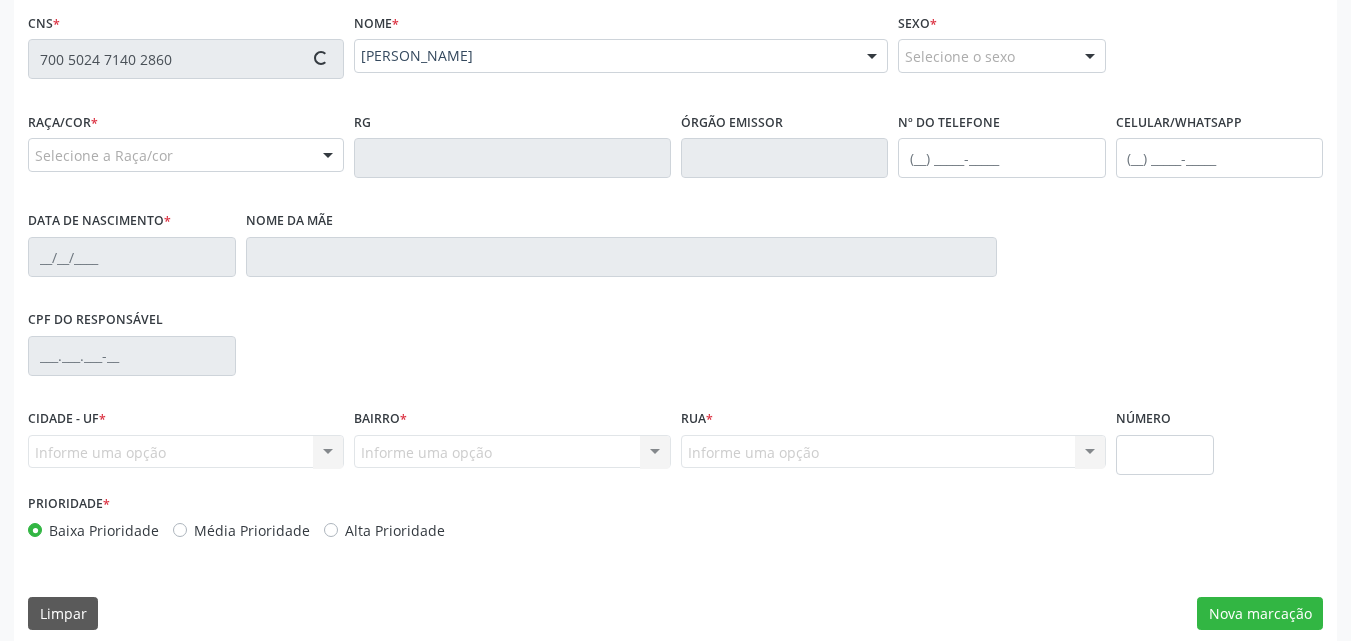 type on "26/11/1958" 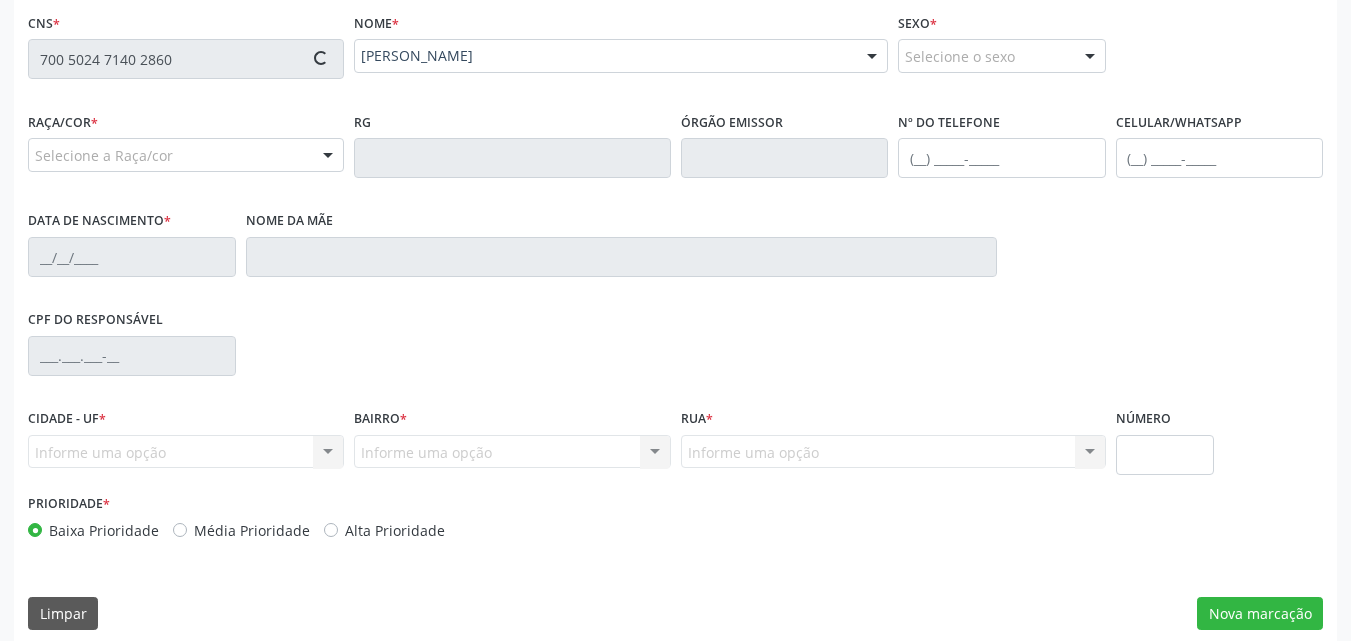 type on "Nazare Pereira da Silva" 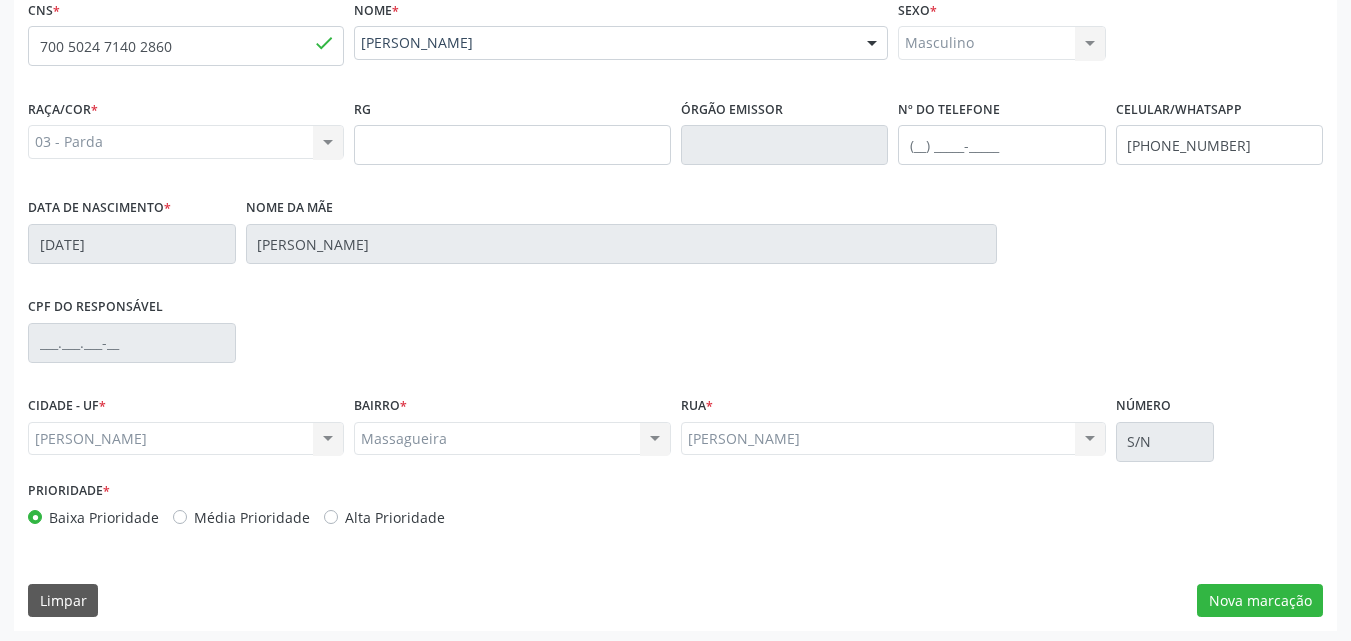 scroll, scrollTop: 471, scrollLeft: 0, axis: vertical 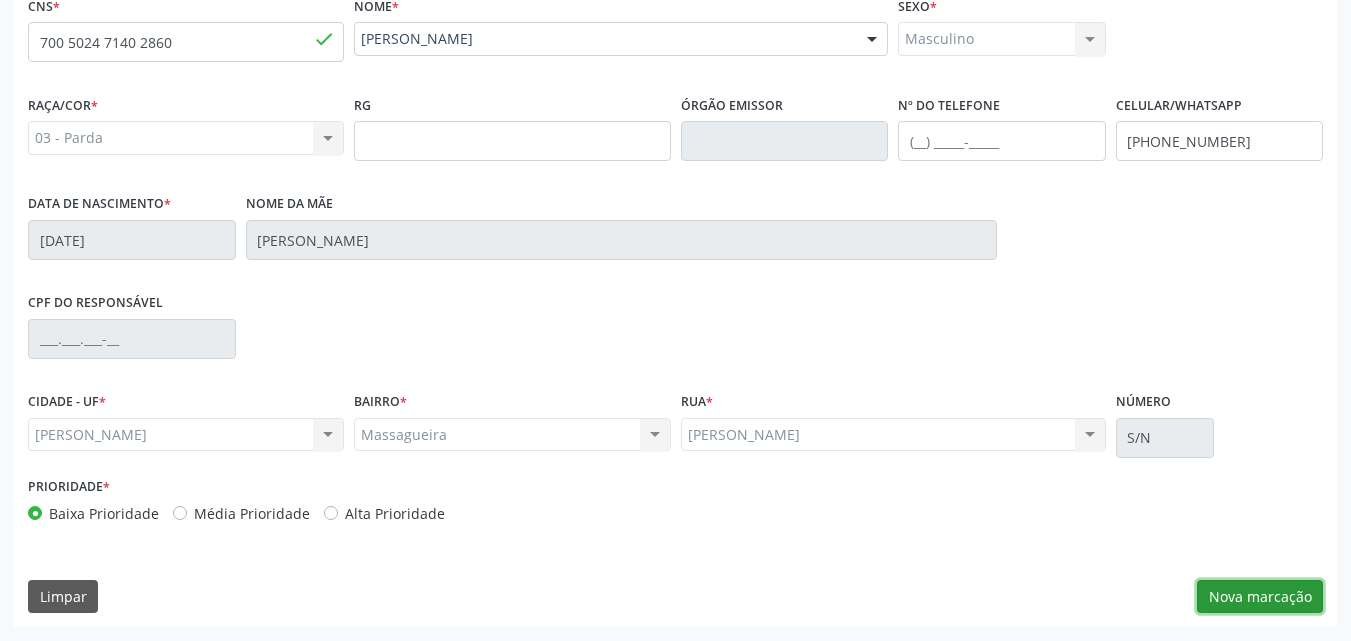 click on "Nova marcação" at bounding box center (1260, 597) 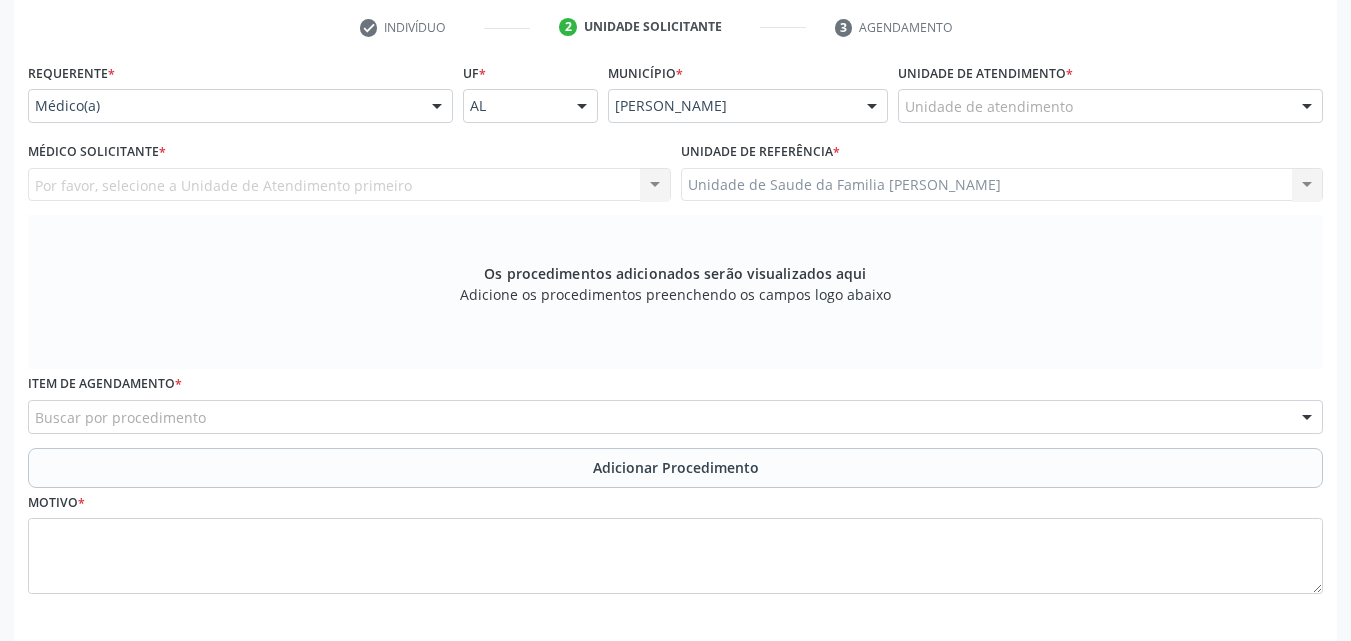 scroll, scrollTop: 371, scrollLeft: 0, axis: vertical 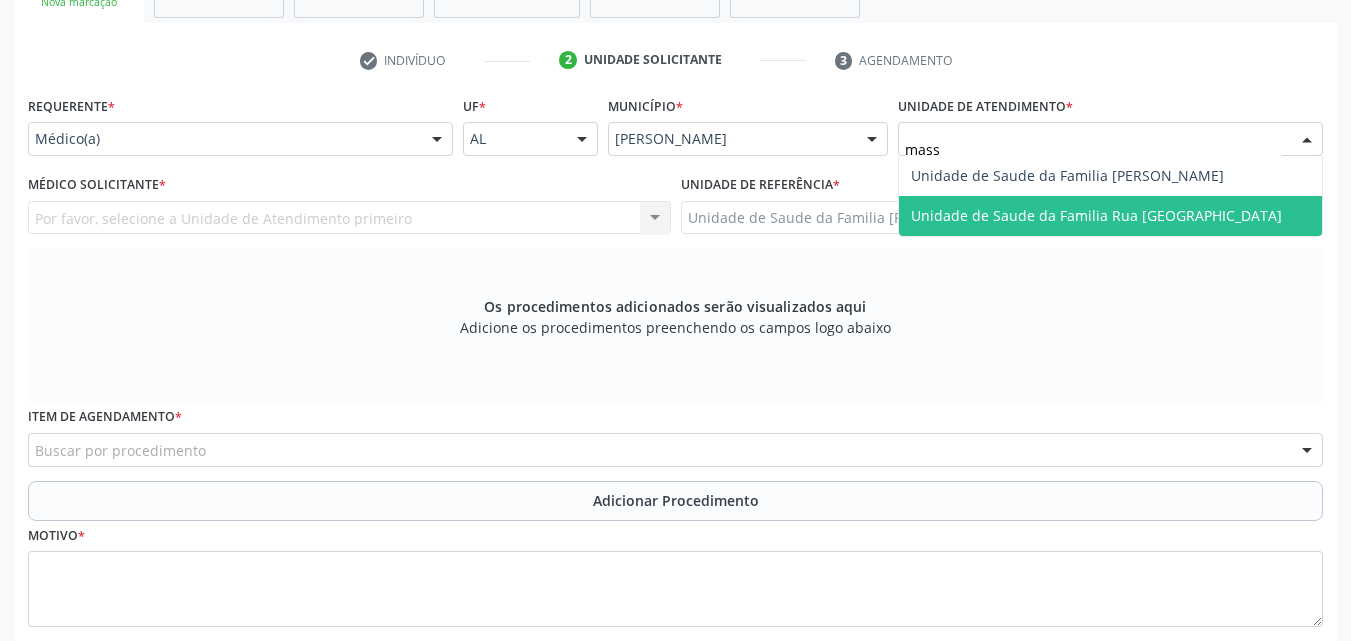 type on "massa" 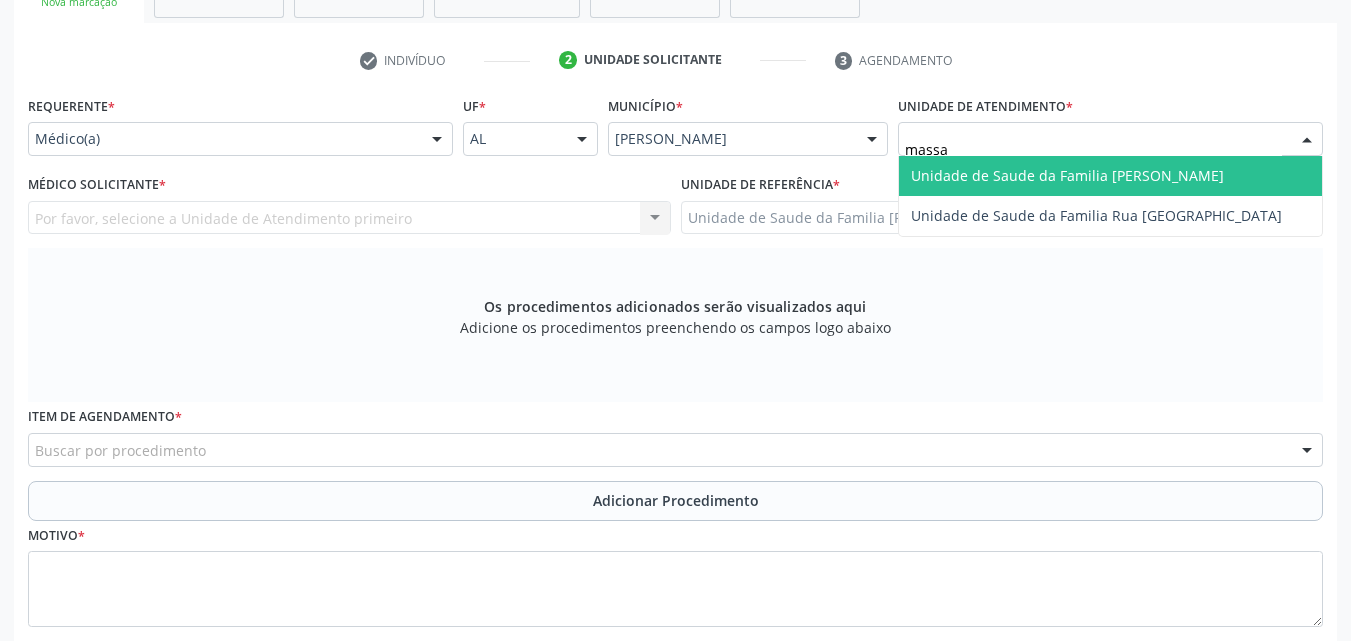 click on "Unidade de Saude da Familia [PERSON_NAME]" at bounding box center (1067, 175) 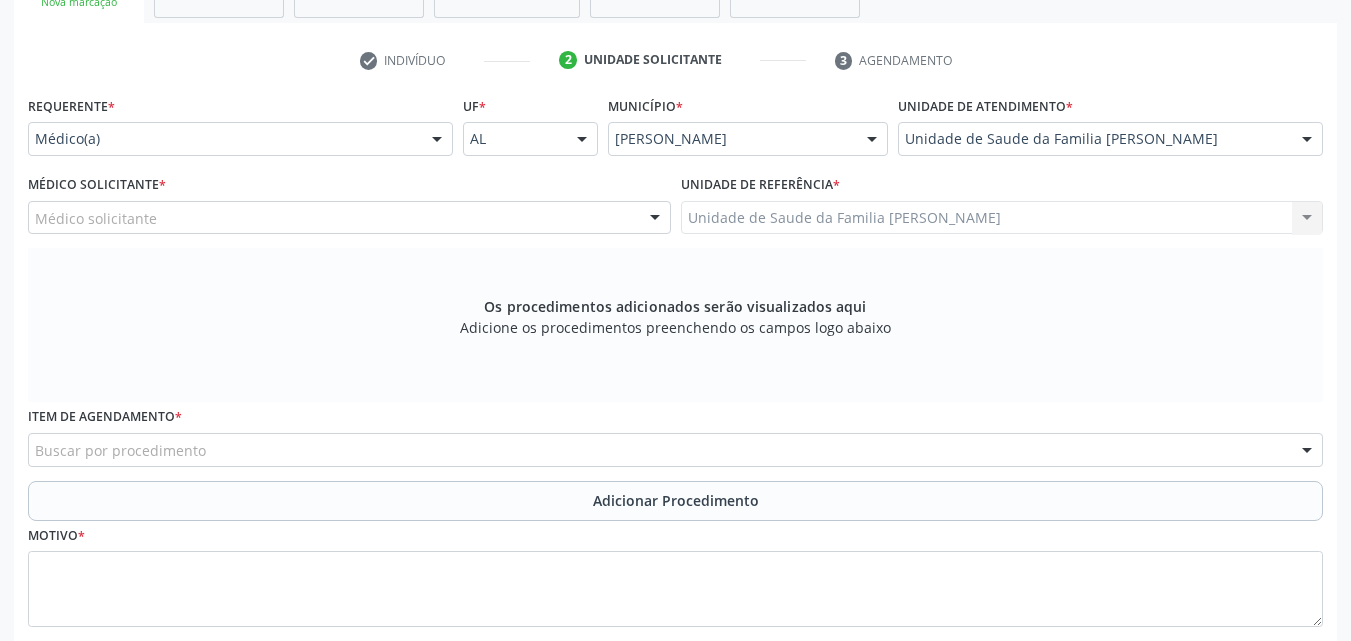click on "Médico solicitante" at bounding box center [349, 218] 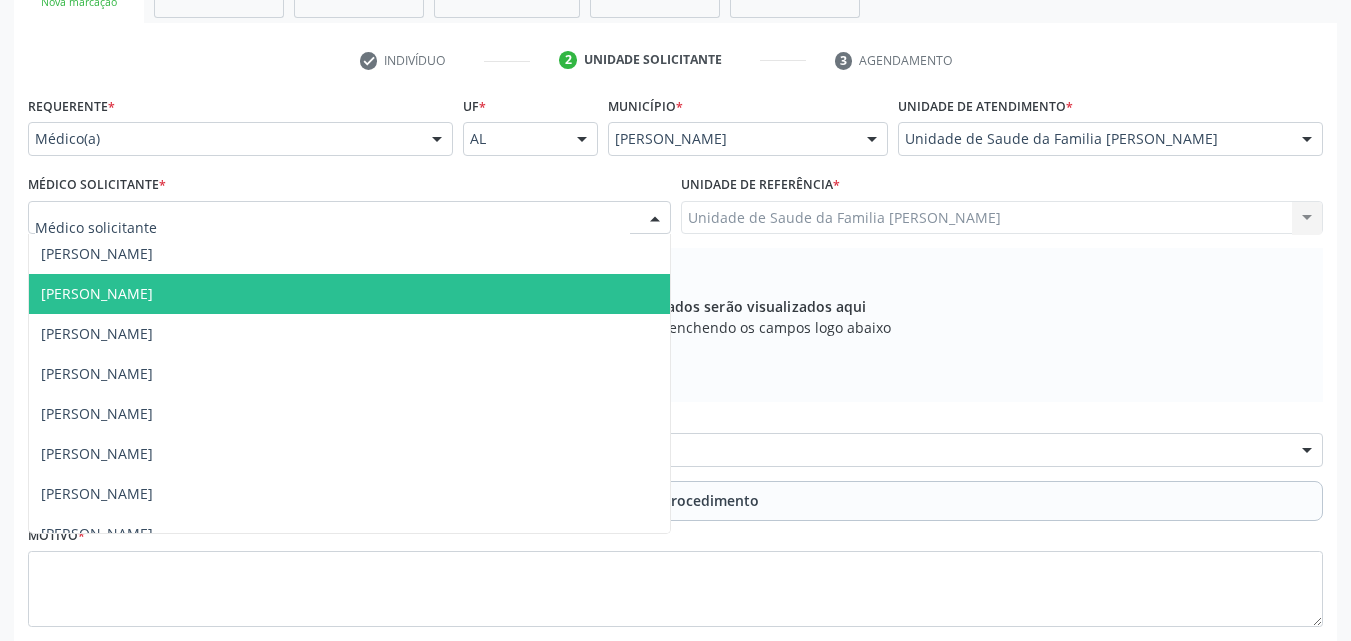 click on "Elizabeth Macario dos Santos" at bounding box center [349, 294] 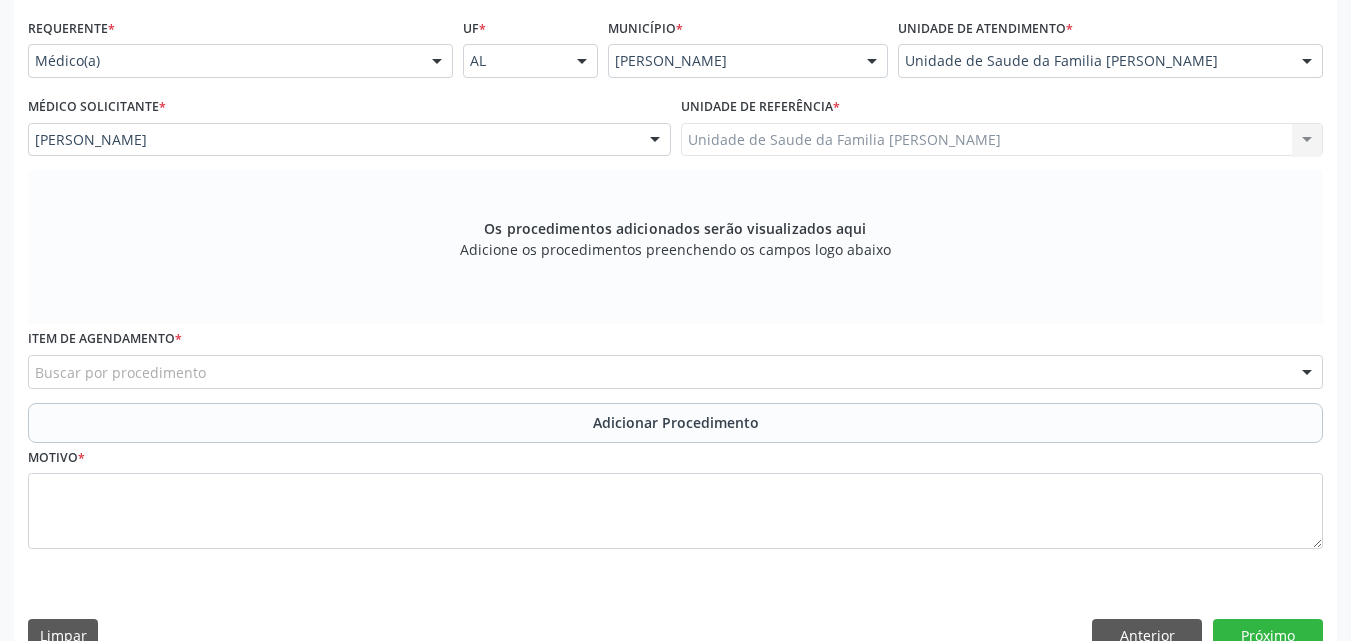 scroll, scrollTop: 471, scrollLeft: 0, axis: vertical 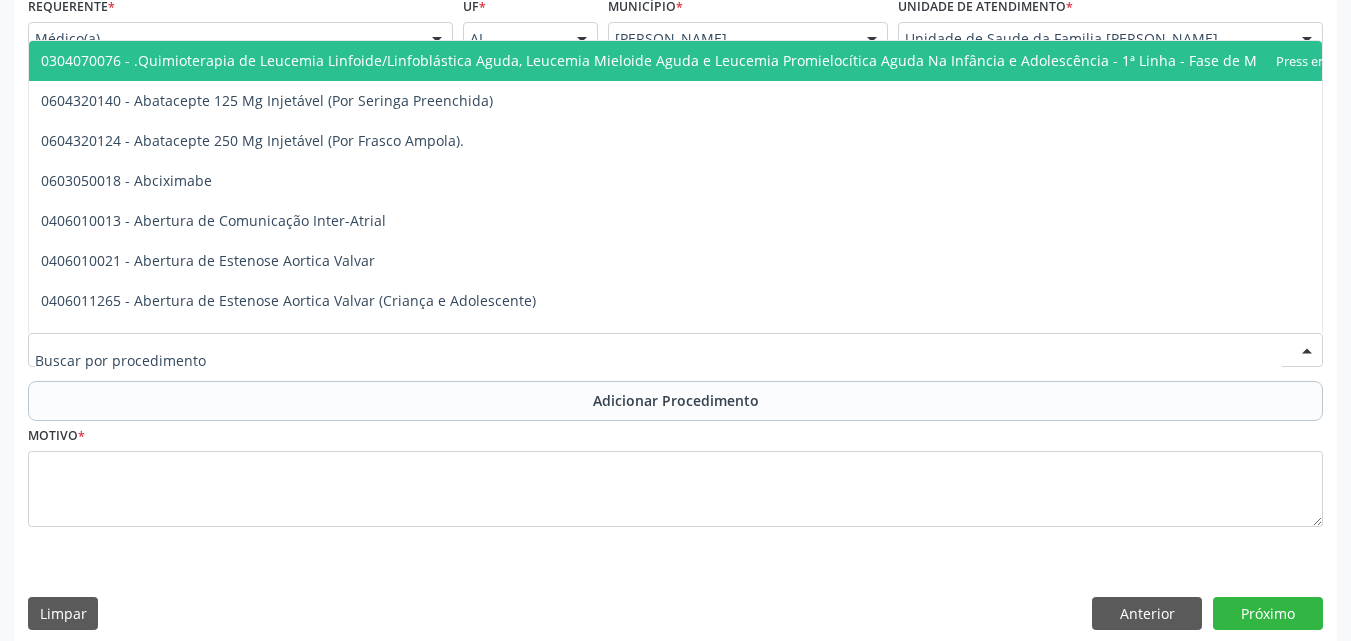 click at bounding box center (675, 350) 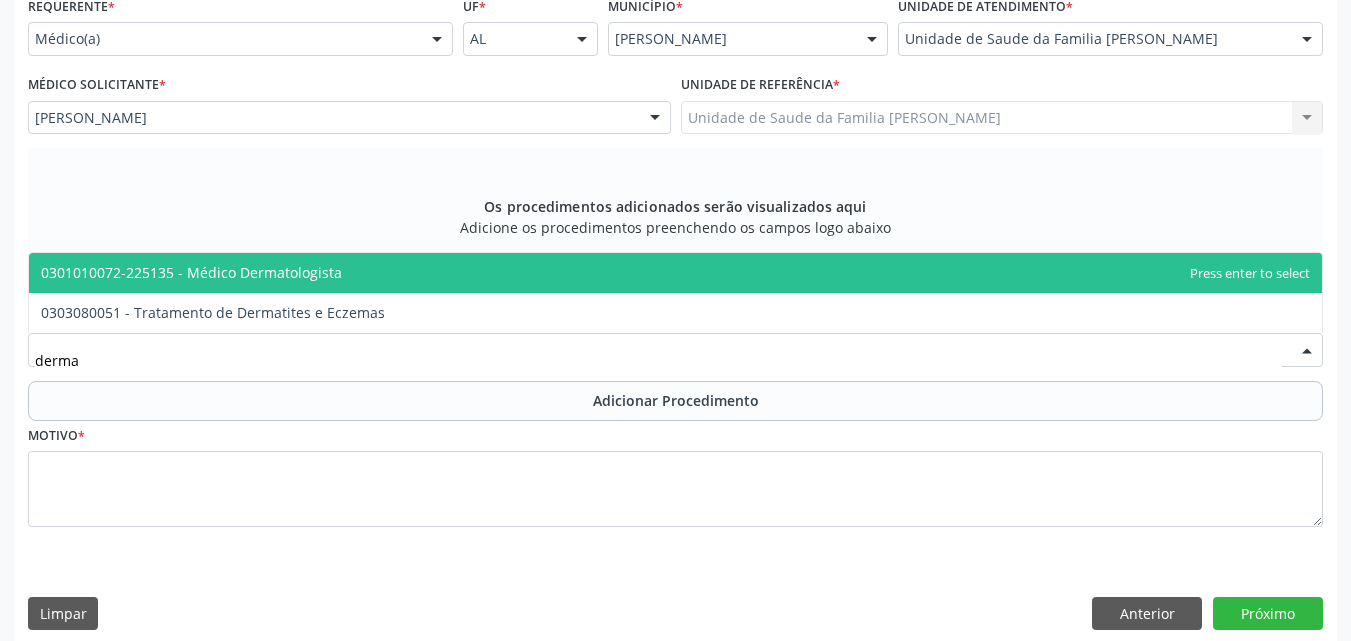 type on "dermat" 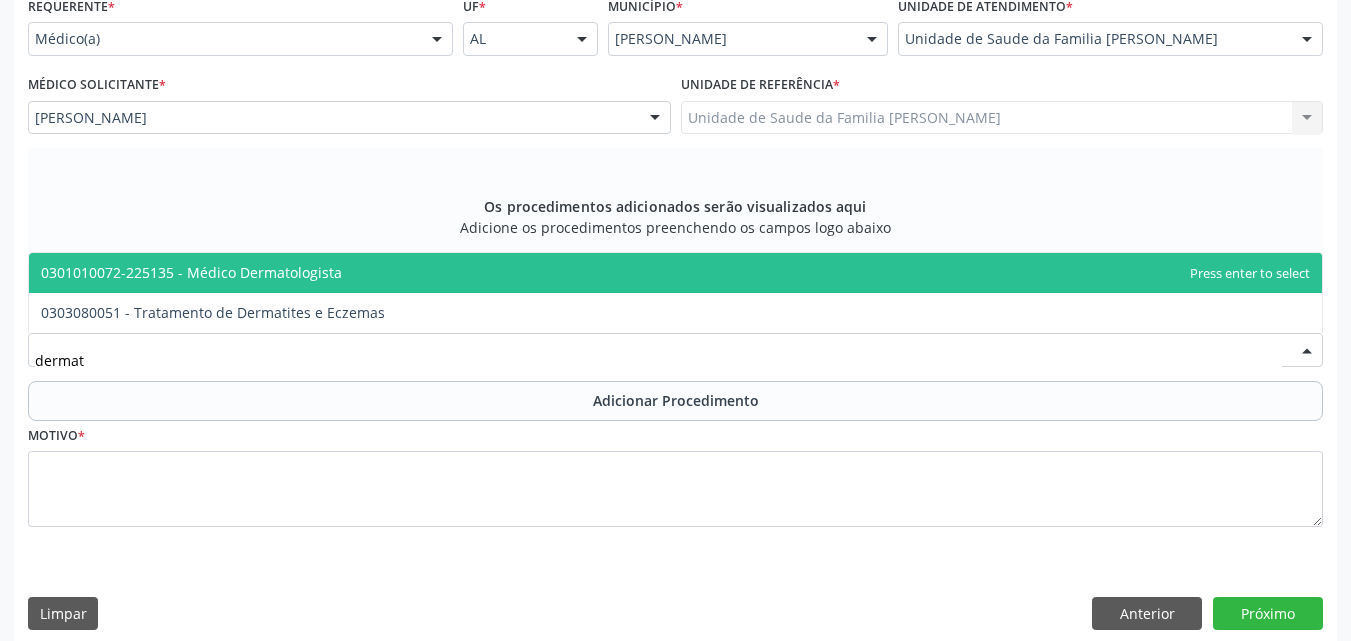 click on "0301010072-225135 - Médico Dermatologista" at bounding box center (191, 272) 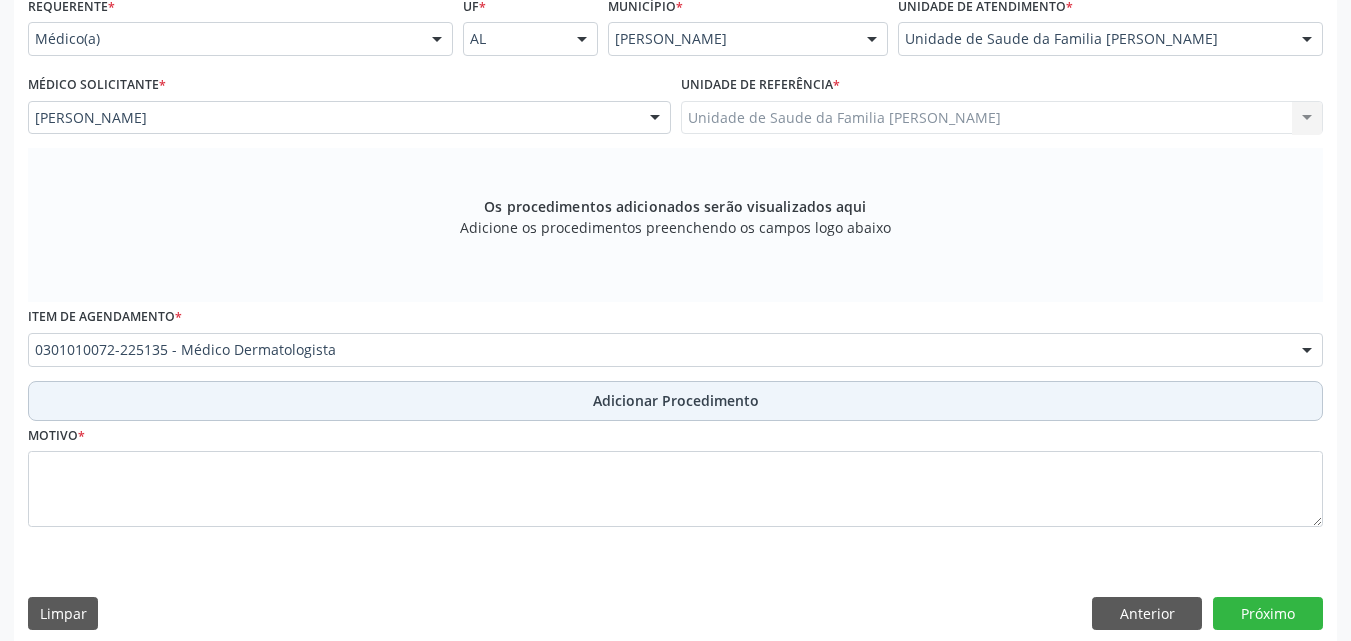 click on "Adicionar Procedimento" at bounding box center [675, 401] 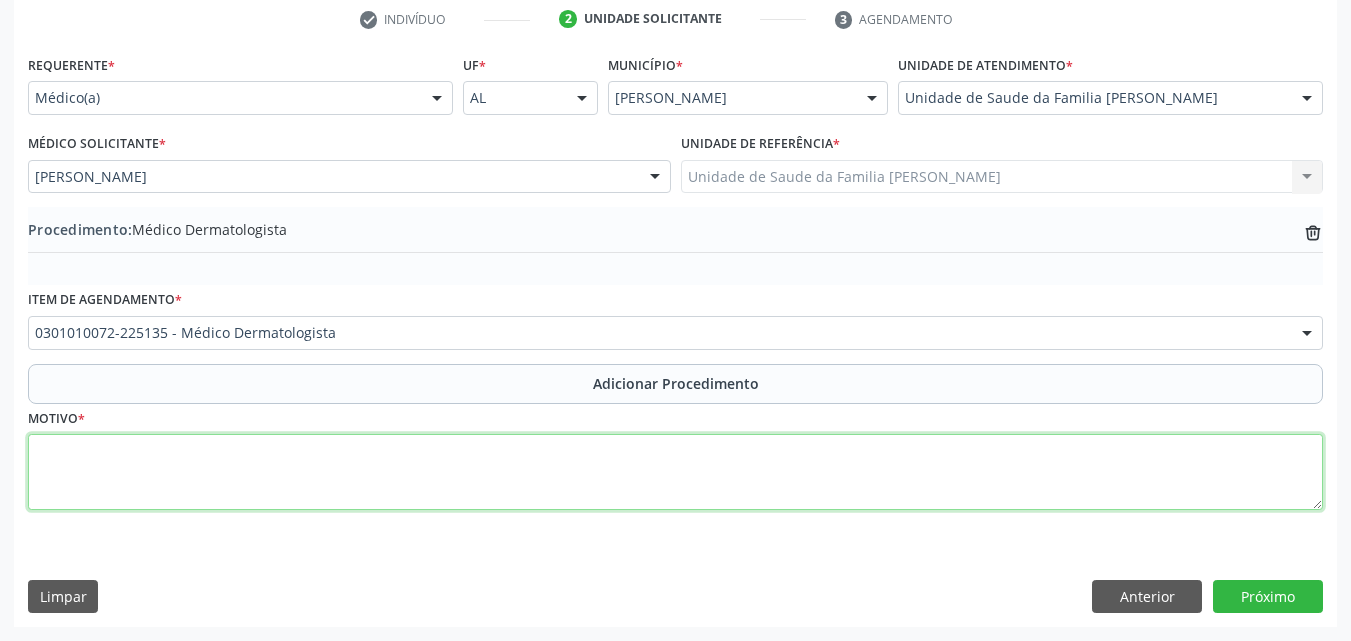 click at bounding box center (675, 472) 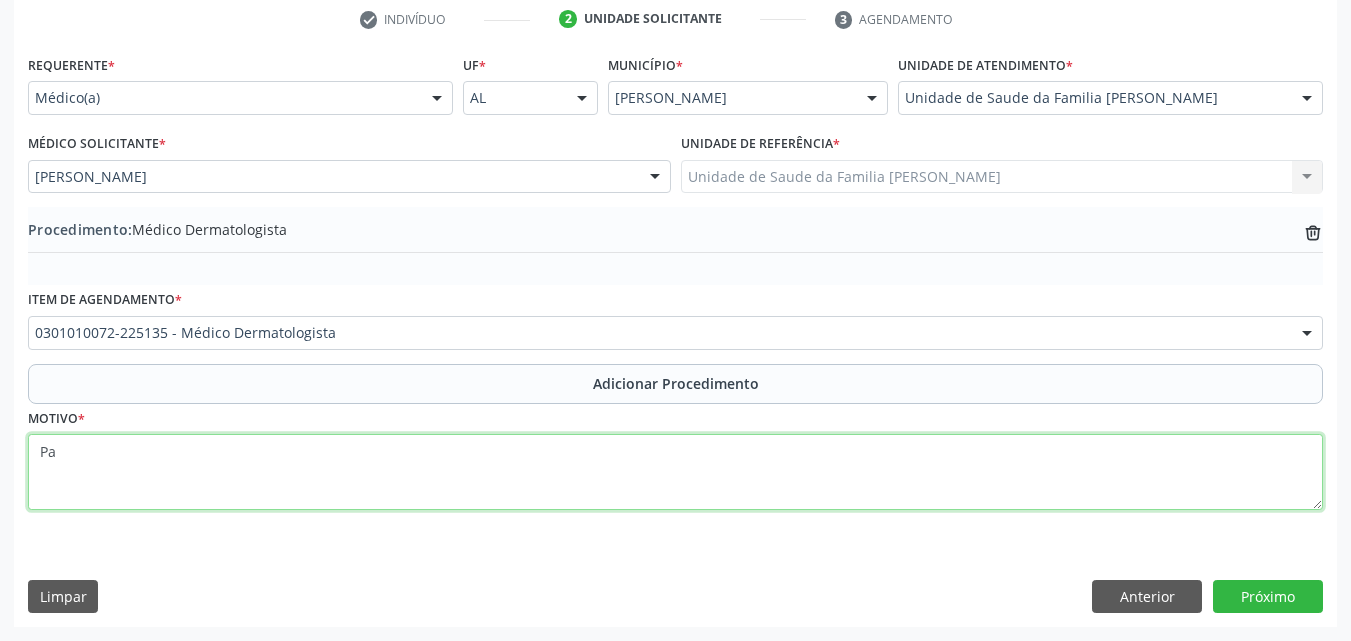 type on "P" 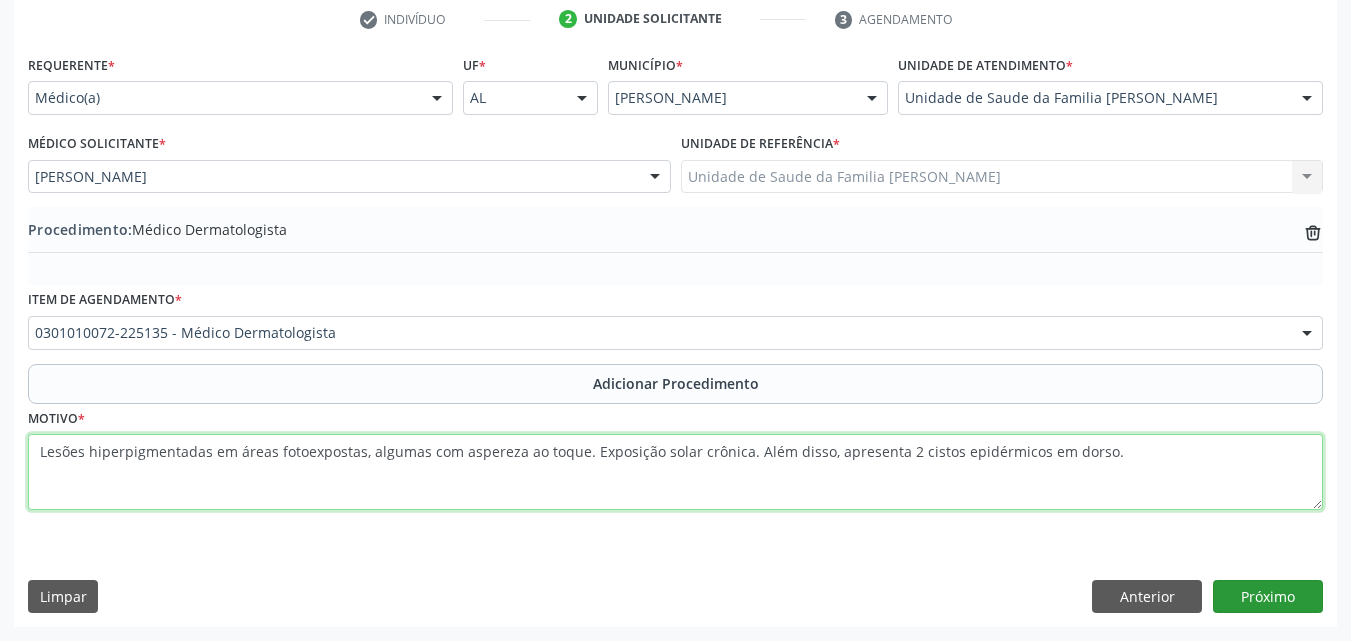 type on "Lesões hiperpigmentadas em áreas fotoexpostas, algumas com aspereza ao toque. Exposição solar crônica. Além disso, apresenta 2 cistos epidérmicos em dorso." 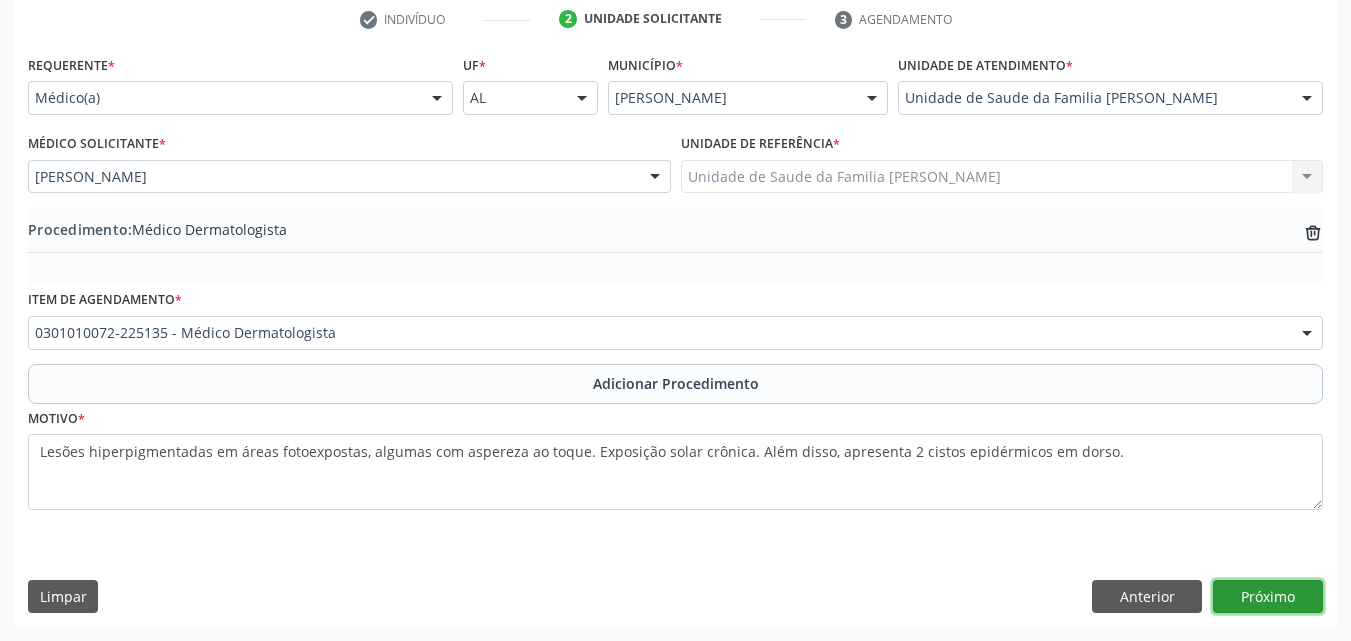 click on "Próximo" at bounding box center [1268, 597] 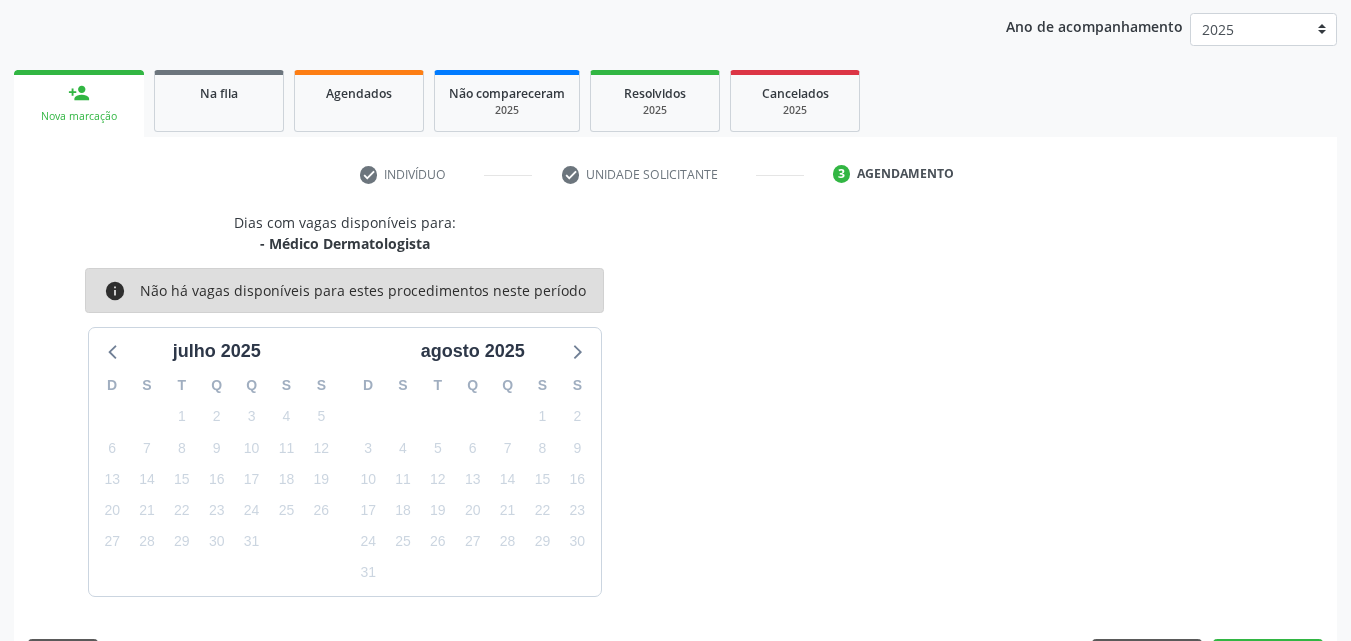 scroll, scrollTop: 316, scrollLeft: 0, axis: vertical 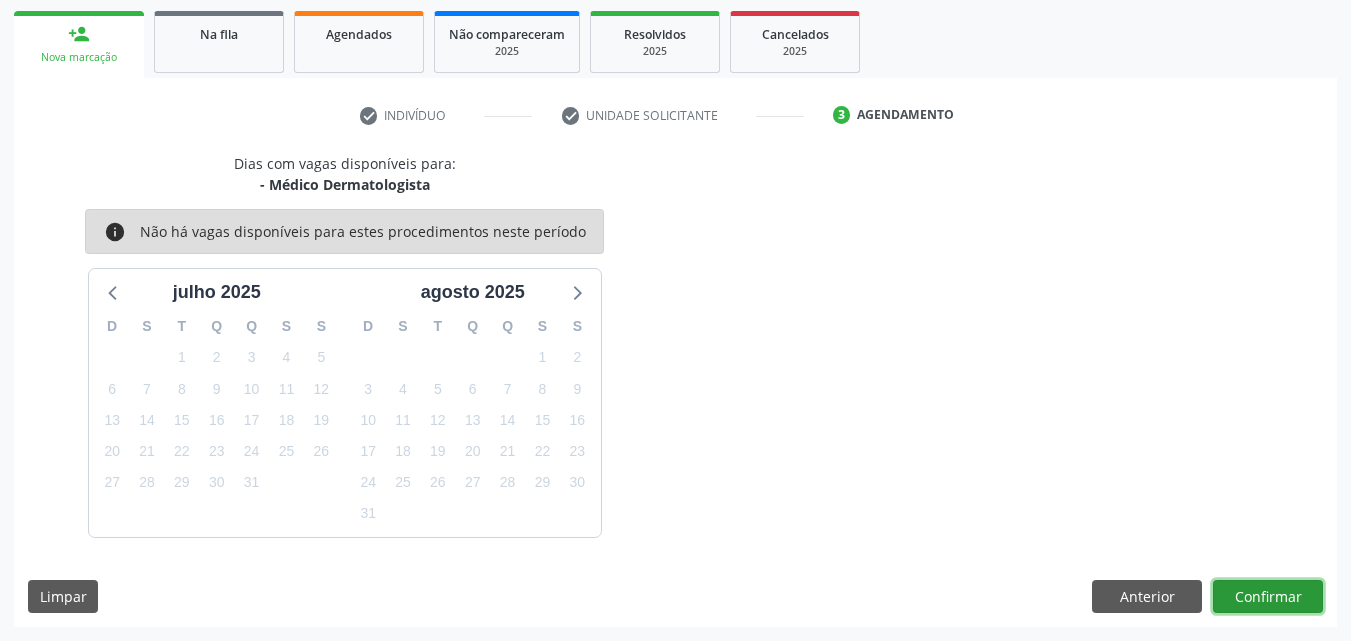 click on "Confirmar" at bounding box center (1268, 597) 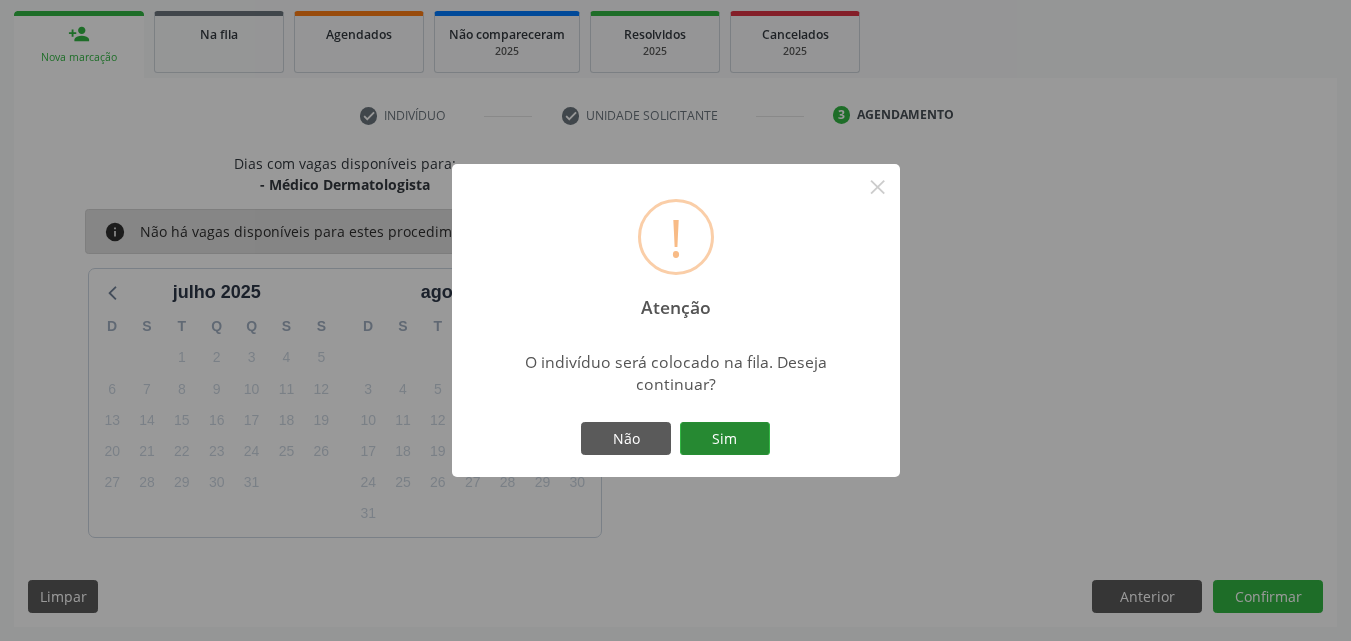 click on "Sim" at bounding box center [725, 439] 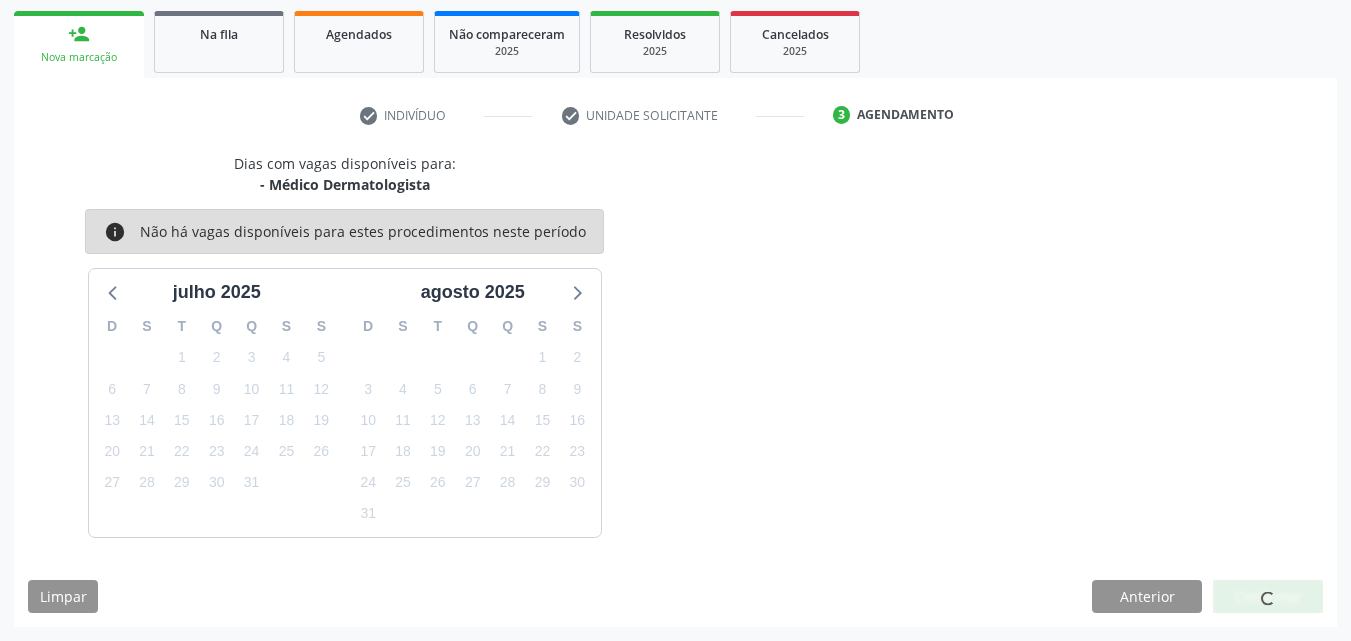 scroll, scrollTop: 54, scrollLeft: 0, axis: vertical 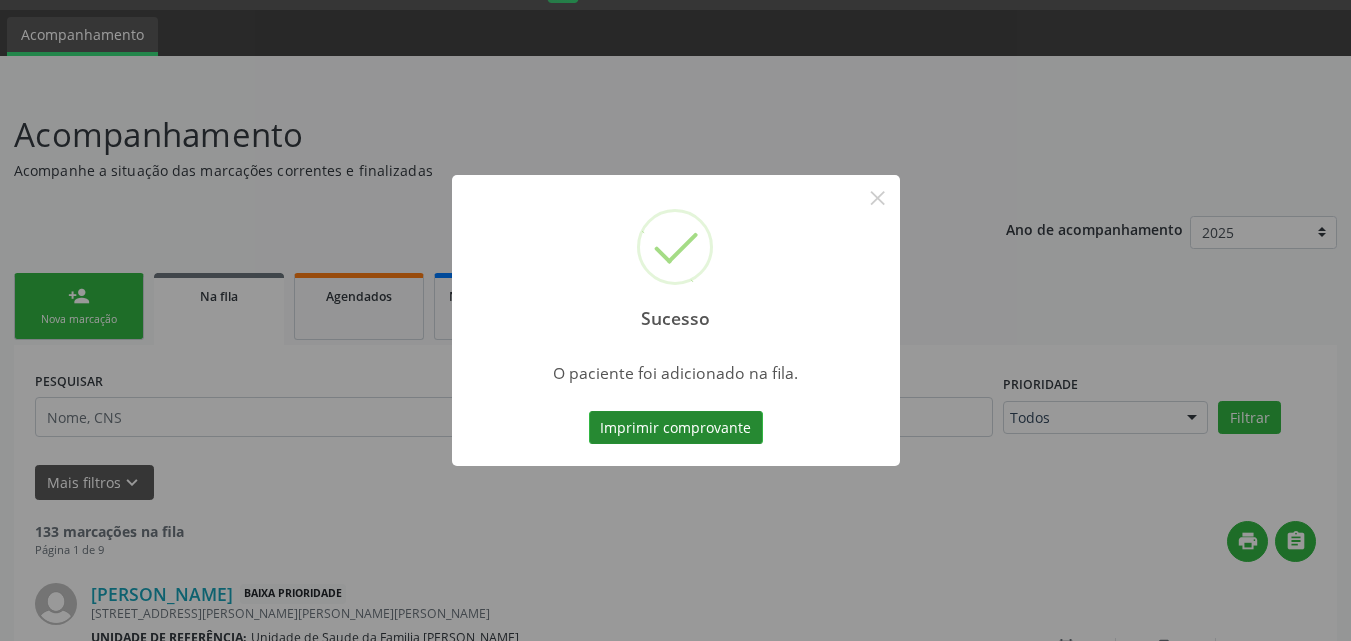click on "Imprimir comprovante" at bounding box center (676, 428) 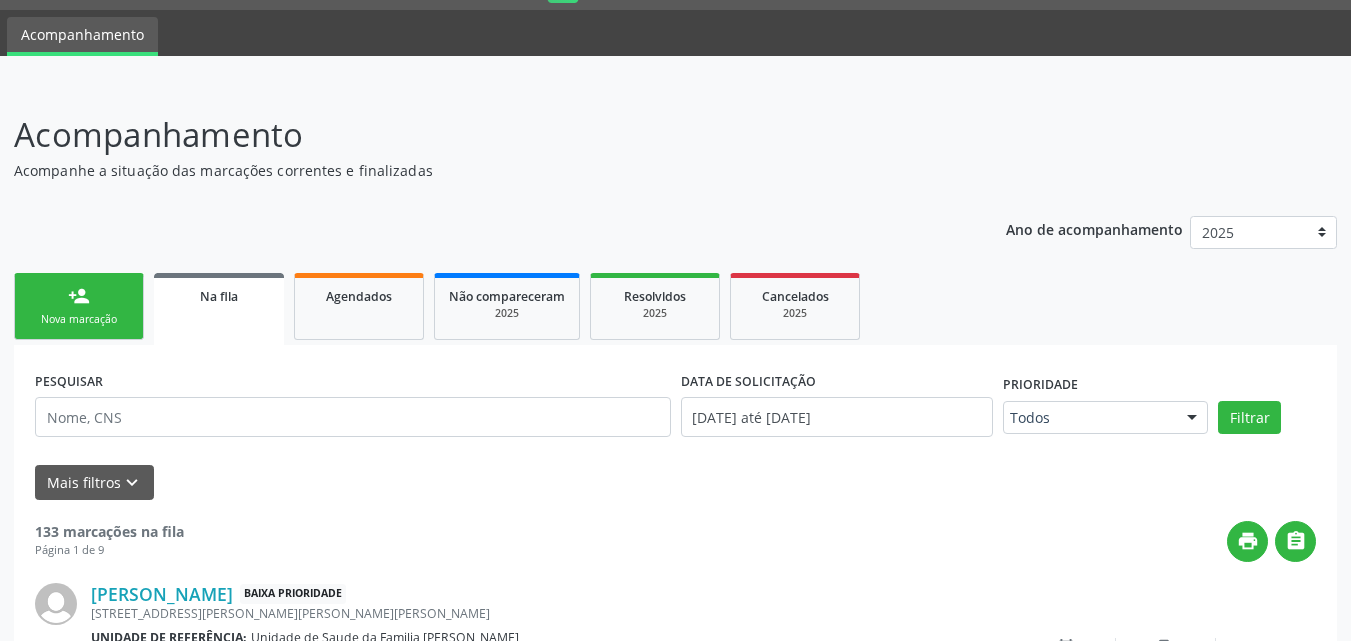click on "person_add
Nova marcação" at bounding box center [79, 306] 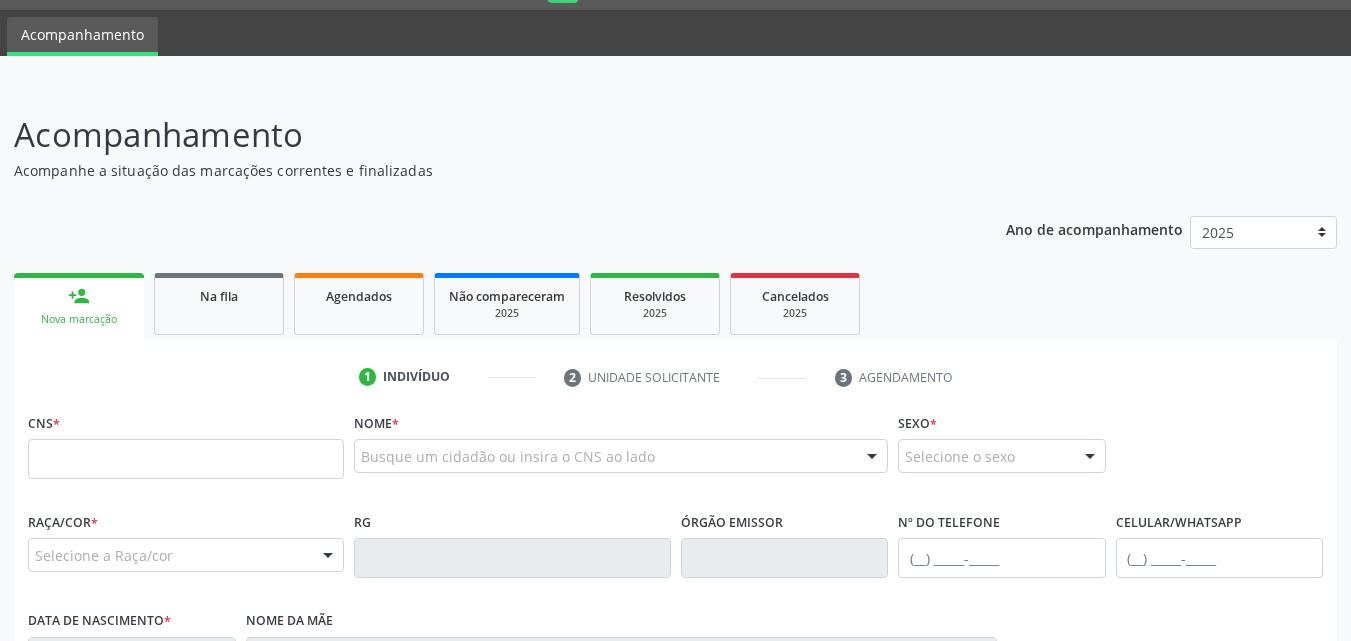 click on "person_add
Nova marcação" at bounding box center (79, 306) 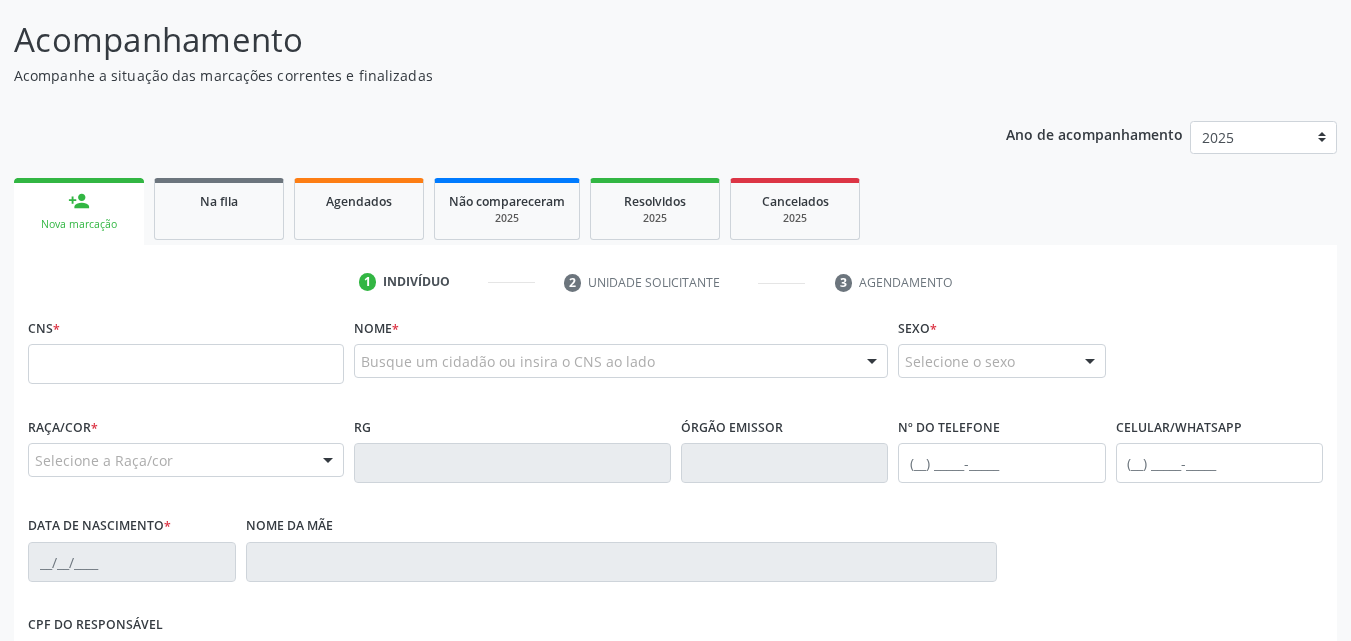 scroll, scrollTop: 254, scrollLeft: 0, axis: vertical 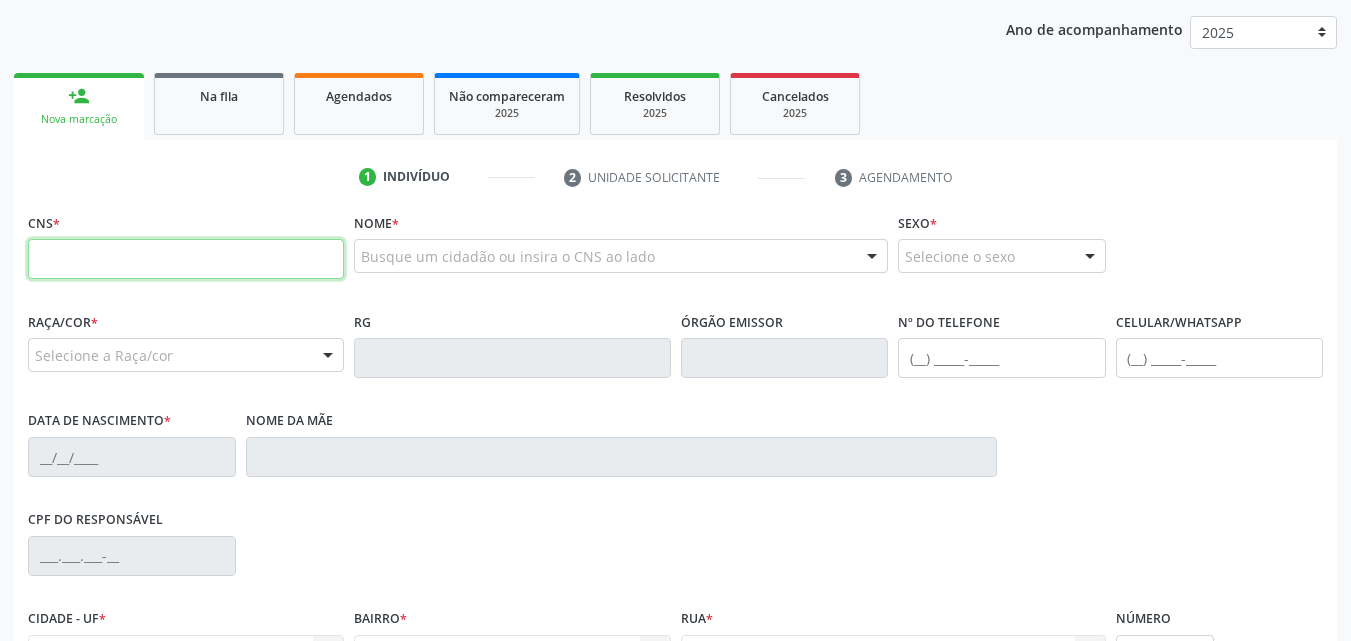 click at bounding box center (186, 259) 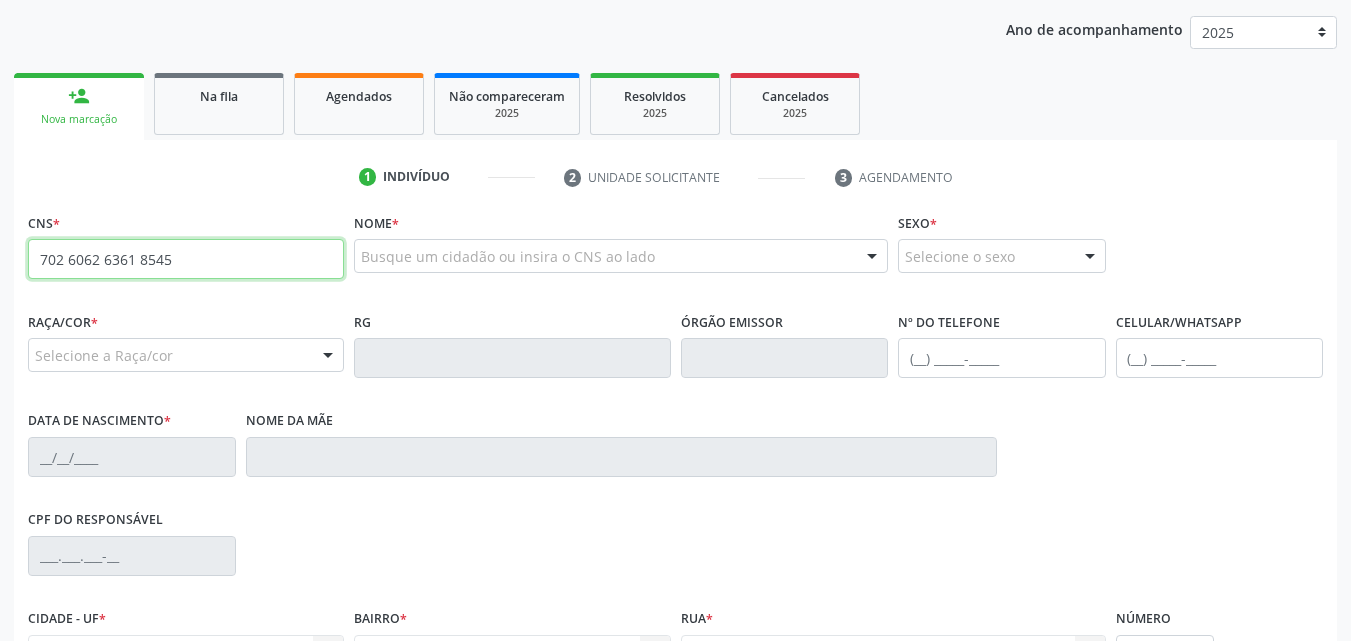 type on "702 6062 6361 8545" 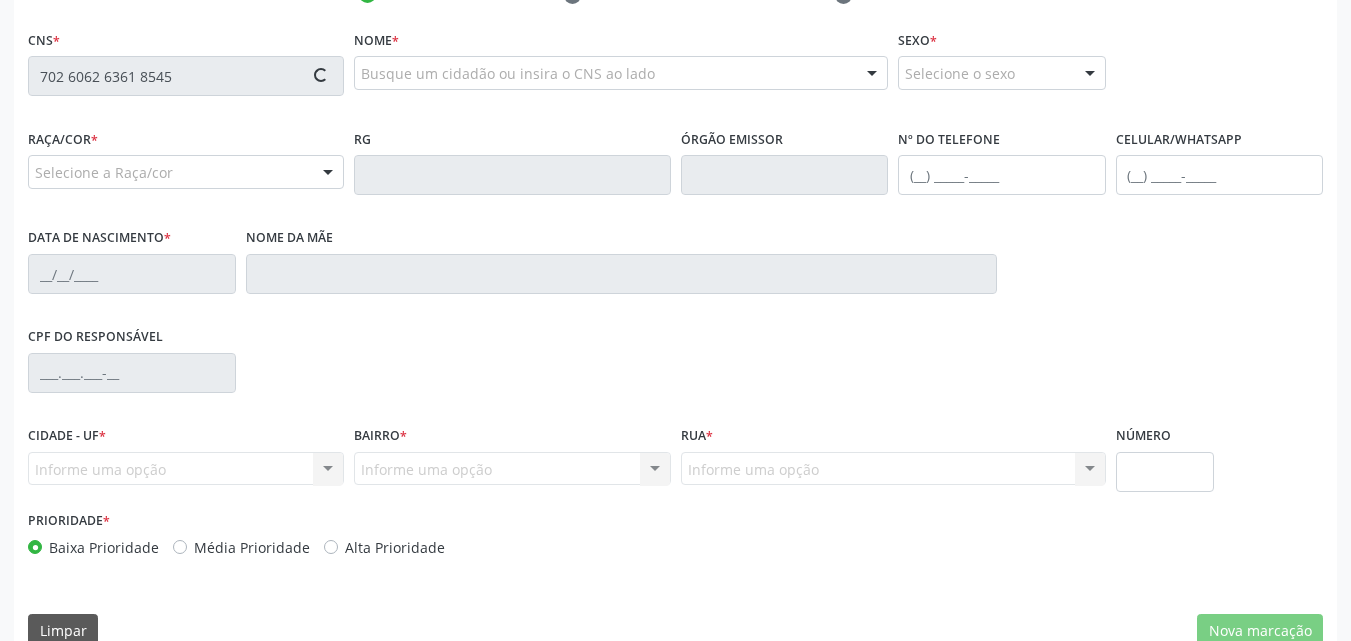 scroll, scrollTop: 471, scrollLeft: 0, axis: vertical 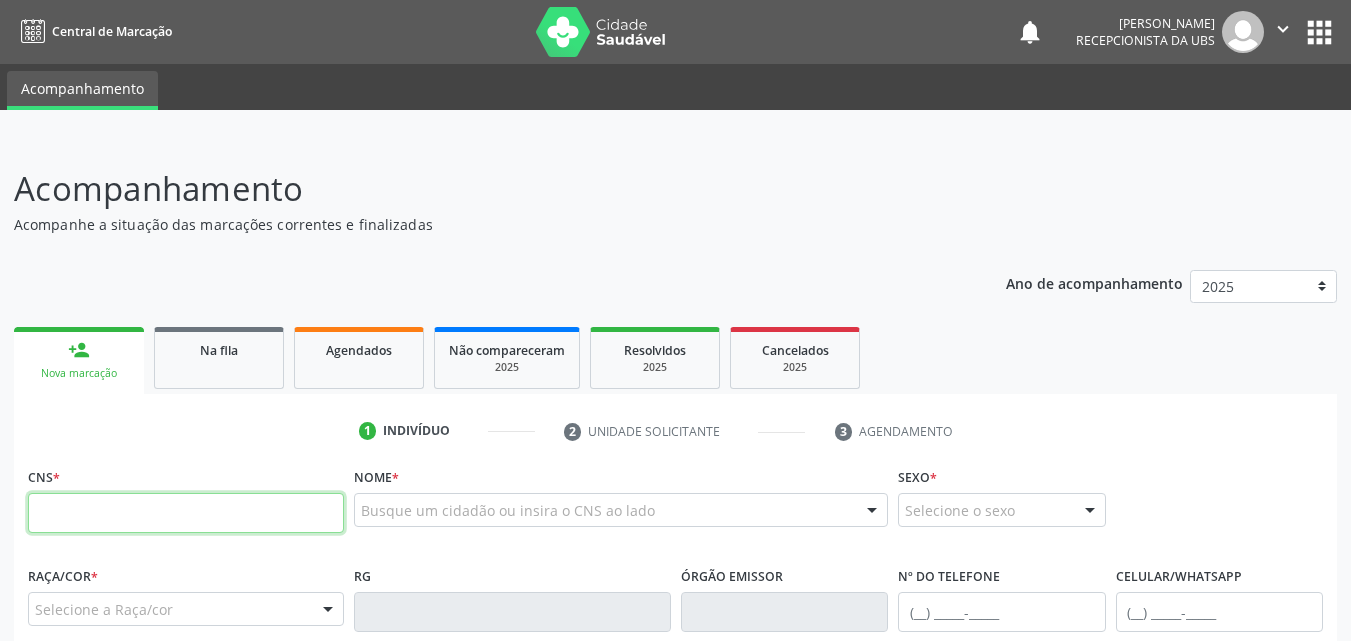 paste on "702 0068 7155 1981" 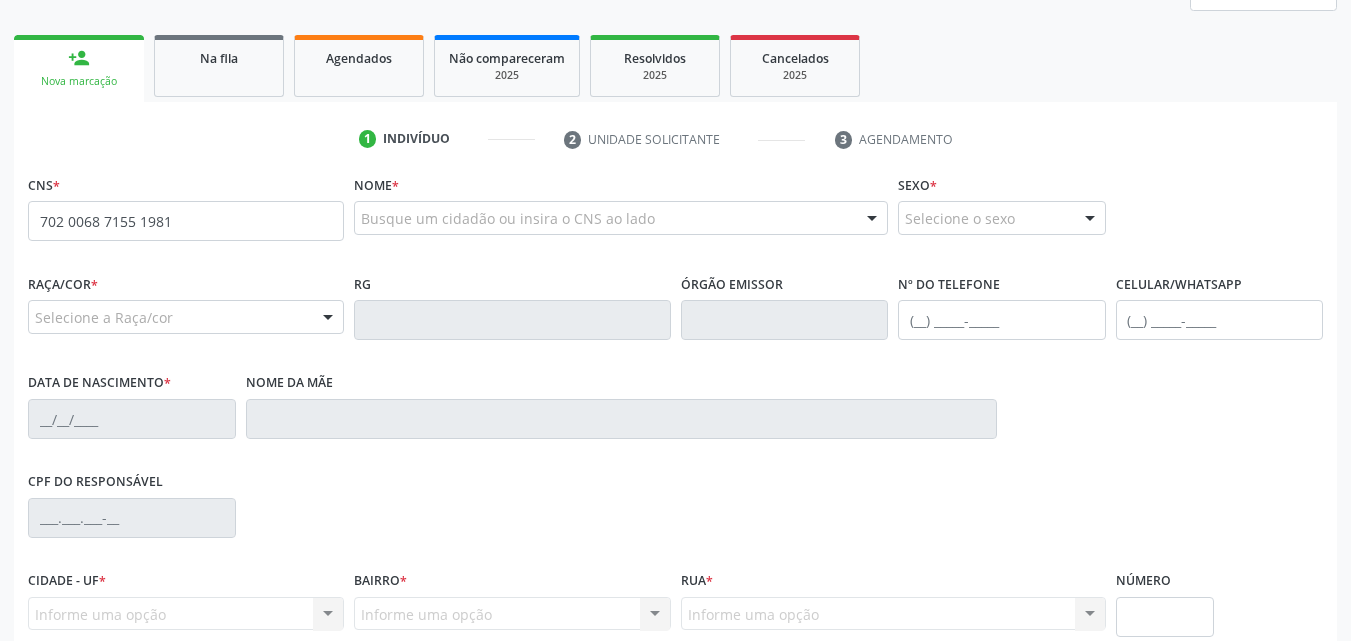 scroll, scrollTop: 300, scrollLeft: 0, axis: vertical 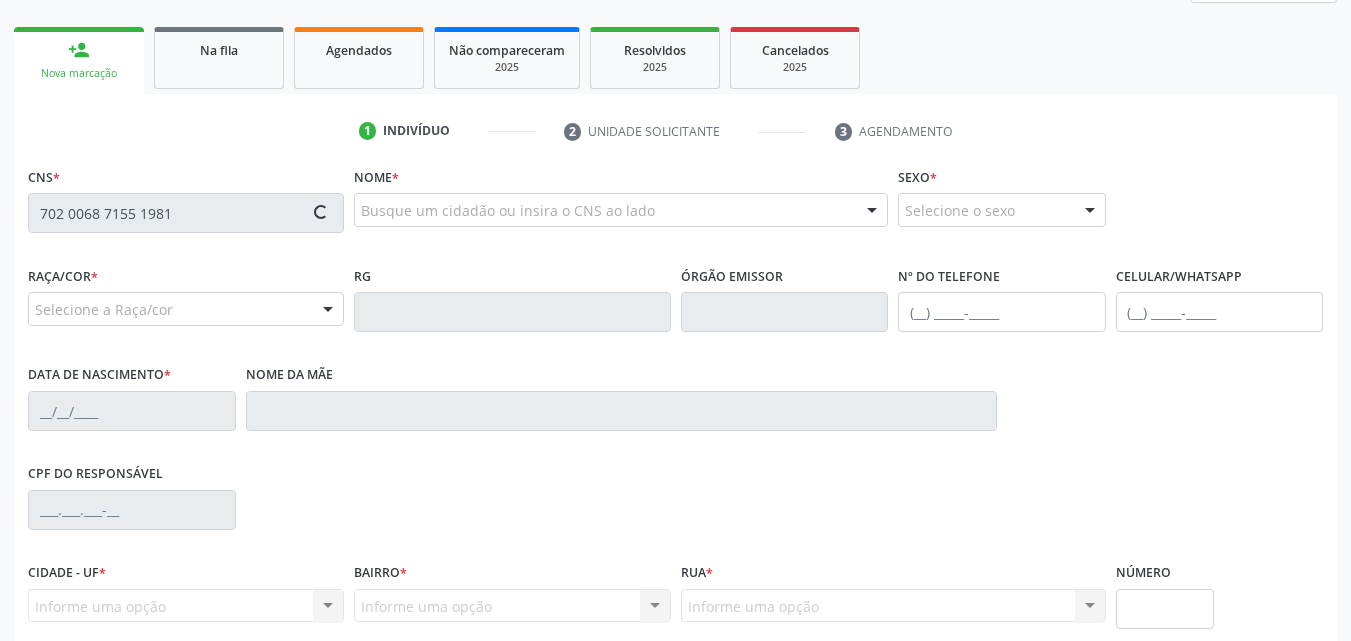 type on "702 0068 7155 1981" 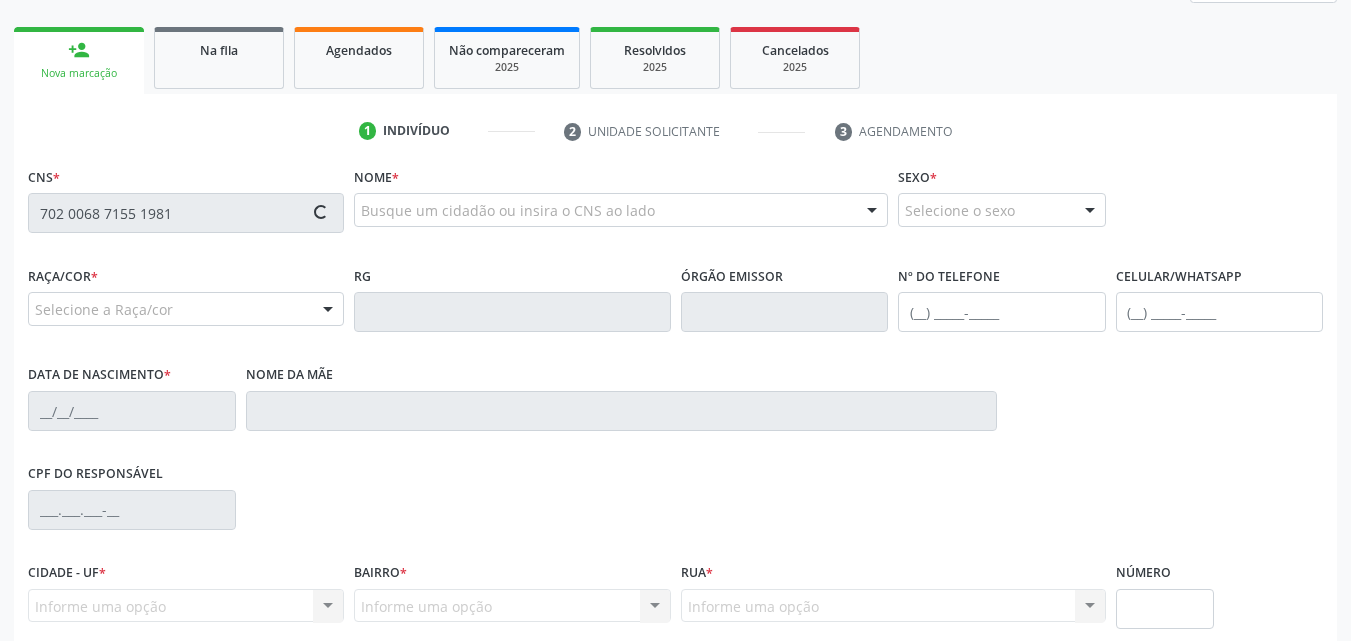 type 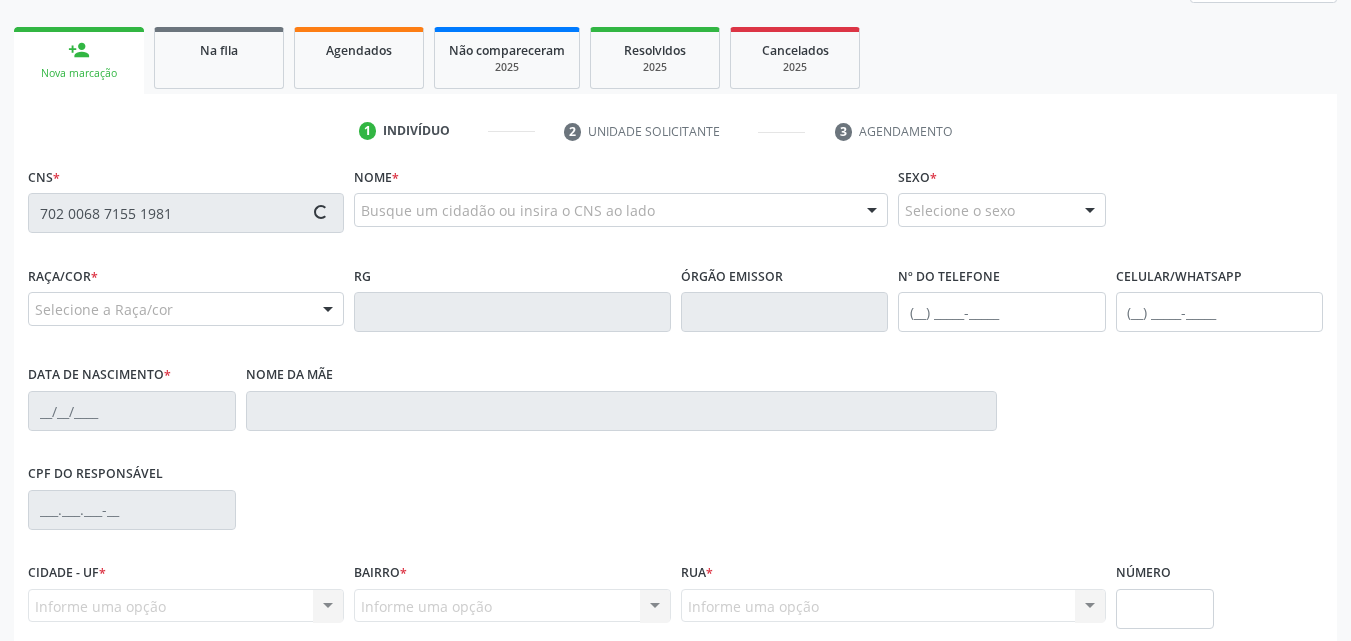 type 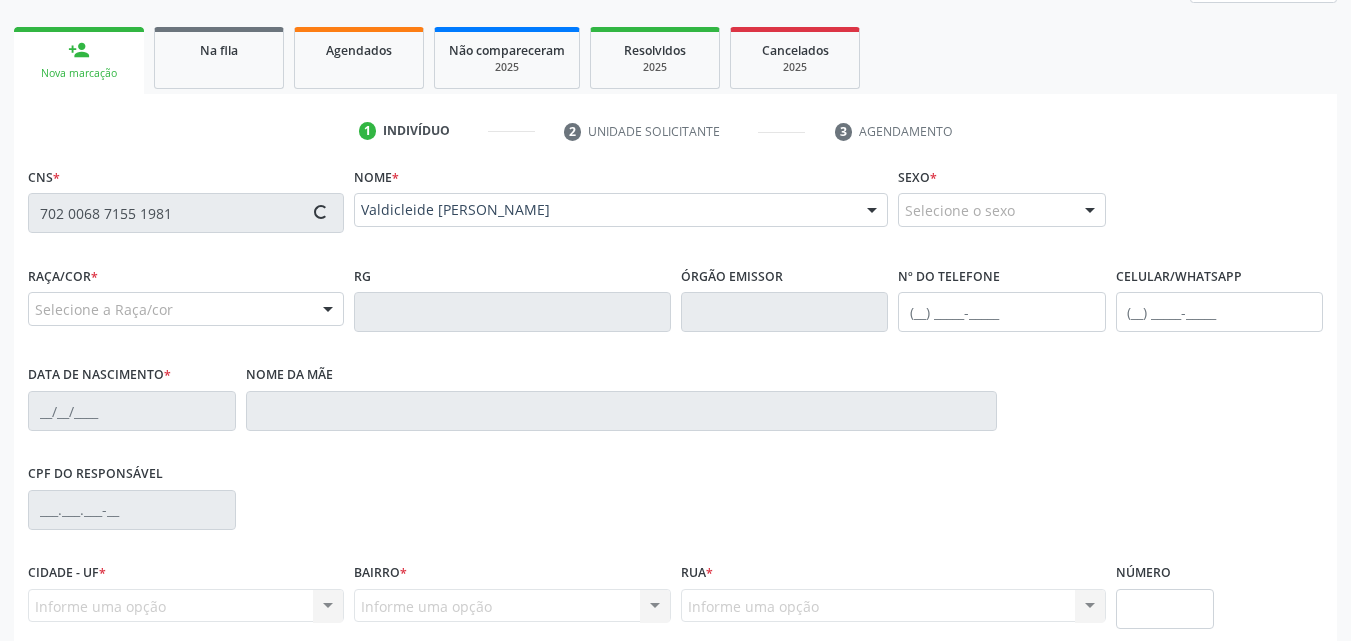 type on "[PHONE_NUMBER]" 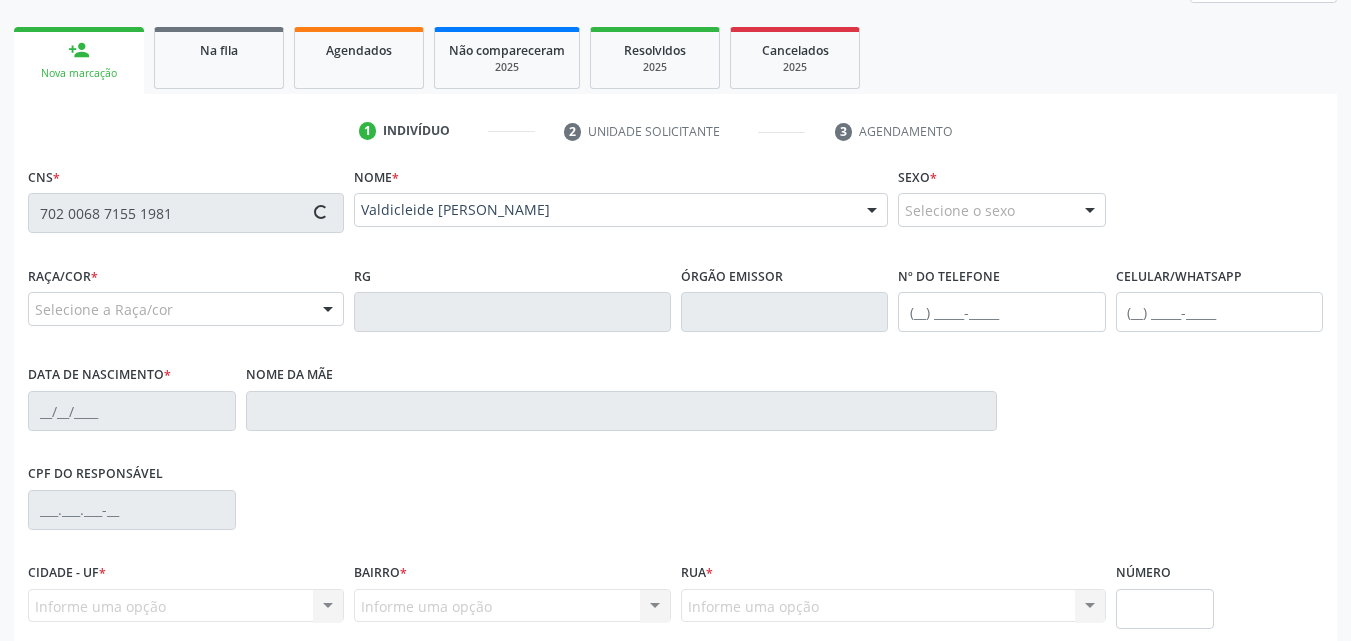 type on "[DATE]" 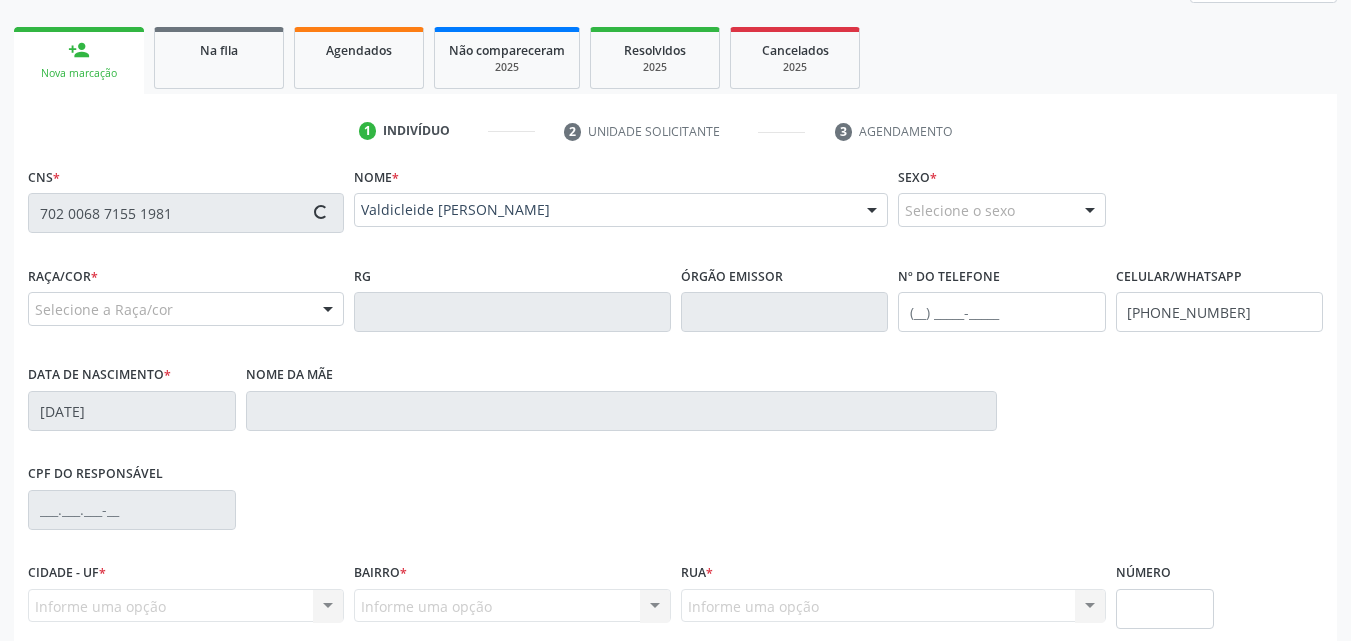 type on "Valdineide [PERSON_NAME]" 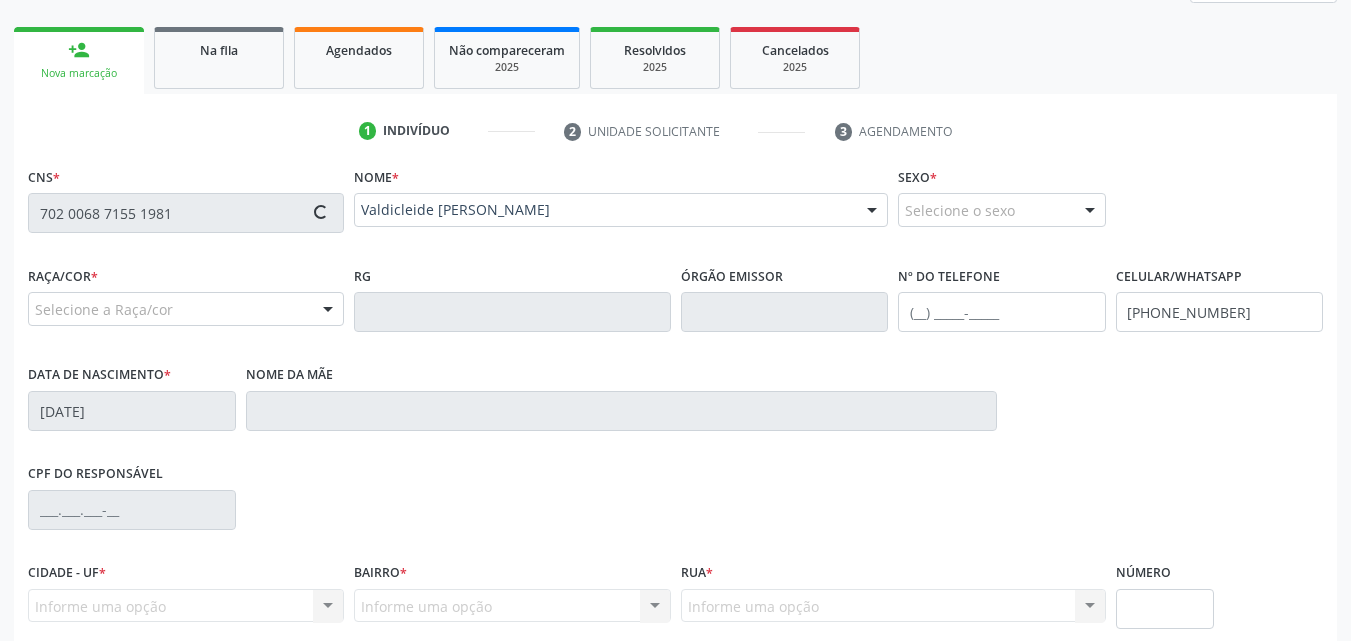 type on "126" 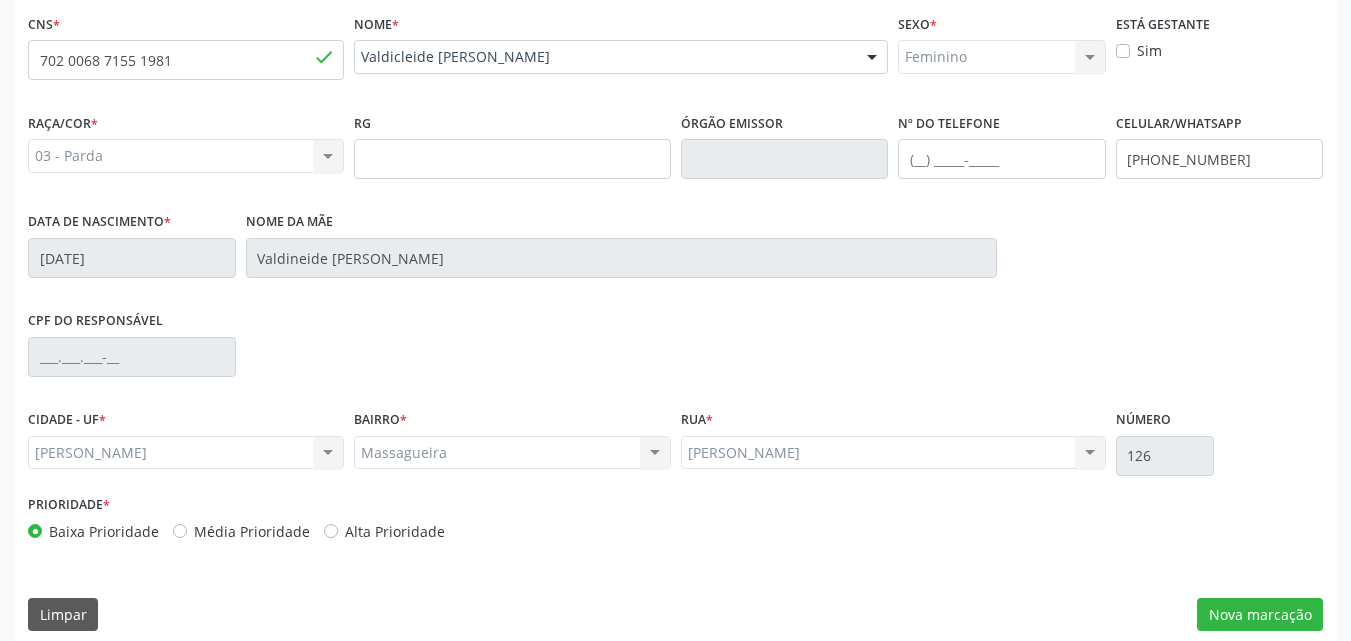 scroll, scrollTop: 471, scrollLeft: 0, axis: vertical 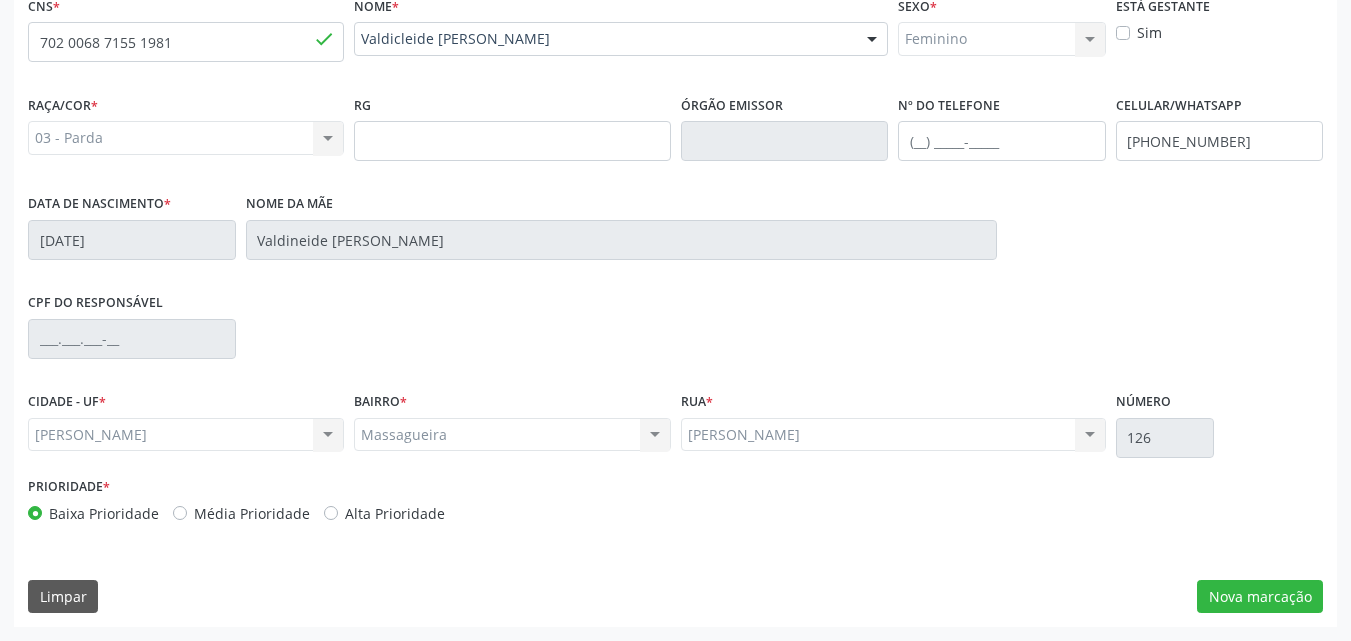 click on "Massagueira         Massagueira
Nenhum resultado encontrado para: "   "
Não há nenhuma opção para ser exibida." at bounding box center [512, 435] 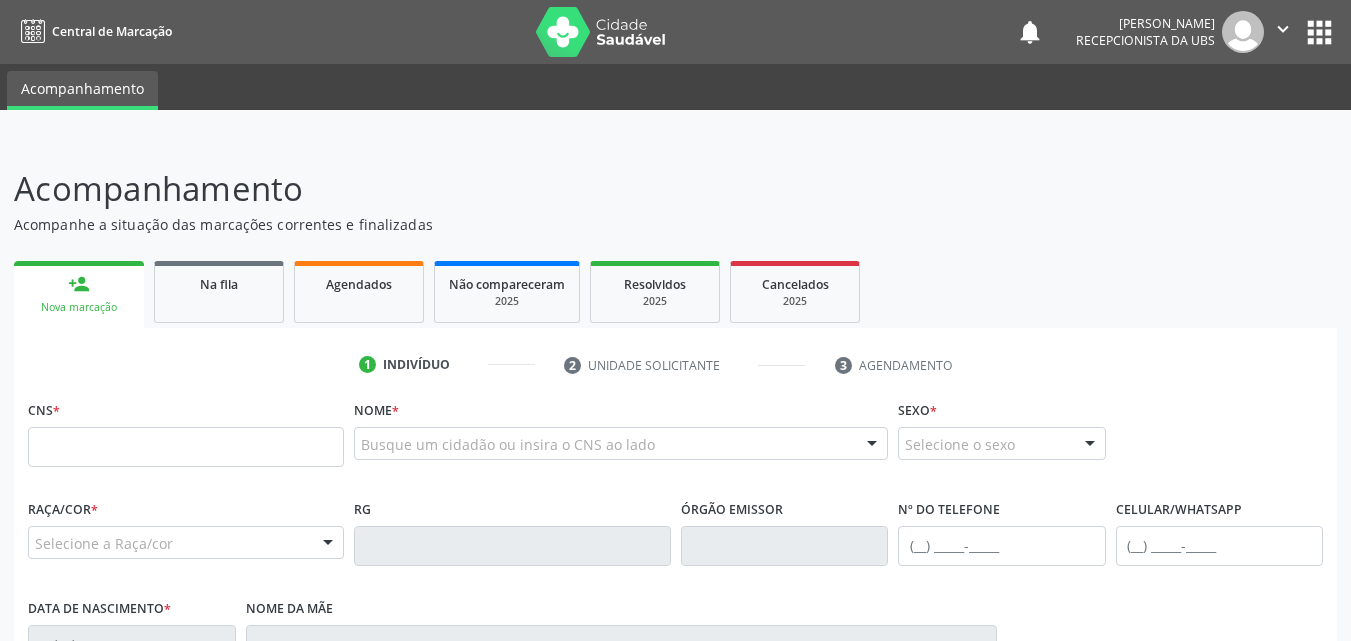 scroll, scrollTop: 0, scrollLeft: 0, axis: both 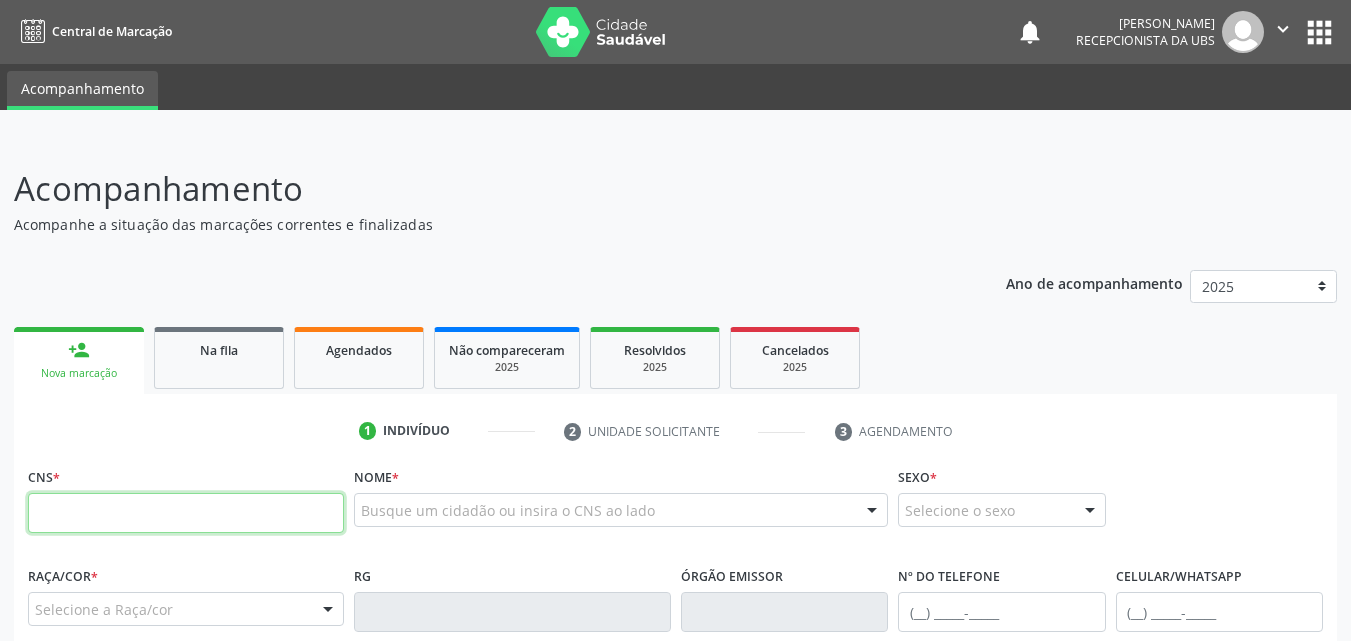 paste on "705 8004 6211 2134" 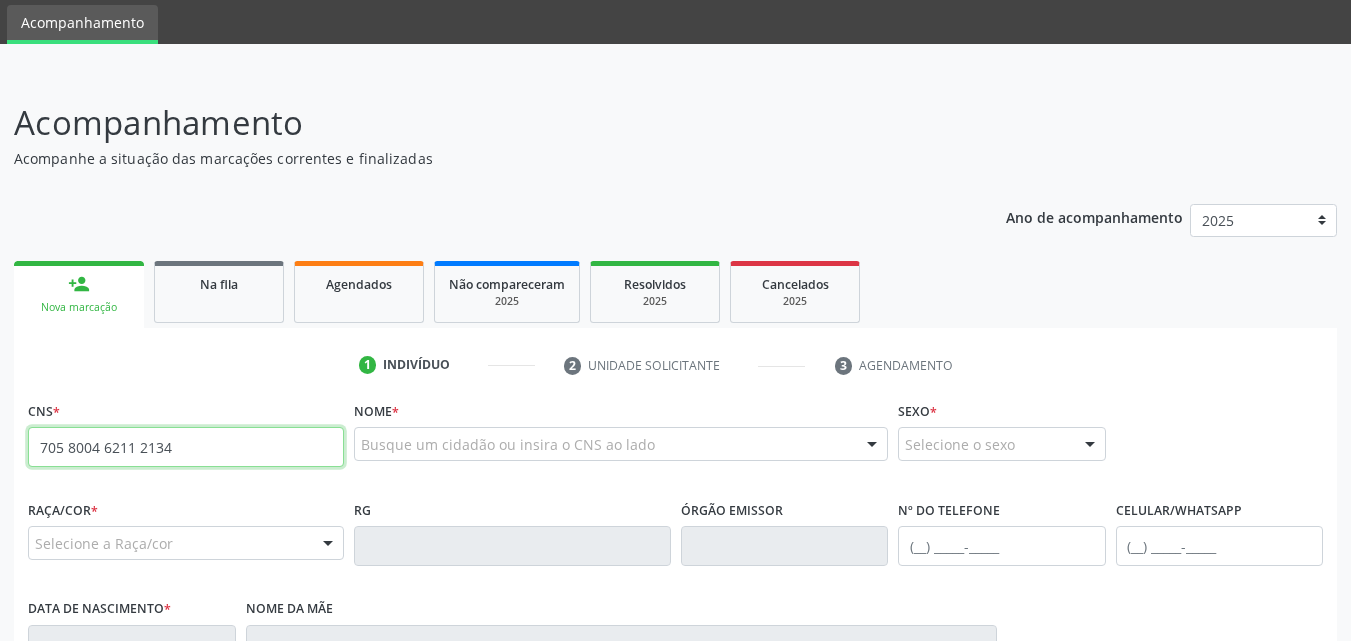 type on "705 8004 6211 2134" 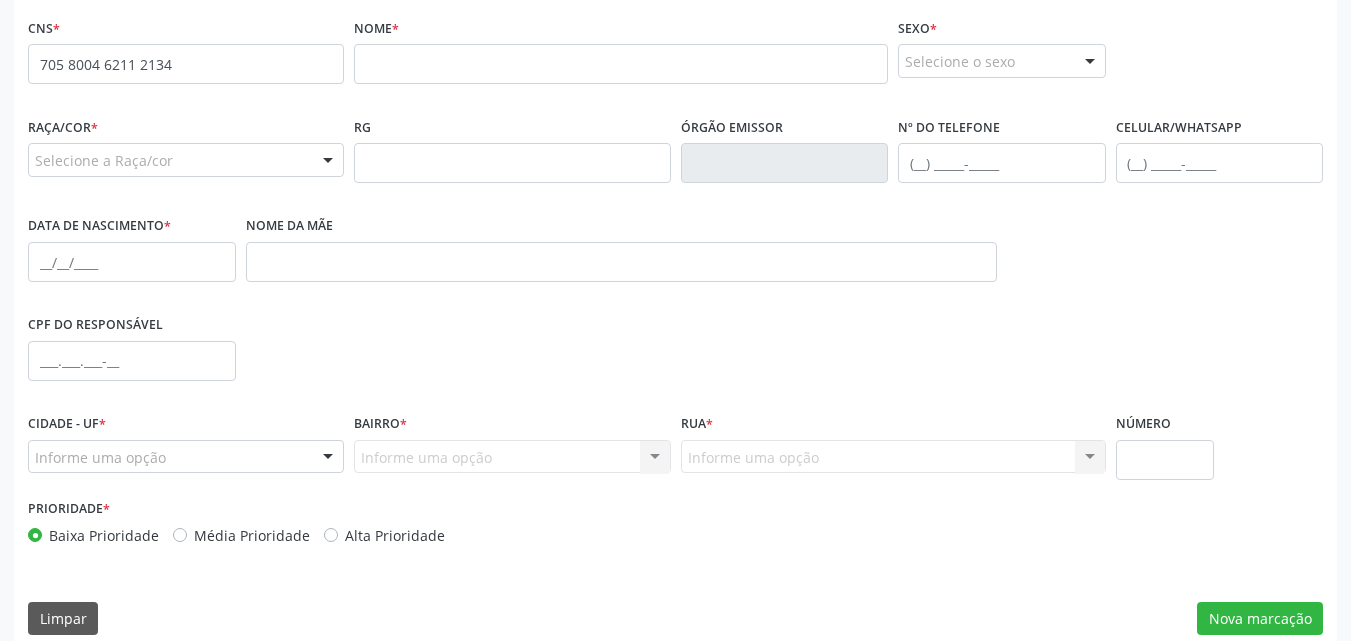 scroll, scrollTop: 471, scrollLeft: 0, axis: vertical 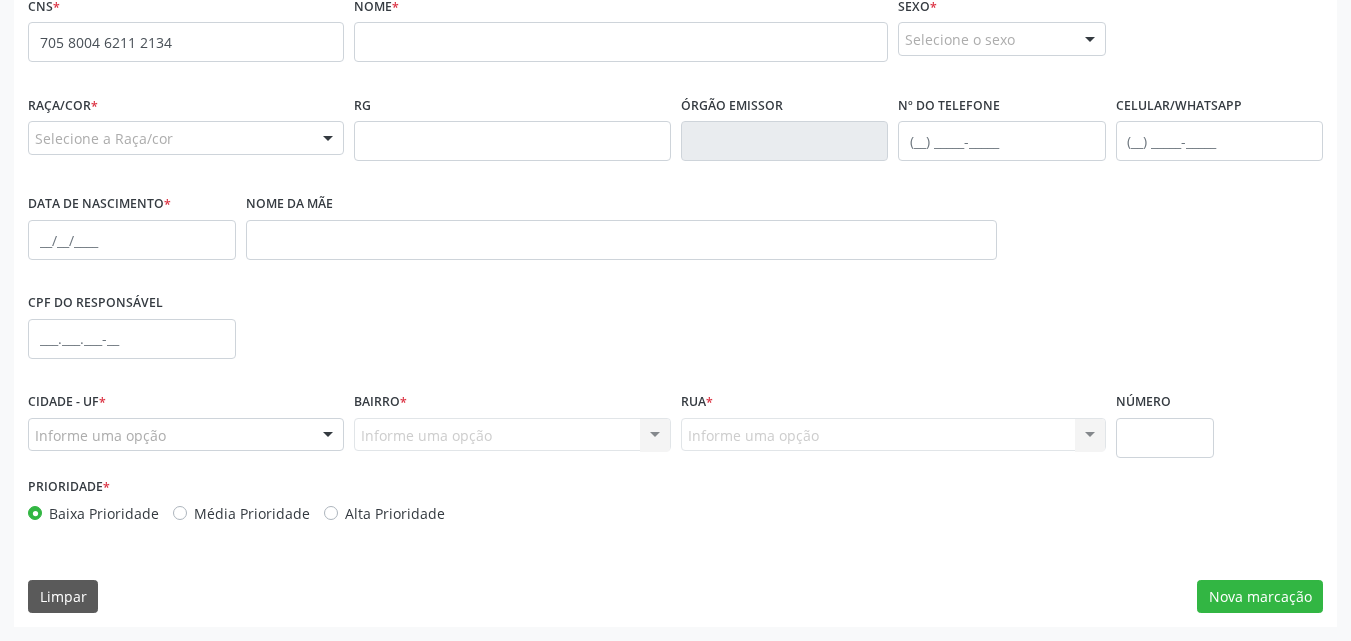click on "Informe uma opção
Nenhum resultado encontrado para: "   "
Nenhuma opção encontrada. Digite para adicionar." at bounding box center (512, 435) 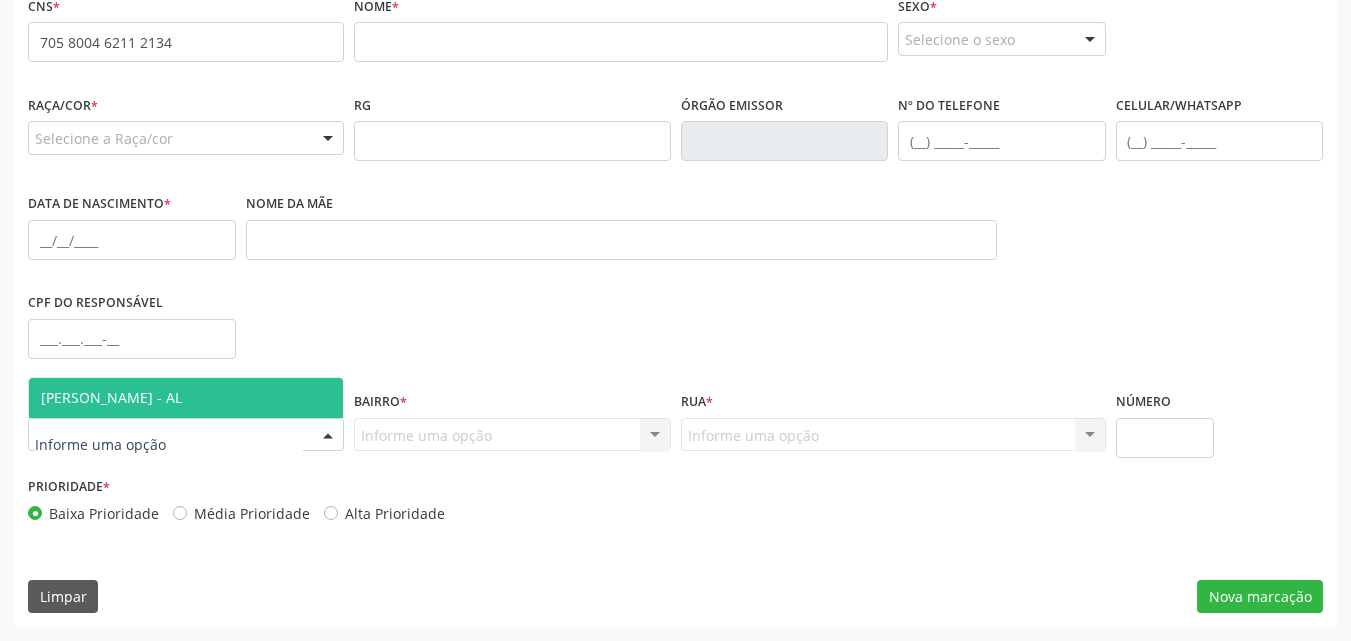 click on "[PERSON_NAME] - AL" at bounding box center (186, 398) 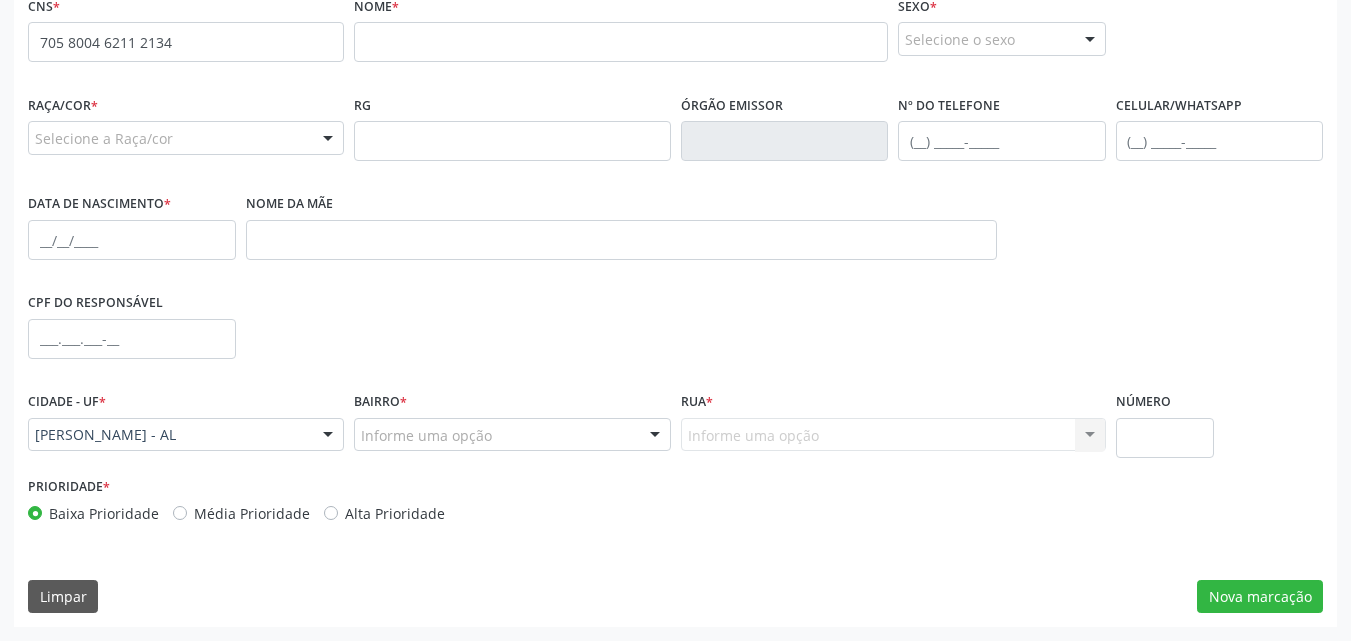 click at bounding box center [655, 436] 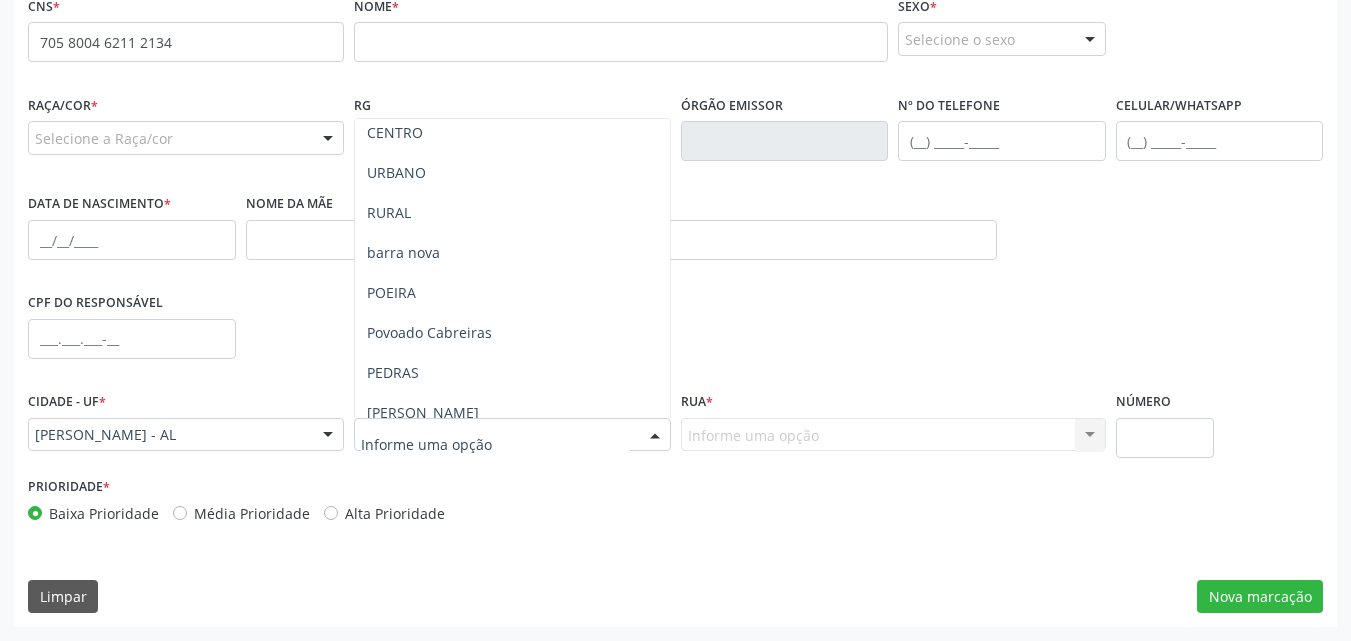 scroll, scrollTop: 0, scrollLeft: 0, axis: both 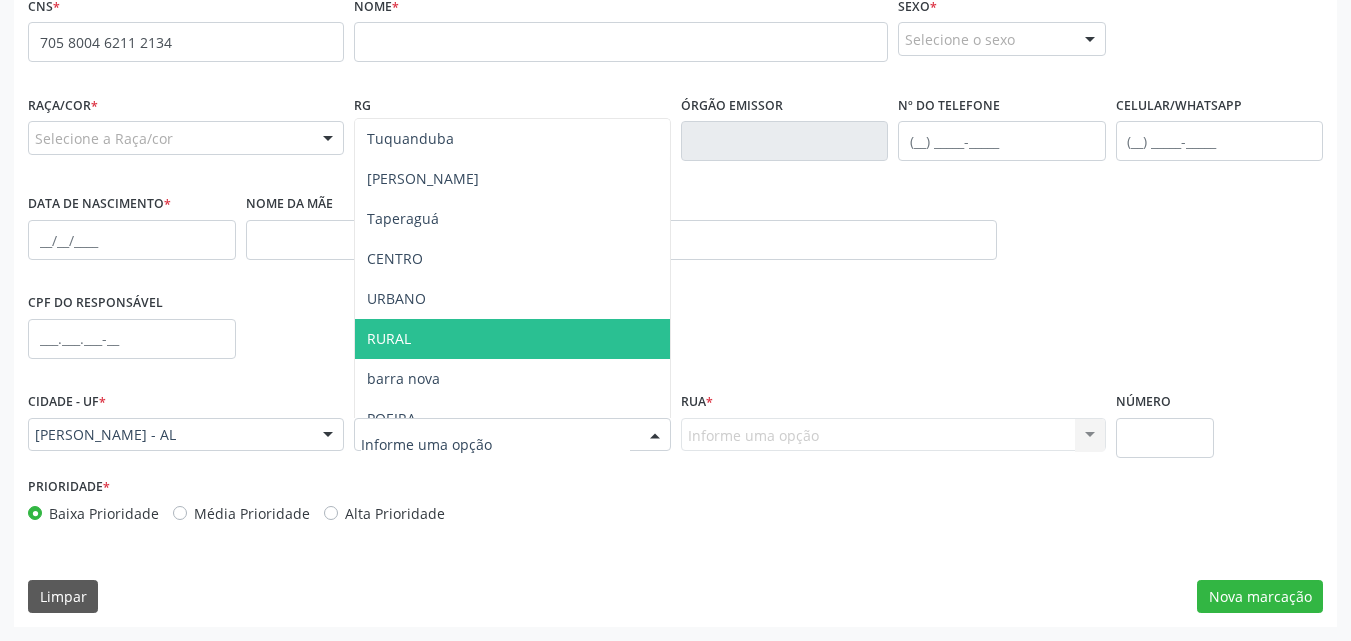 click on "CPF do responsável" at bounding box center (675, 337) 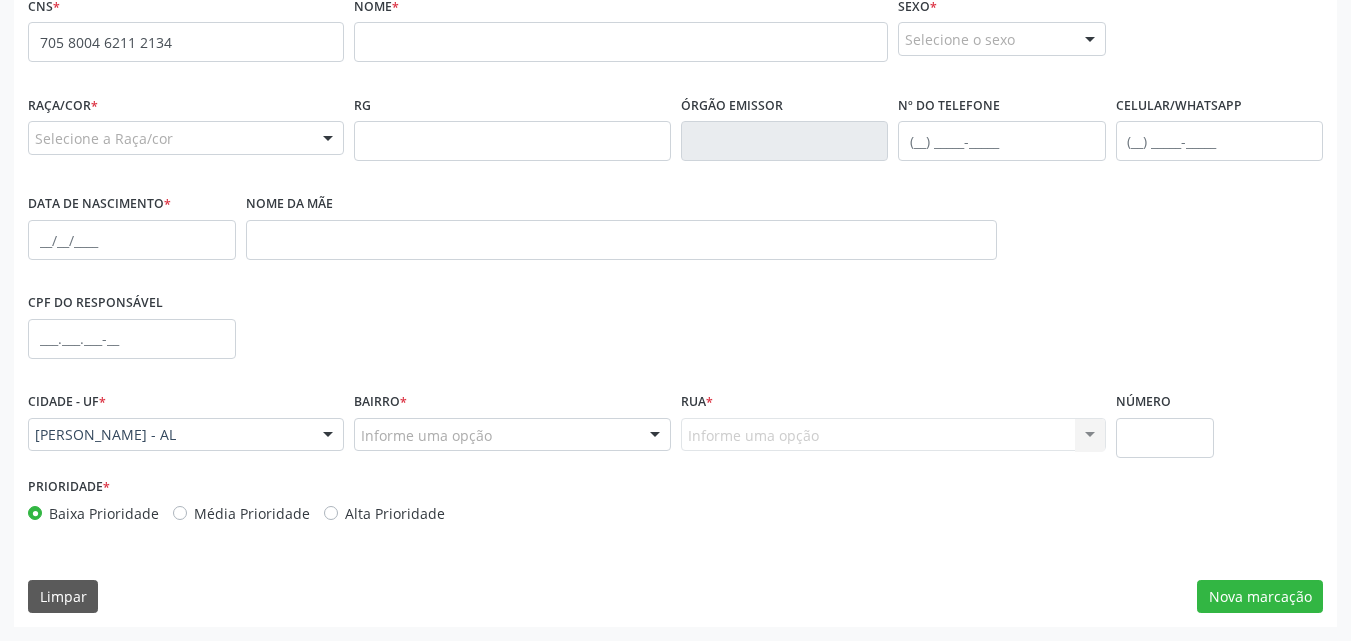 click on "Informe uma opção
Nenhum resultado encontrado para: "   "
Nenhuma opção encontrada. Digite para adicionar." at bounding box center [893, 435] 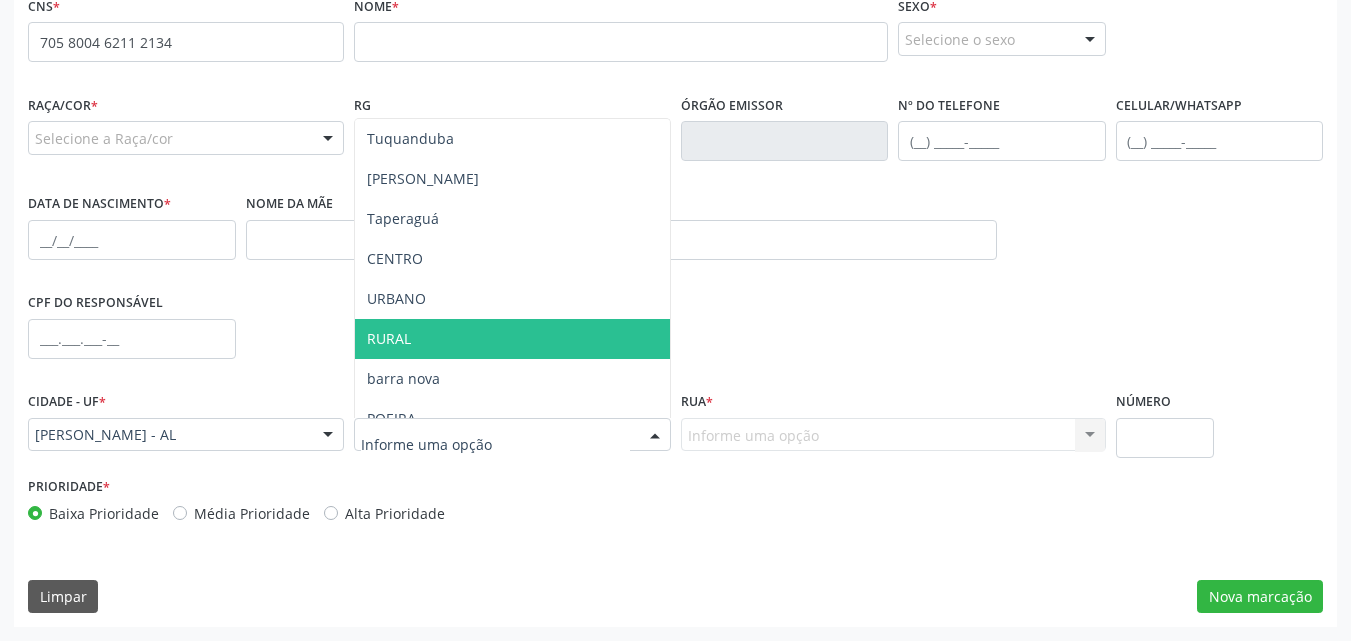 click at bounding box center (655, 436) 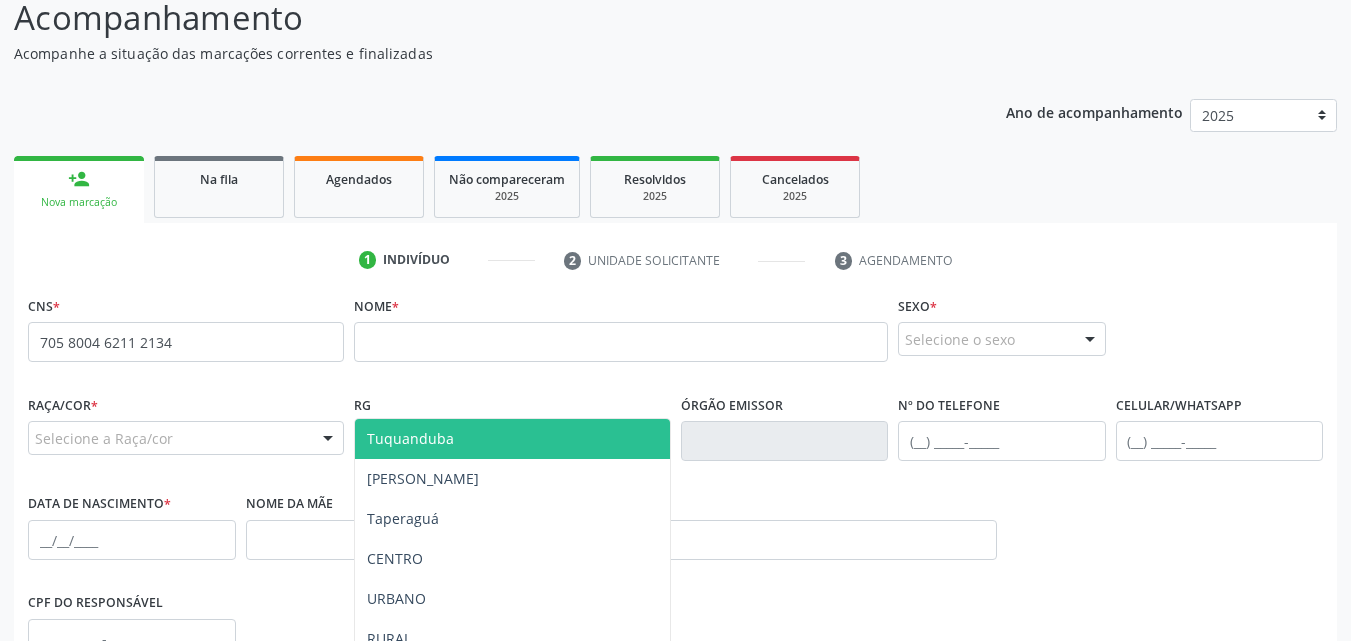 scroll, scrollTop: 471, scrollLeft: 0, axis: vertical 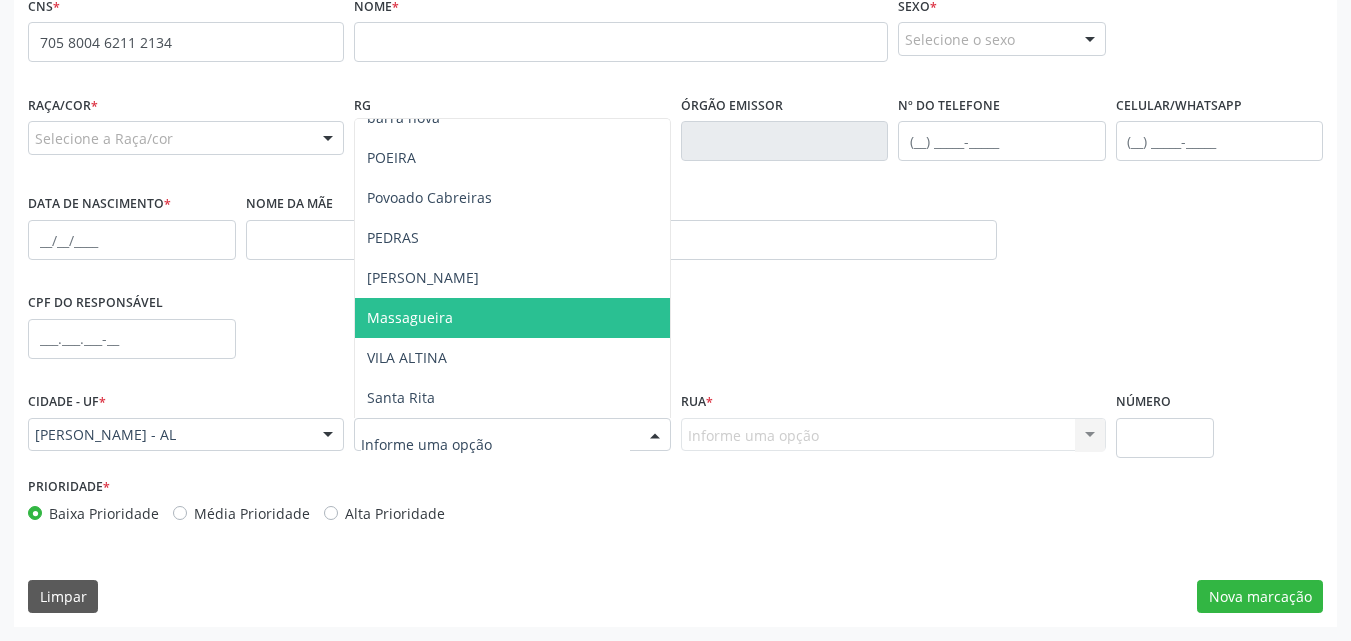 click on "Massagueira" at bounding box center [410, 317] 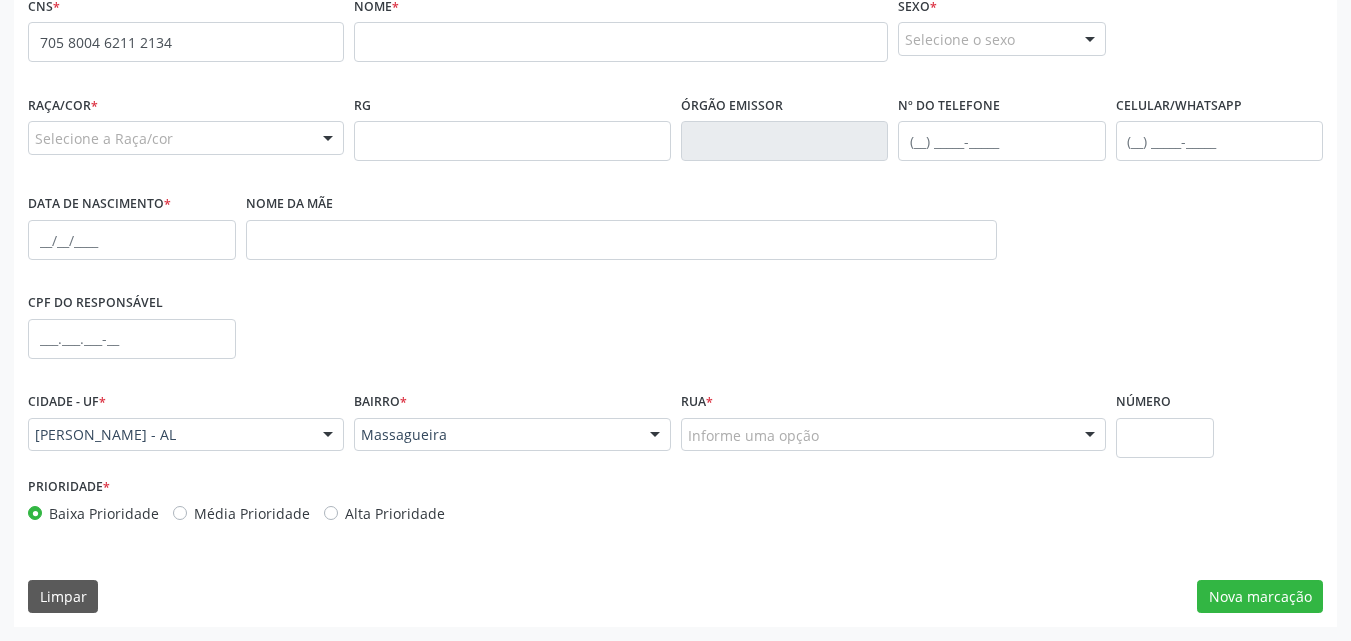 click at bounding box center (1090, 436) 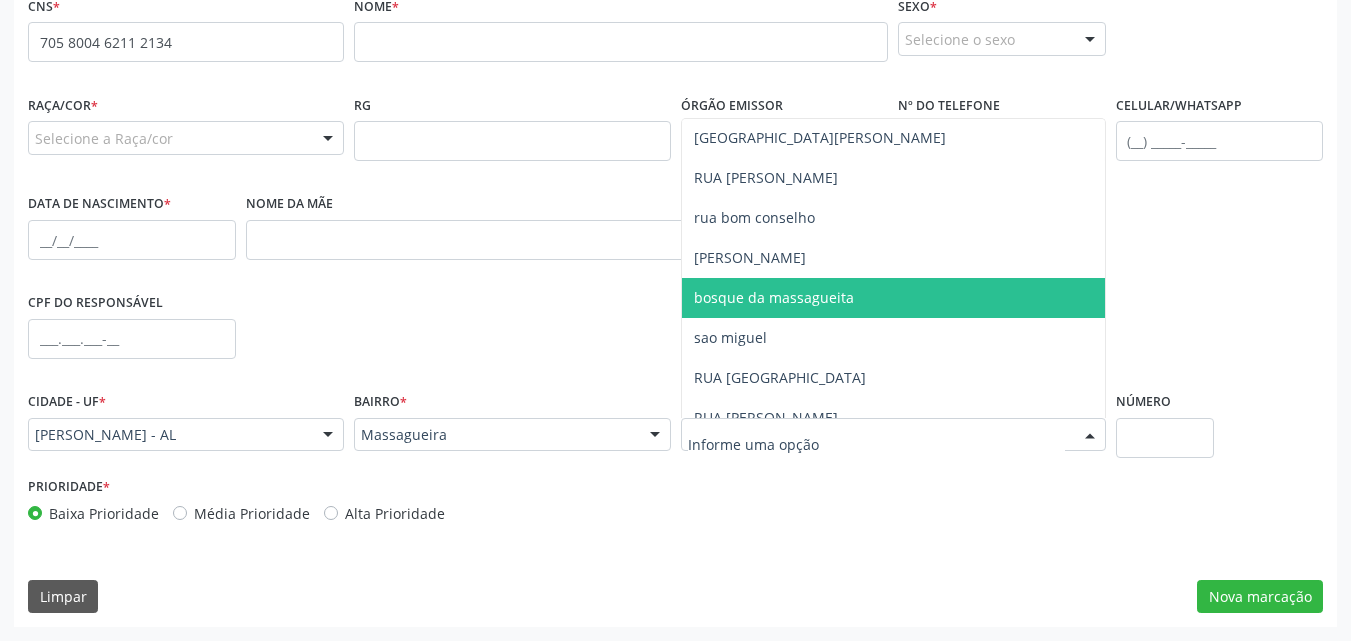 scroll, scrollTop: 0, scrollLeft: 0, axis: both 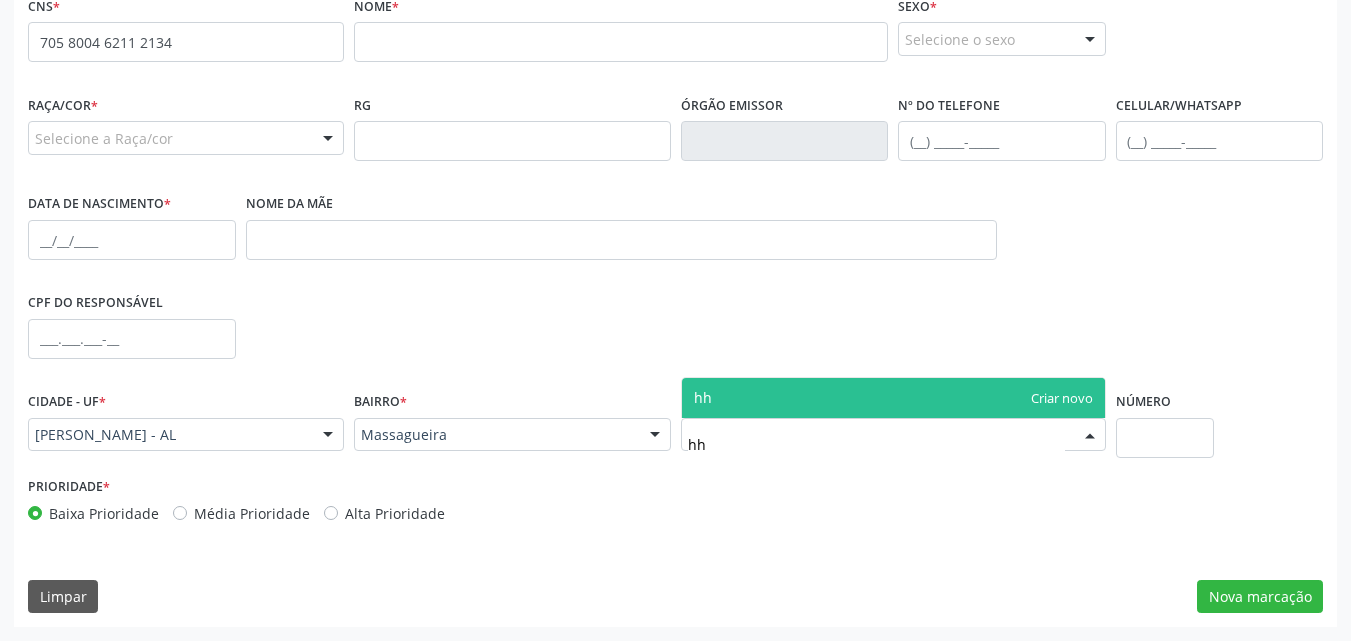type on "h" 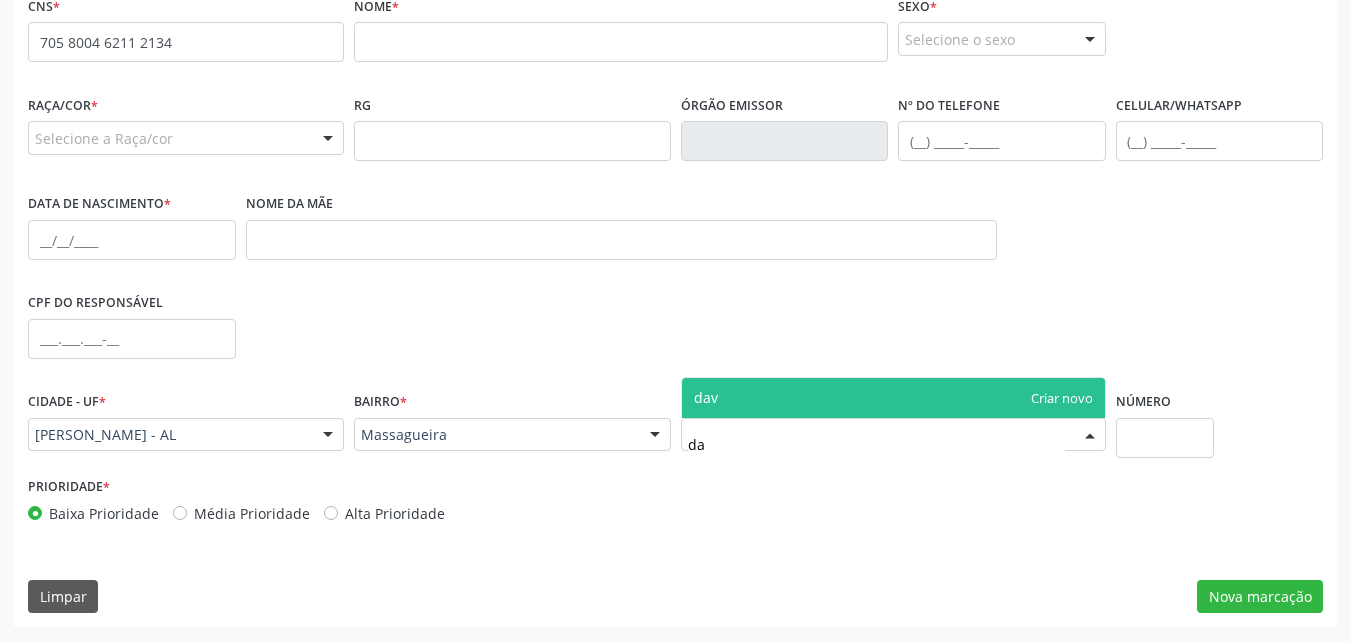 type on "d" 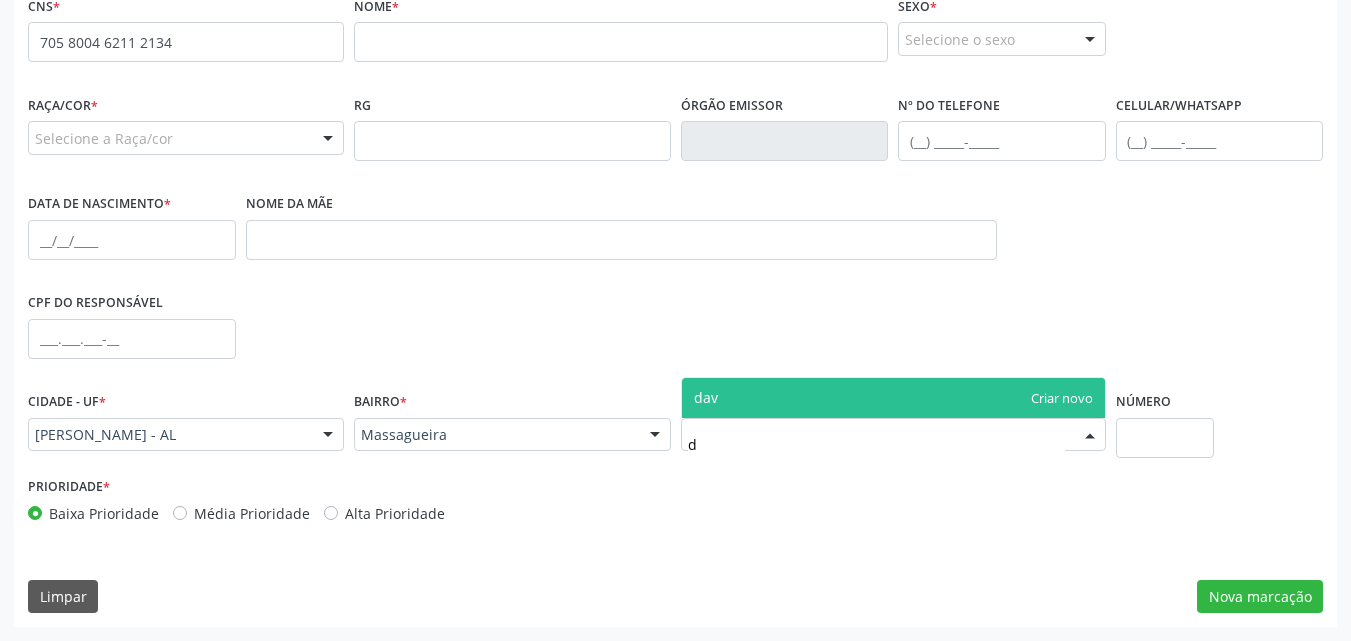 type 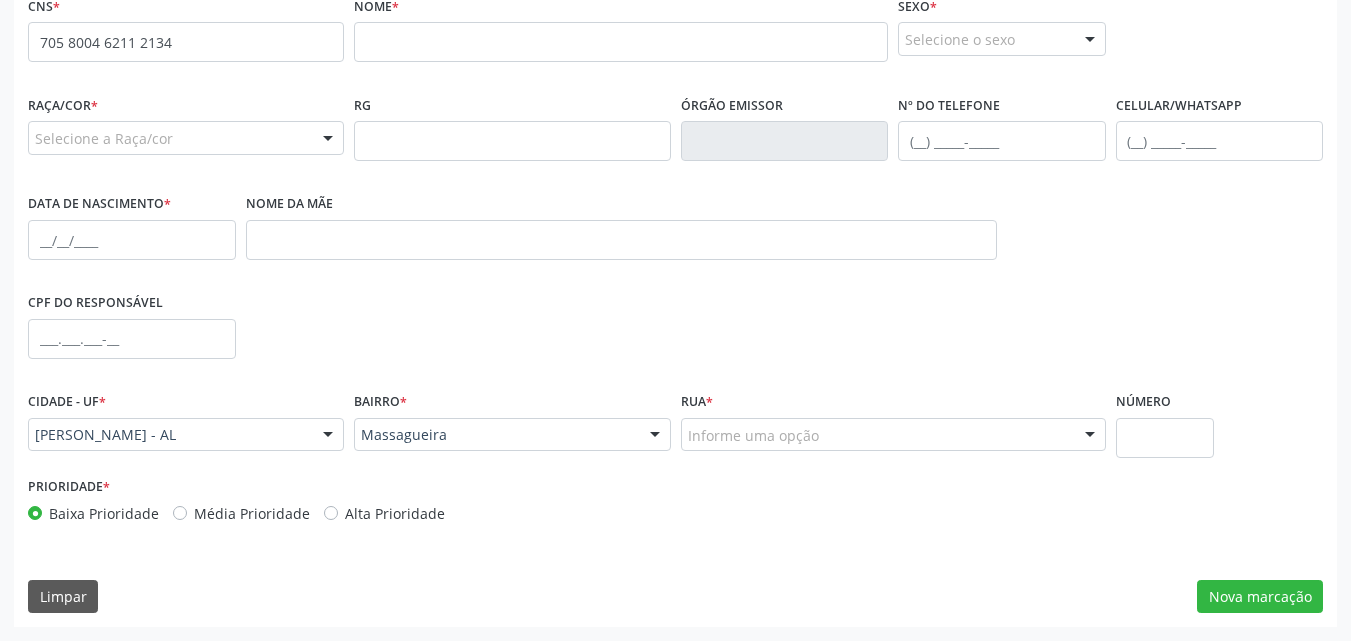 click on "Raça/cor
*
Selecione a Raça/cor
01 - Branca   02 - Preta   04 - Amarela   03 - Parda   05 - Indígena
Nenhum resultado encontrado para: "   "
Não há nenhuma opção para ser exibida.
RG
Órgão emissor
Nº do Telefone
Celular/WhatsApp
Data de nascimento
*
Nome da mãe" at bounding box center [675, 189] 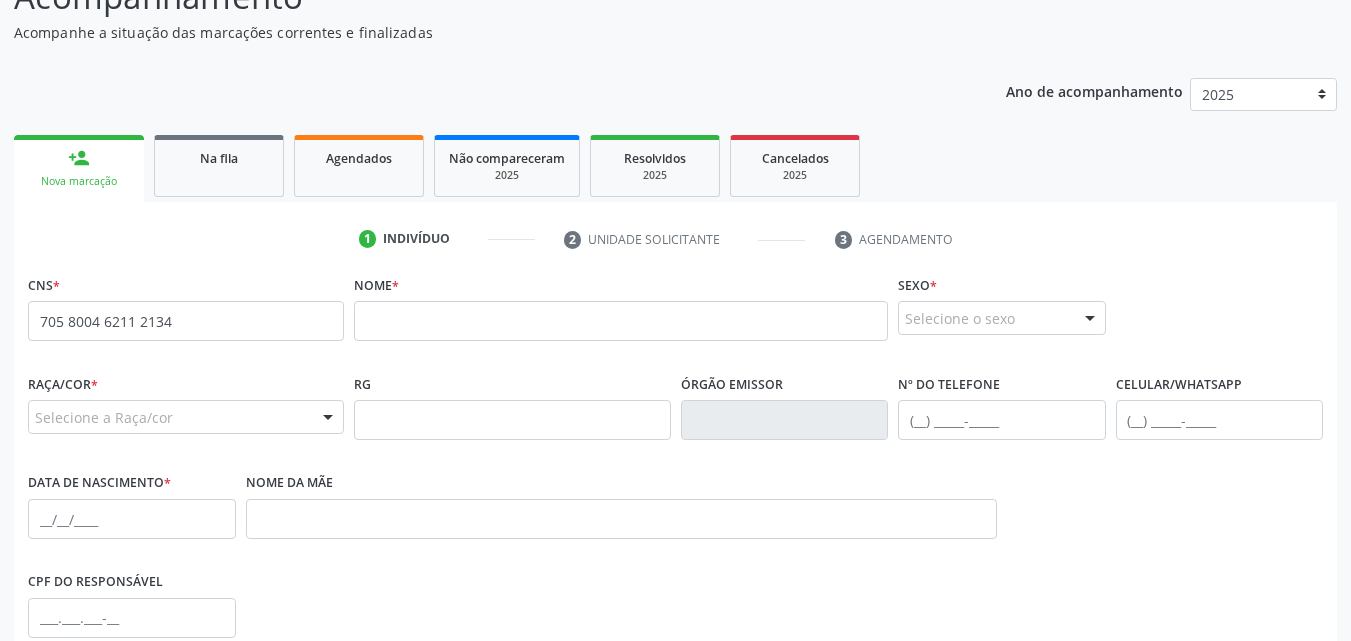 scroll, scrollTop: 200, scrollLeft: 0, axis: vertical 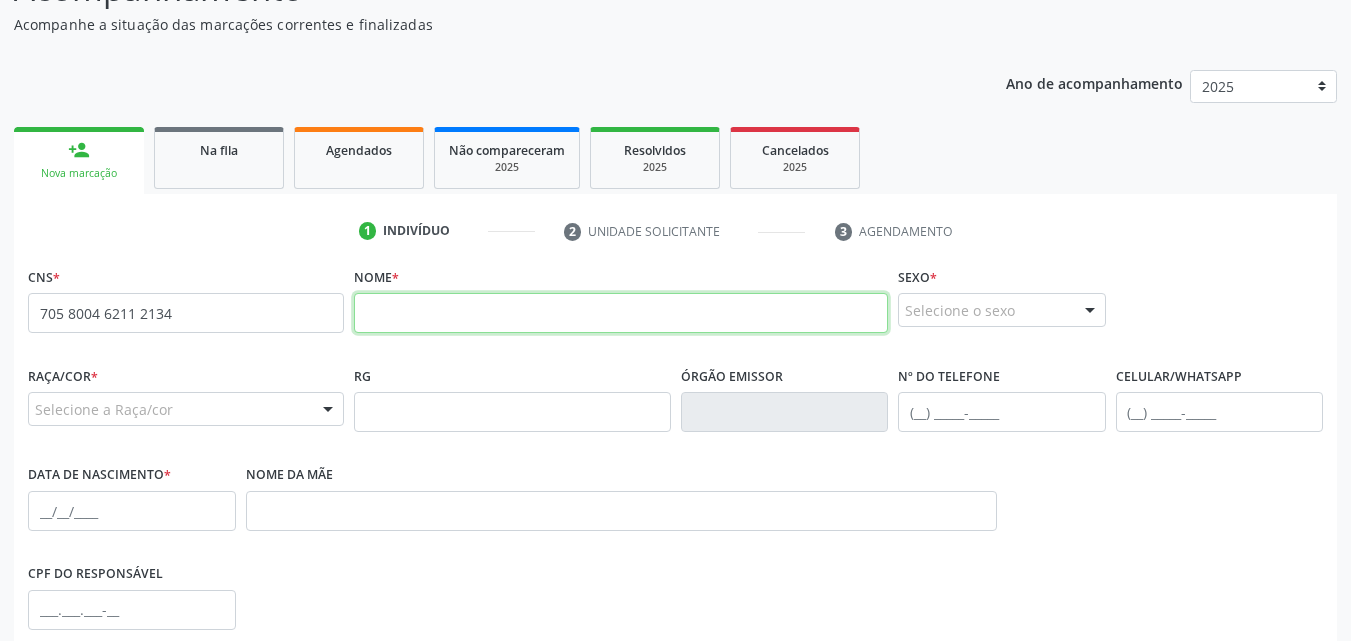 click at bounding box center (621, 313) 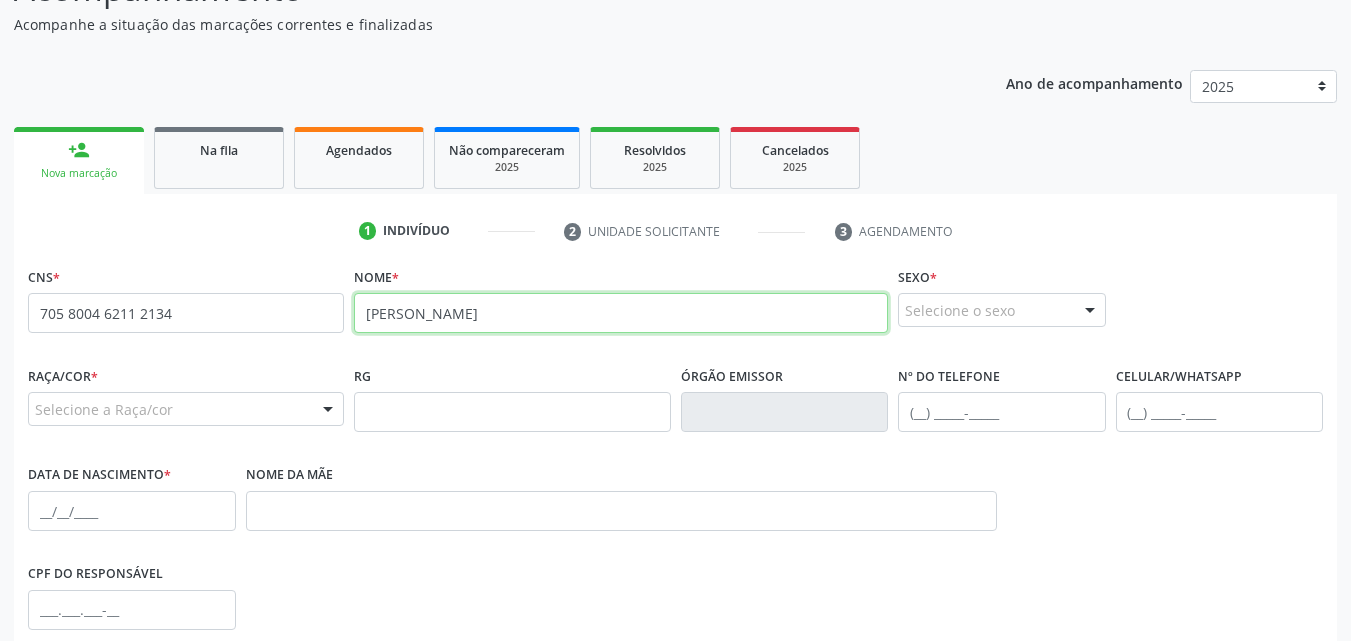 type on "Angela Caroliny dos Anjos Brito Celestino" 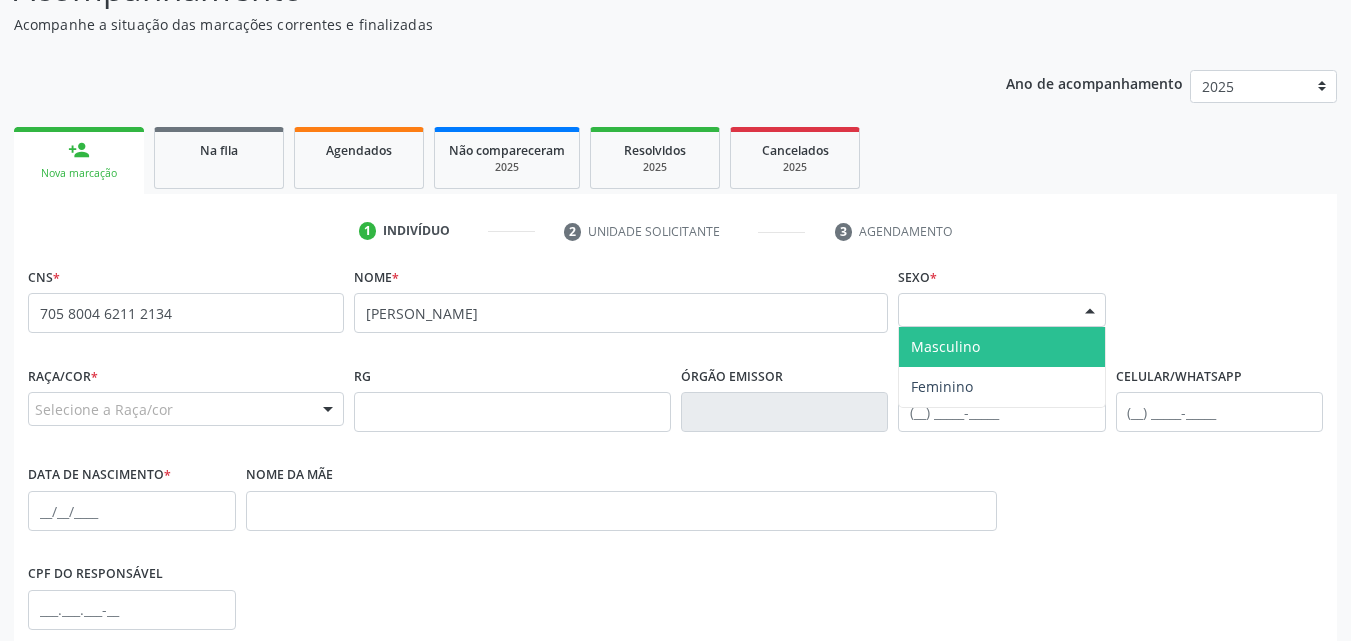 click on "Selecione o sexo" at bounding box center [1002, 310] 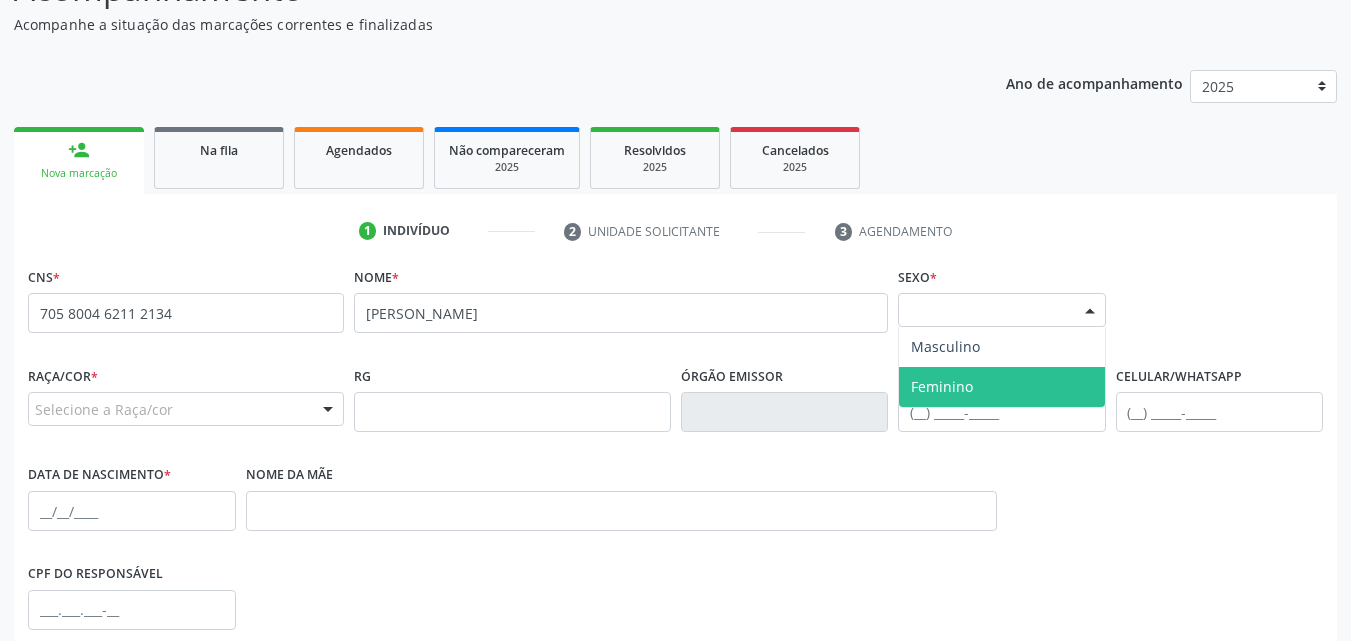 click on "Feminino" at bounding box center [942, 386] 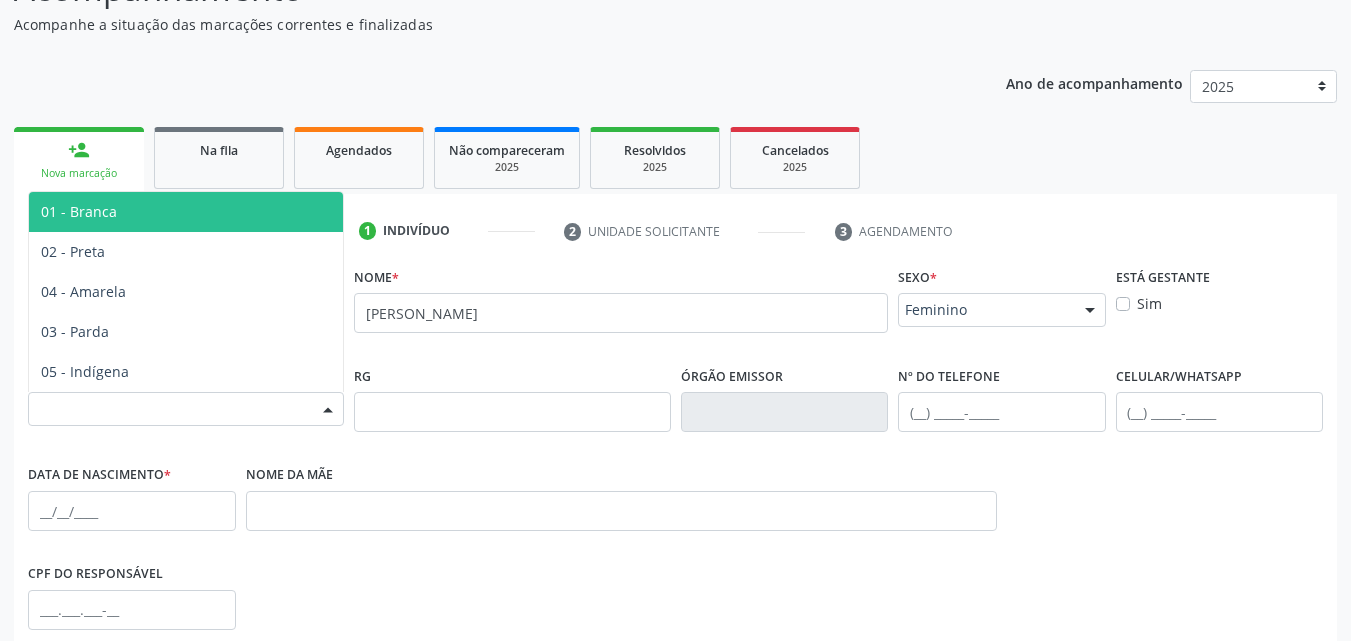 click on "Selecione a Raça/cor" at bounding box center [186, 409] 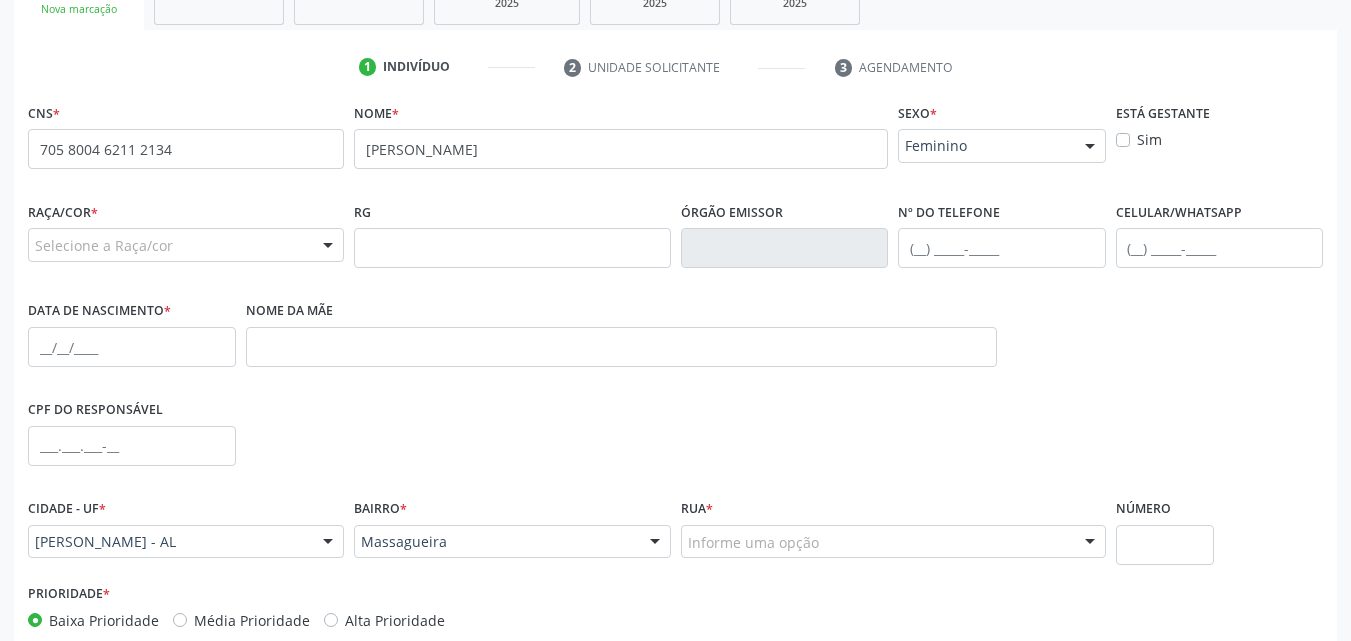 scroll, scrollTop: 366, scrollLeft: 0, axis: vertical 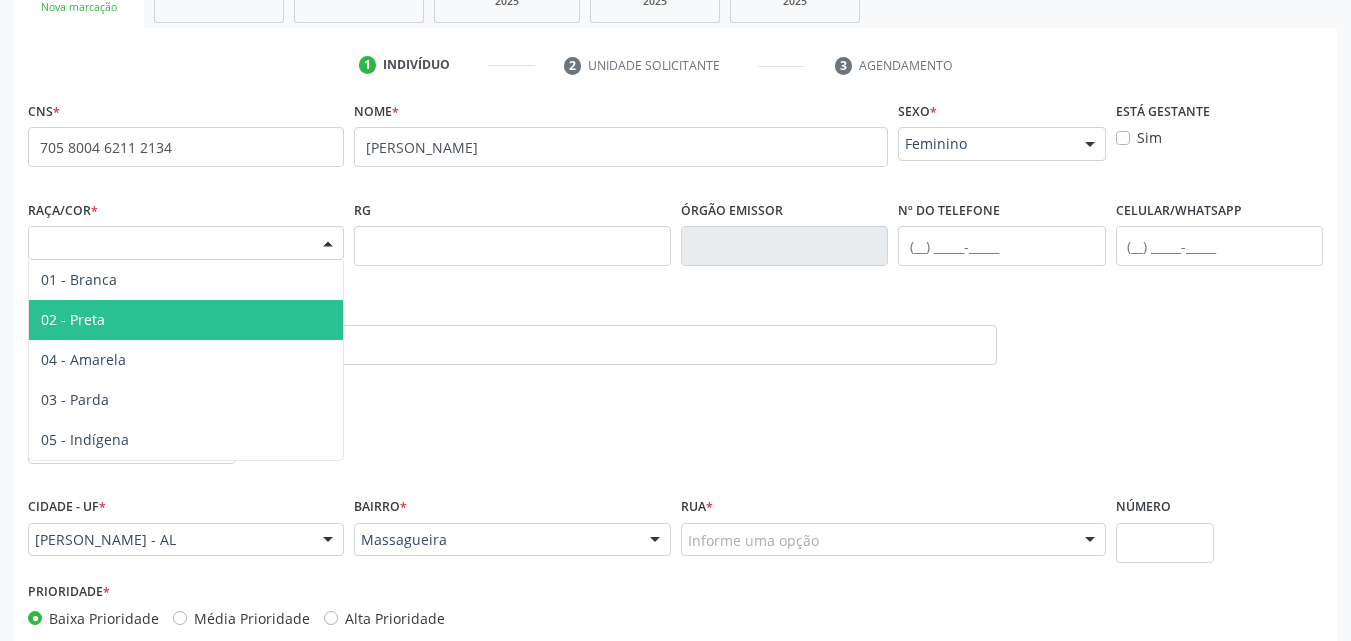 click on "Selecione a Raça/cor" at bounding box center (186, 243) 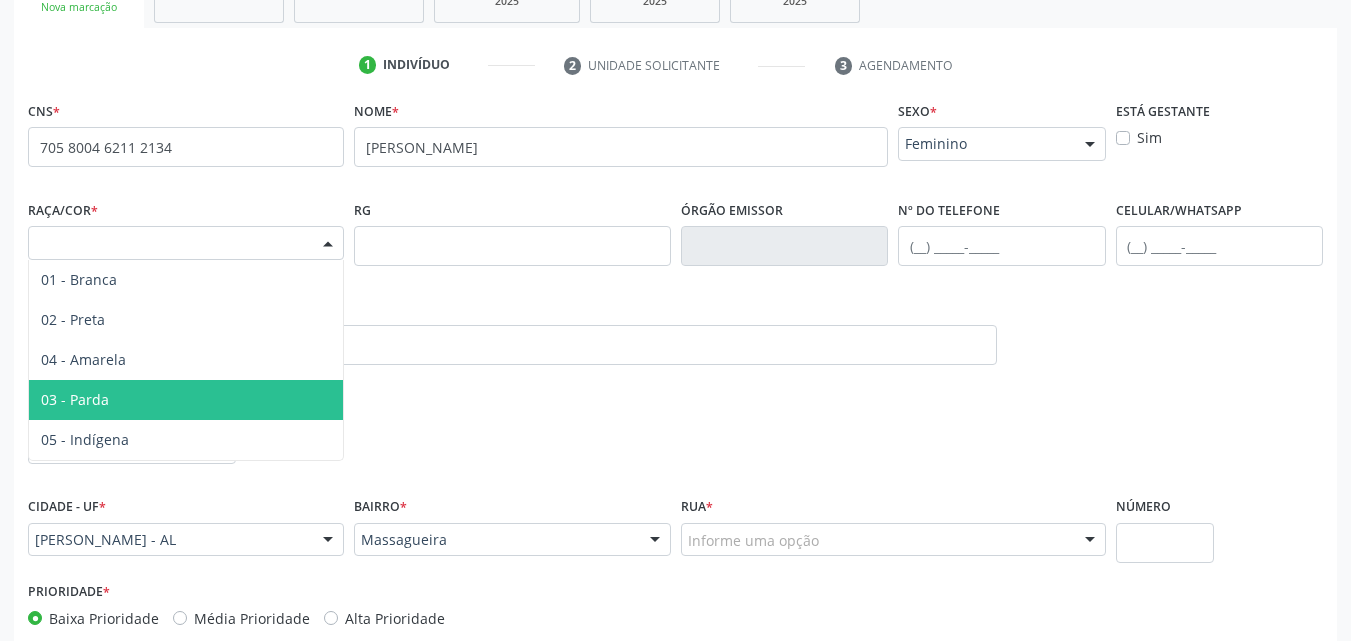 click on "03 - Parda" at bounding box center [186, 400] 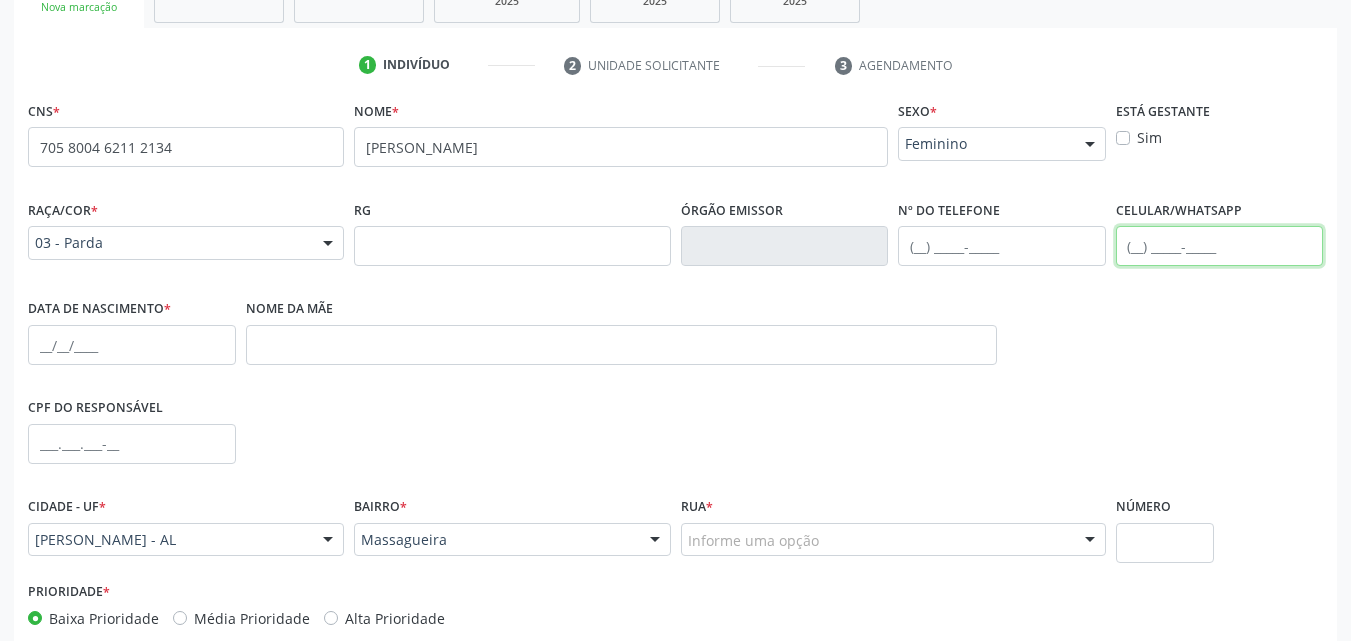 click at bounding box center (1220, 246) 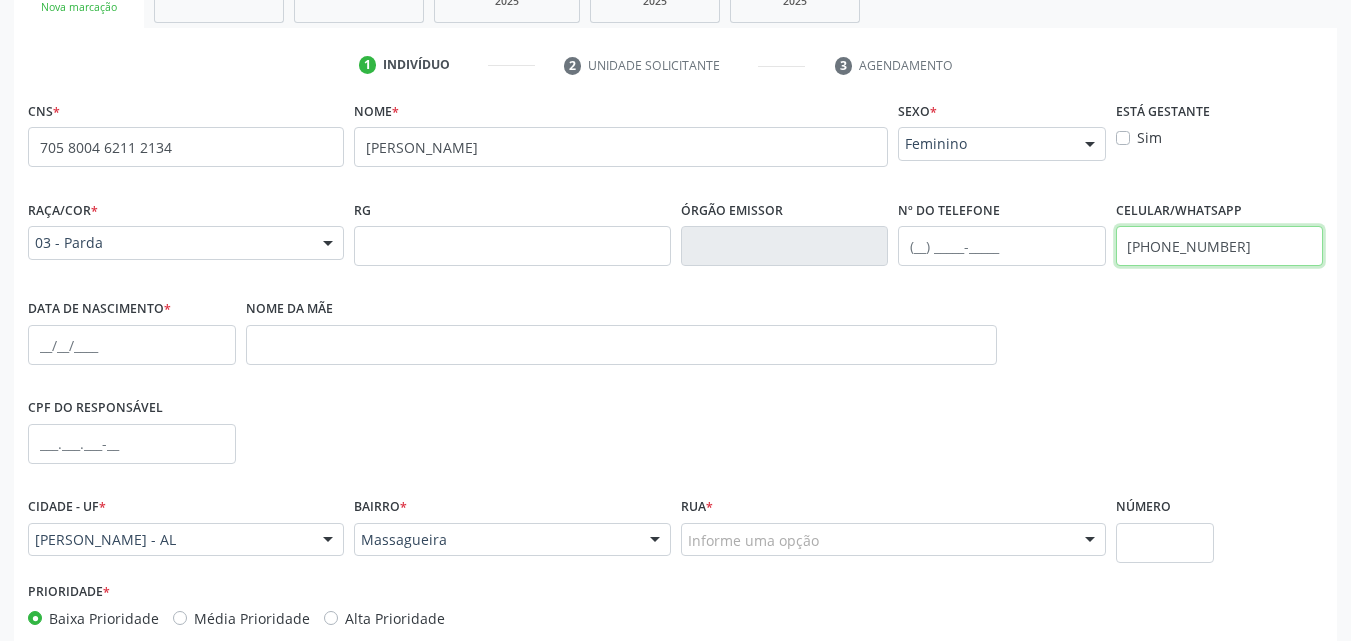 type on "(82) 98865-7805" 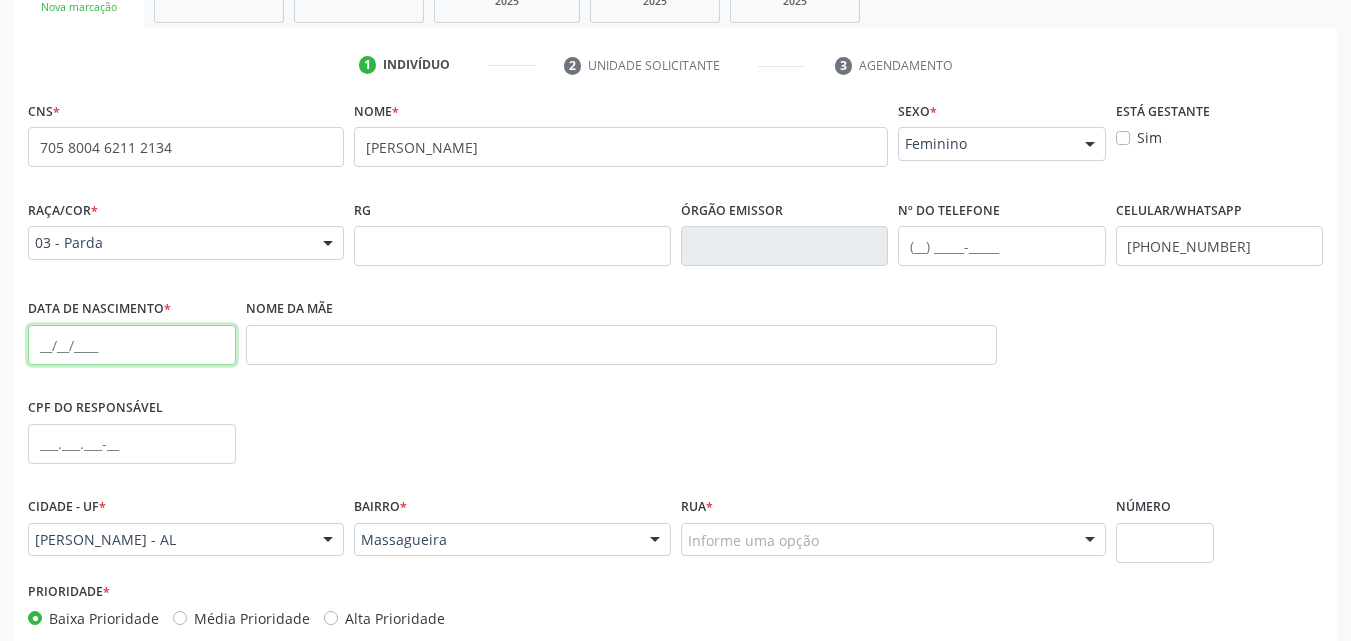 click at bounding box center [132, 345] 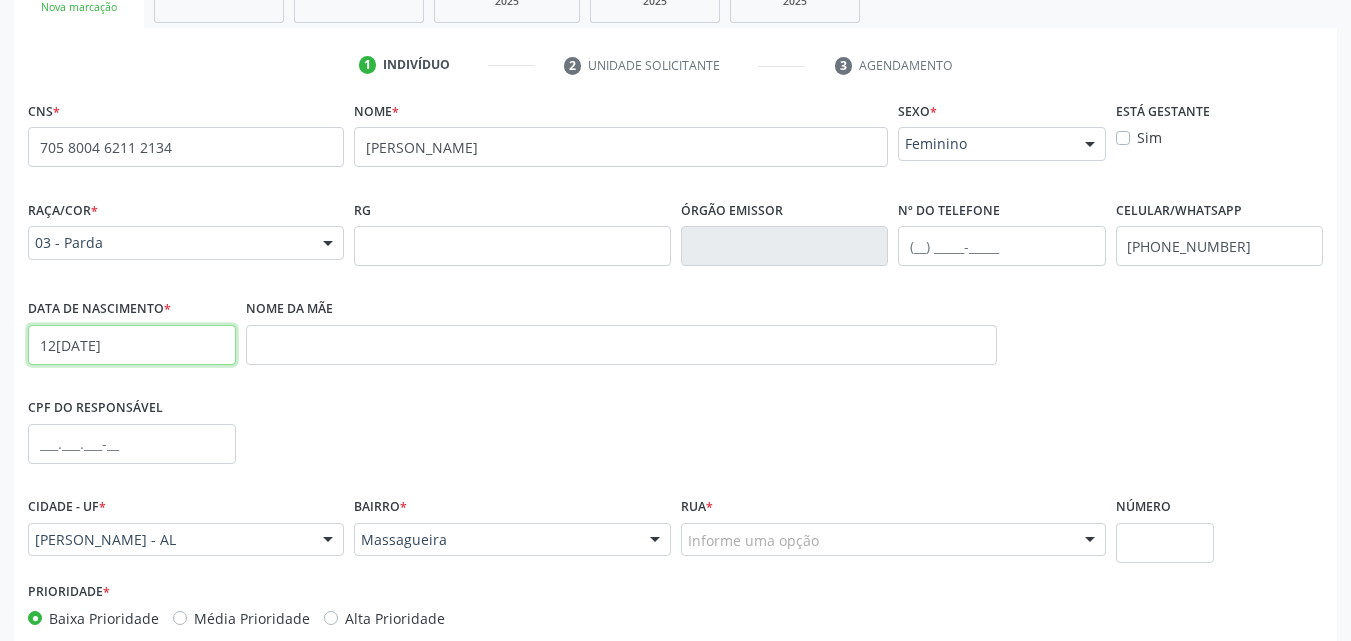 type on "12/07/1985" 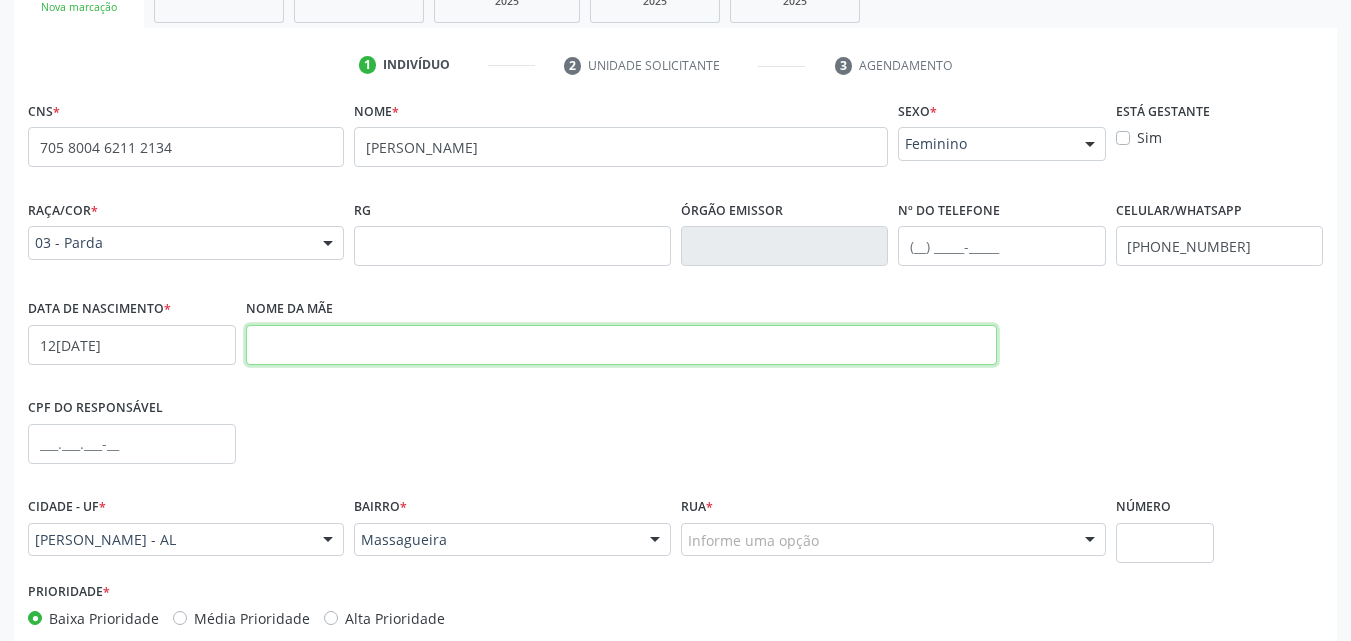click at bounding box center (621, 345) 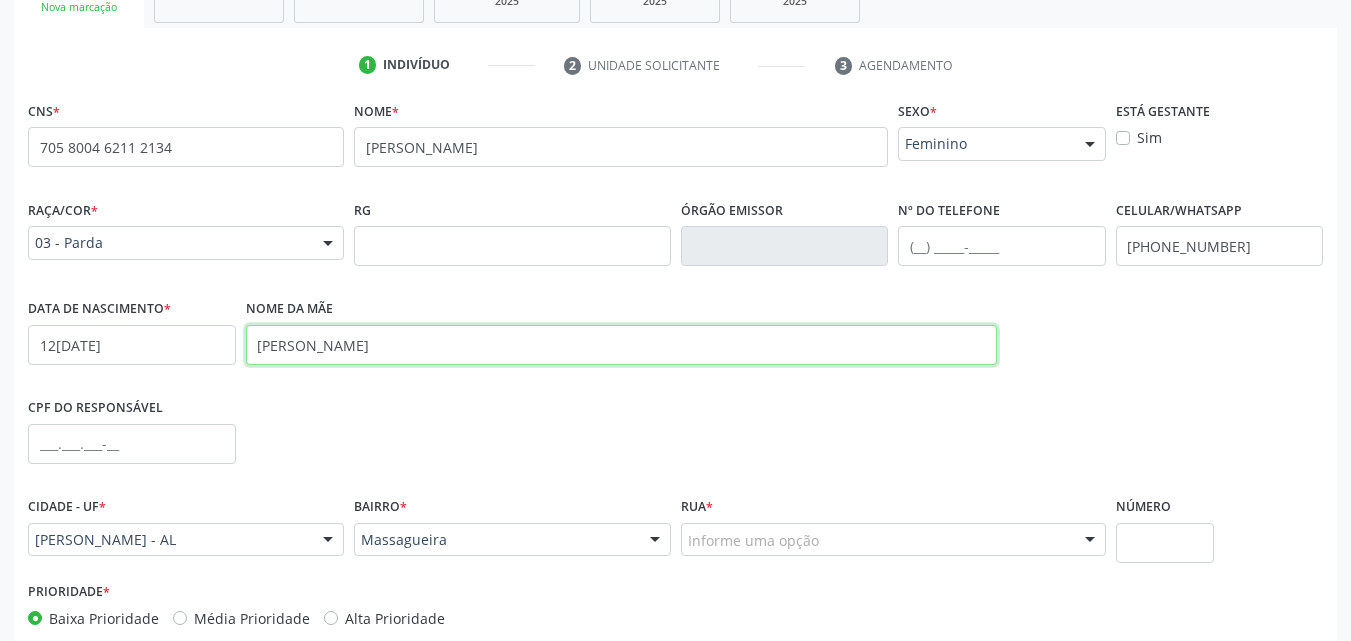 click on "rose mary dos anjos brito" at bounding box center (621, 345) 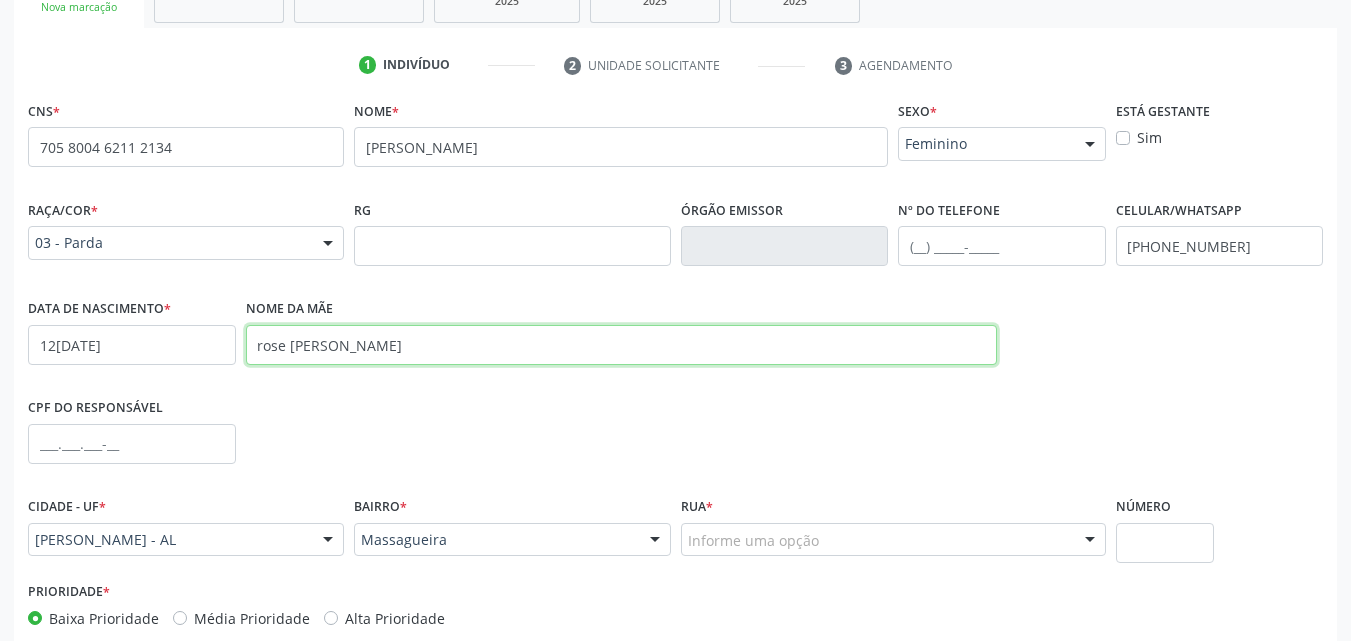 click on "rose mary dos Anjos brito" at bounding box center [621, 345] 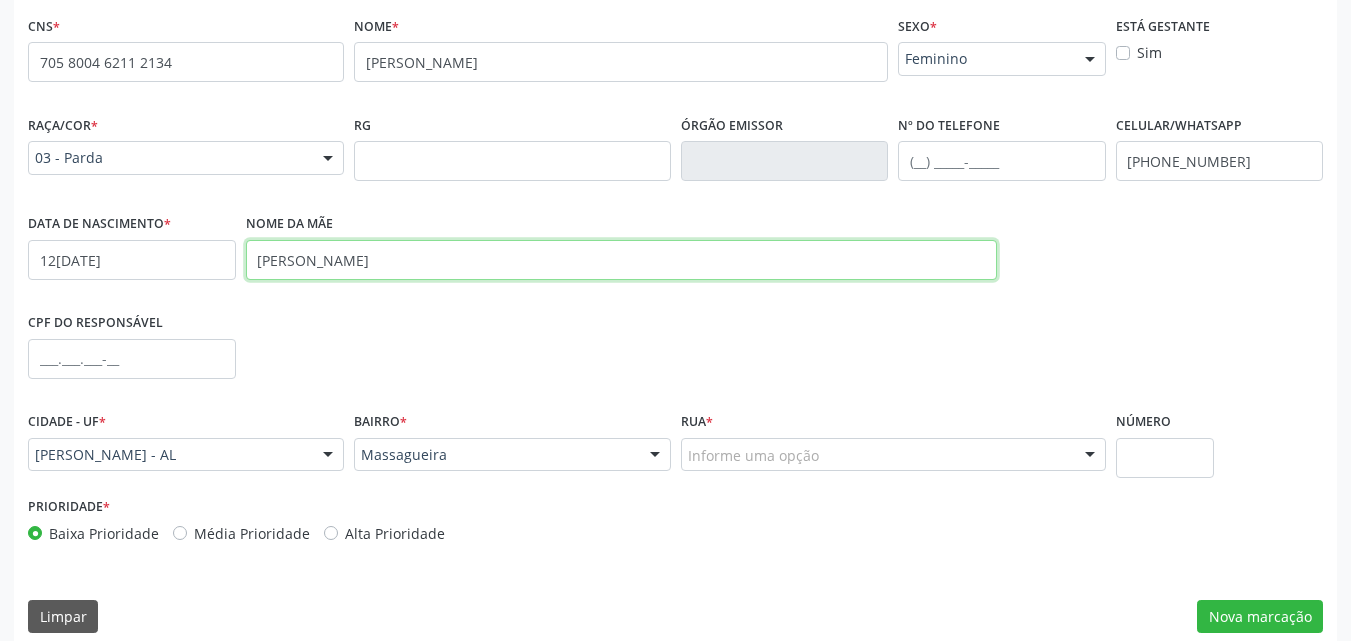 scroll, scrollTop: 471, scrollLeft: 0, axis: vertical 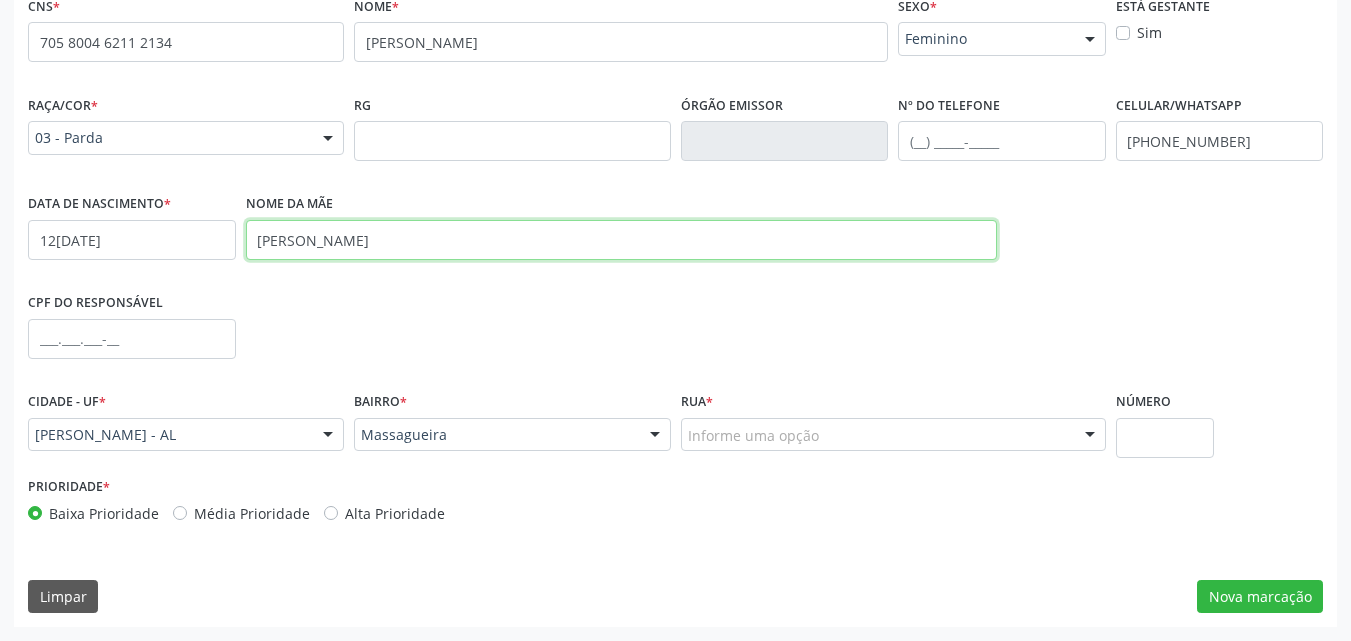 type on "Rose Mary dos Anjos Brito" 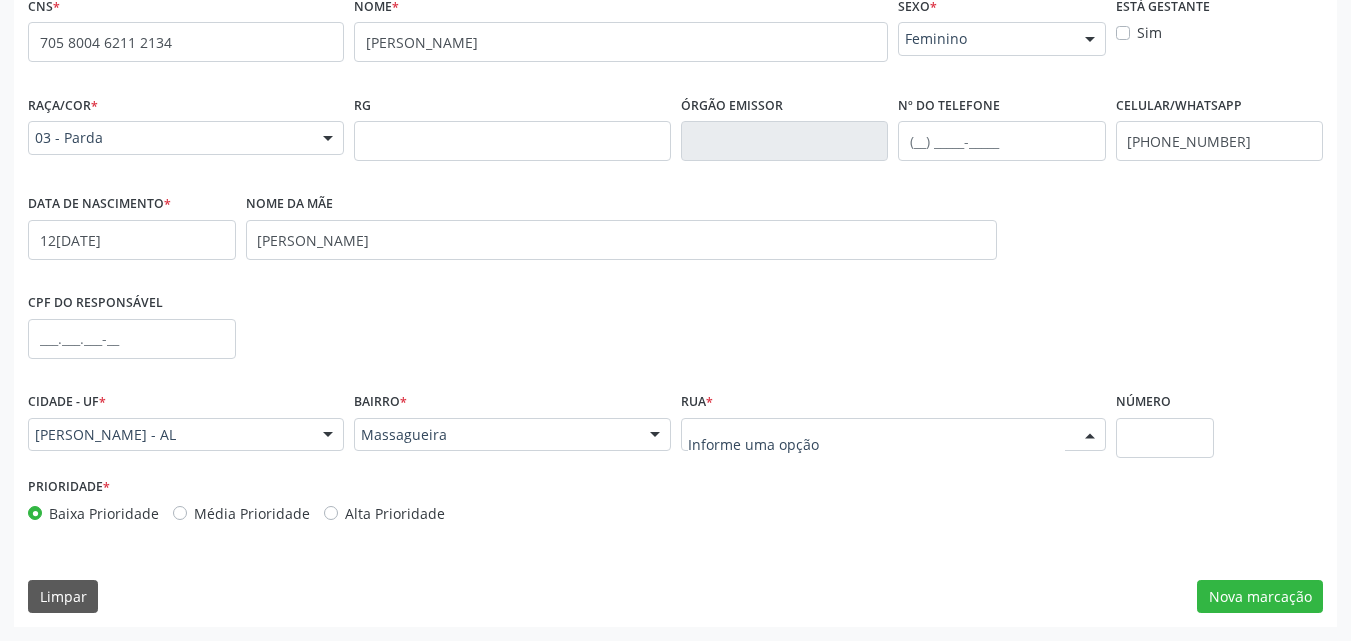 click at bounding box center (1090, 436) 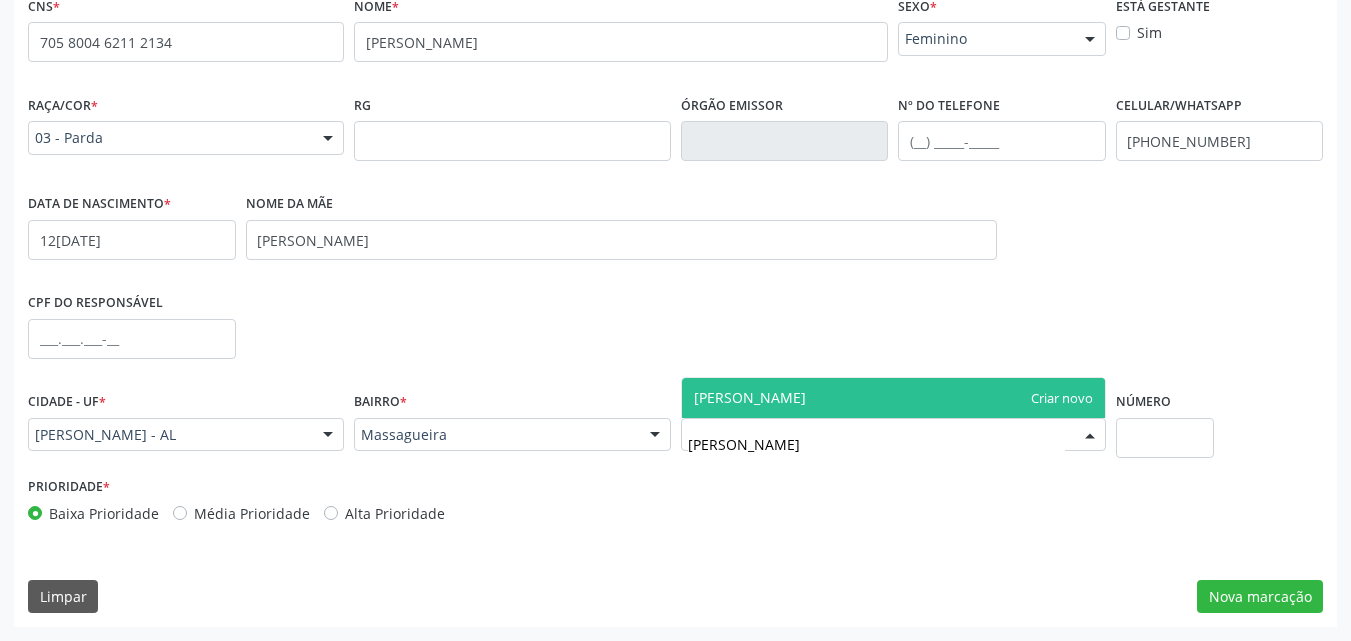 click on "Afraneo Lopes" at bounding box center (876, 445) 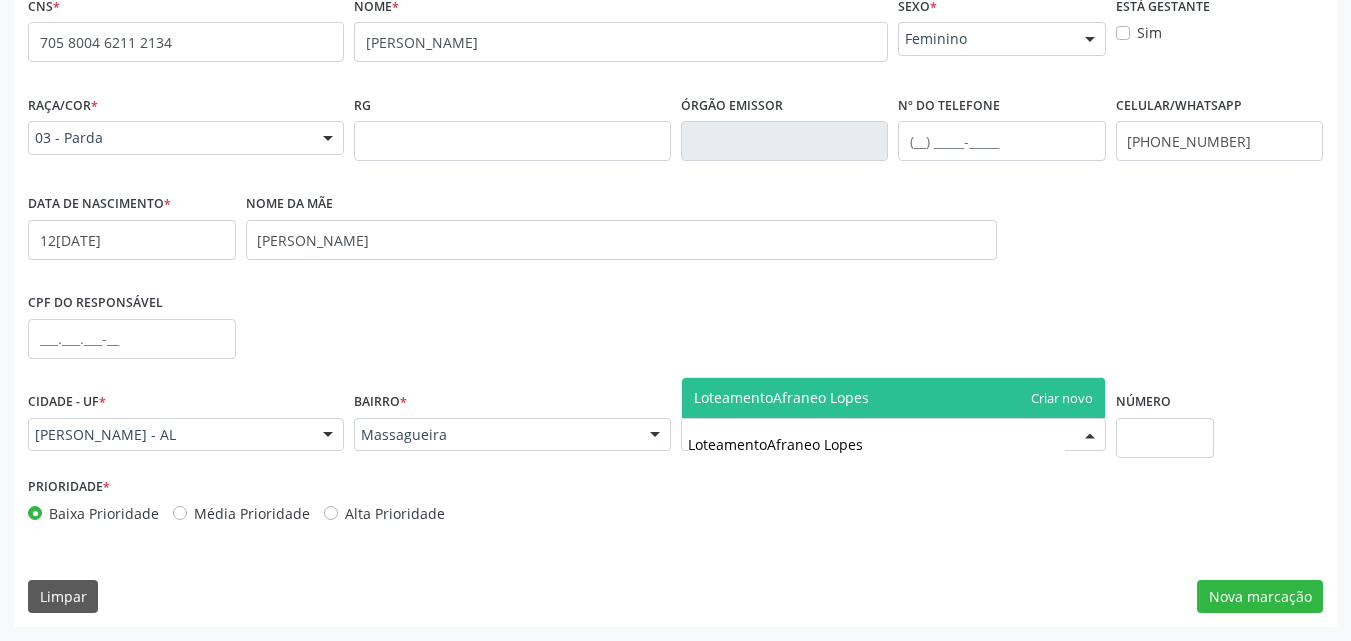 type on "Loteamento Afraneo Lopes" 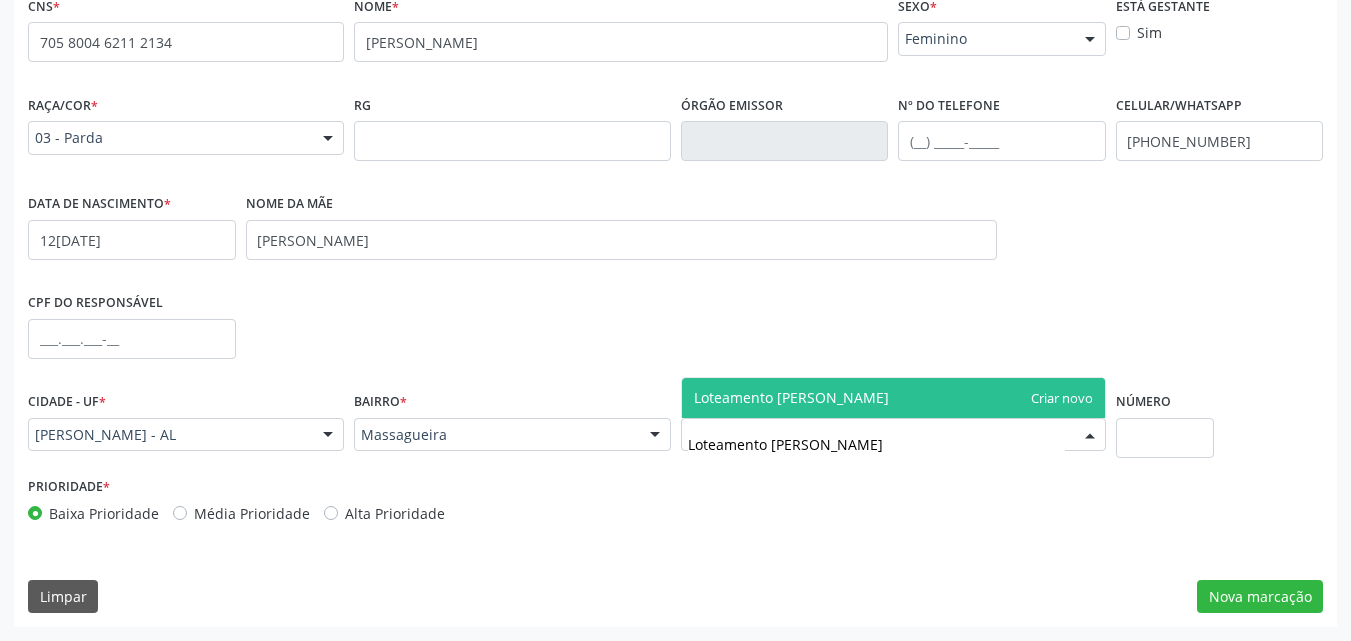 click on "Loteamento Afraneo Lopes" at bounding box center [876, 445] 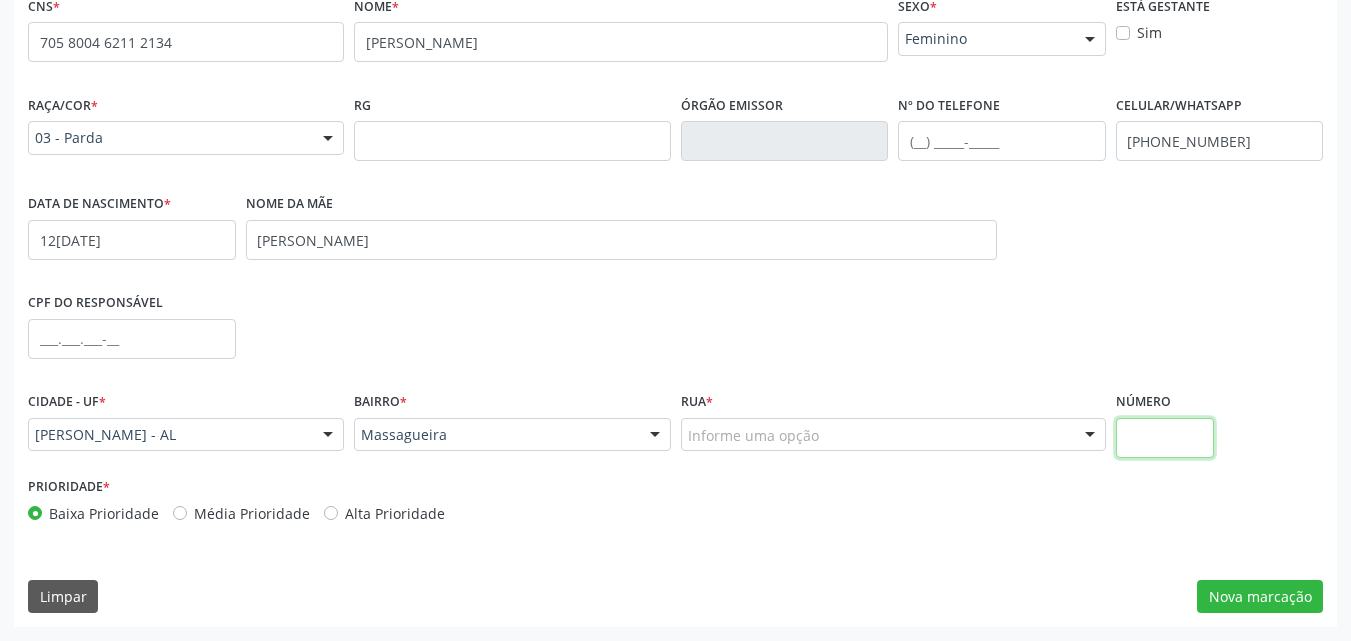 click at bounding box center [1165, 438] 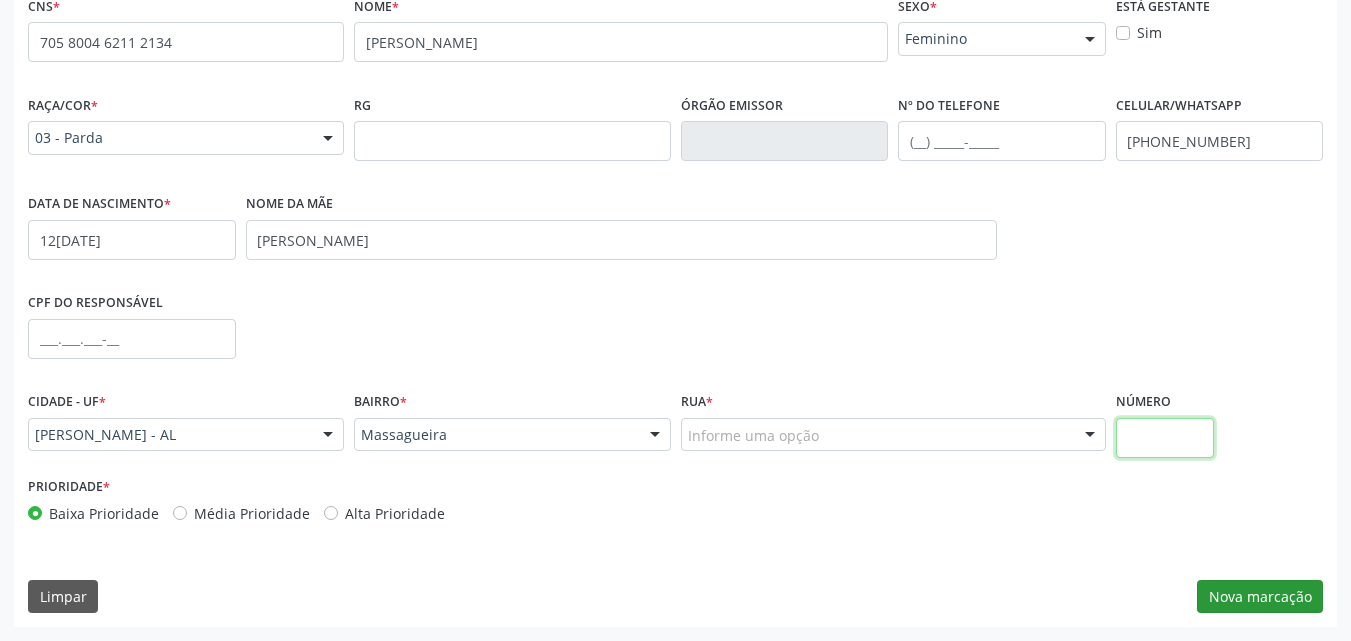 type on "s" 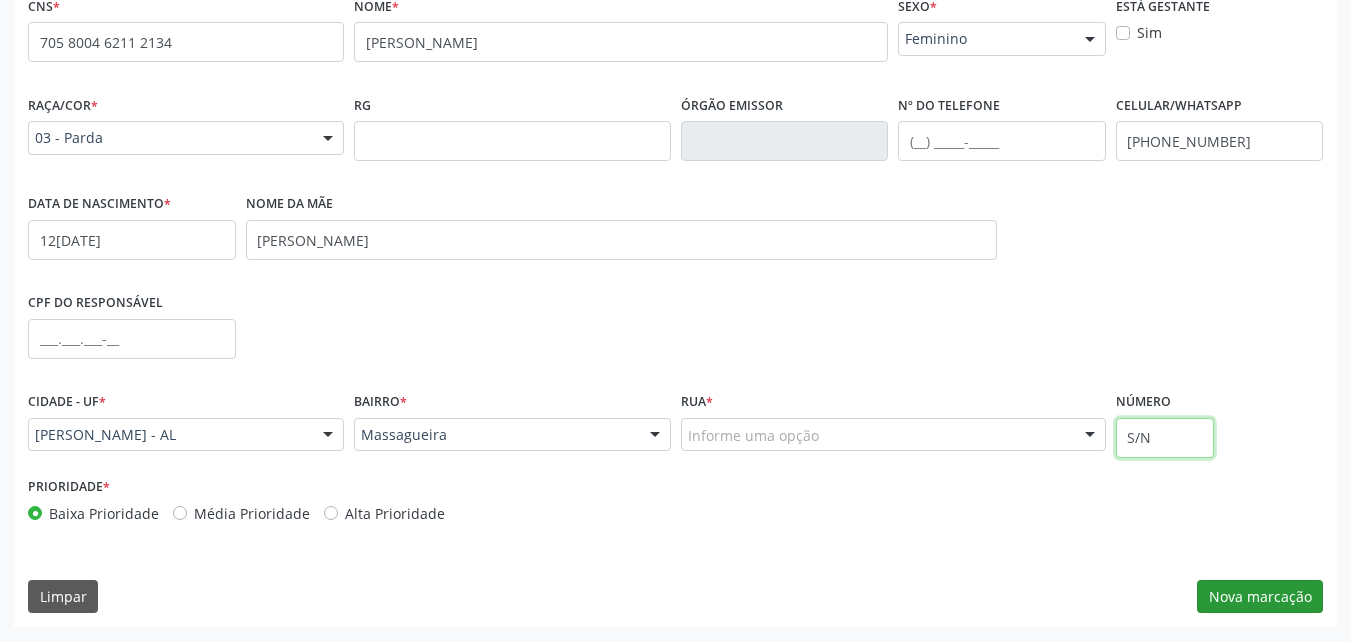 type on "S/N" 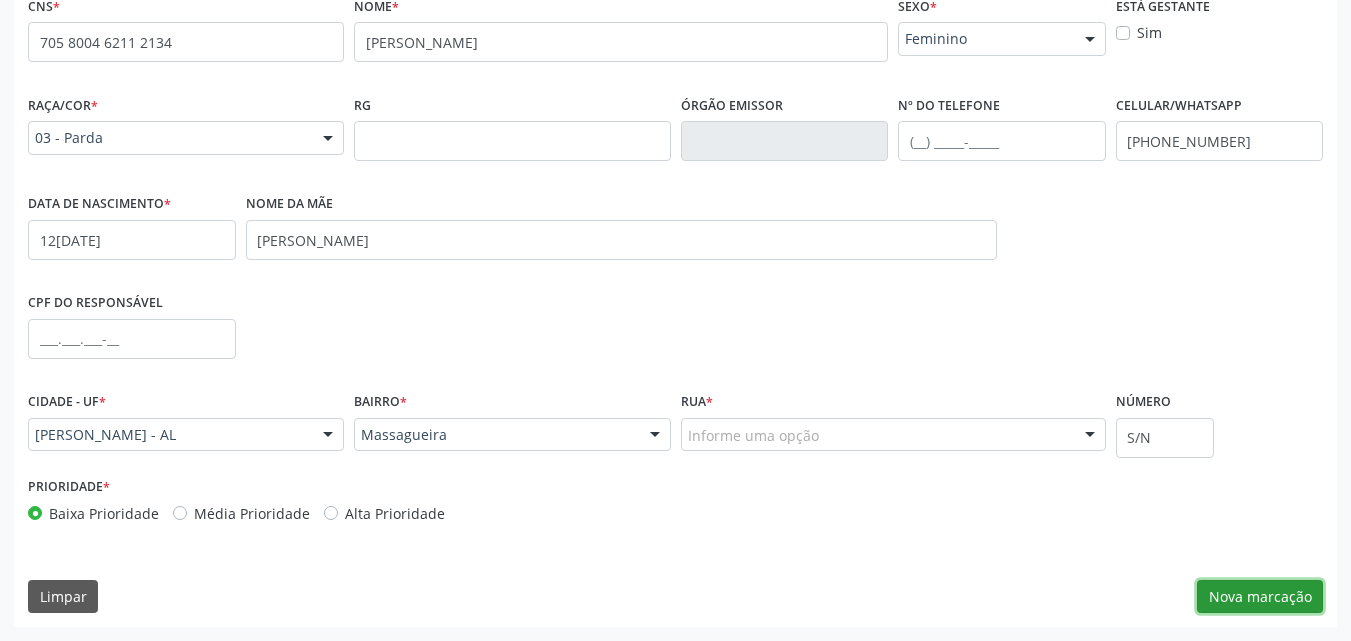 click on "Nova marcação" at bounding box center (1260, 597) 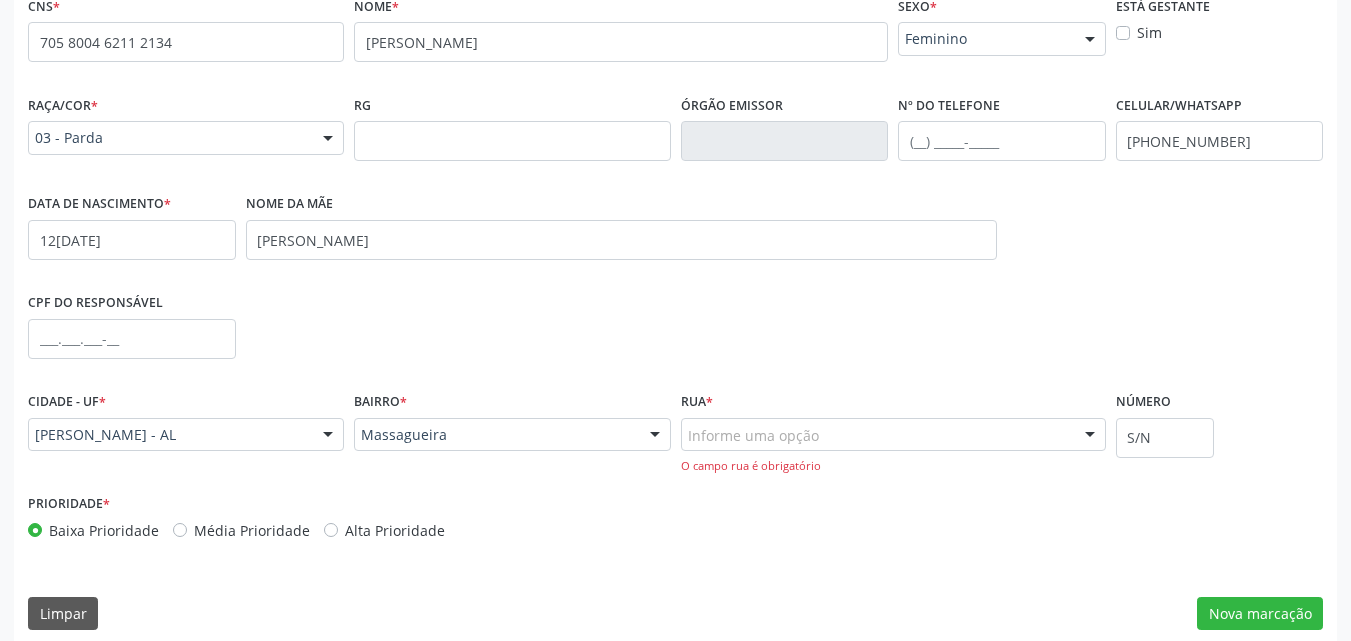 click on "Informe uma opção" at bounding box center [893, 435] 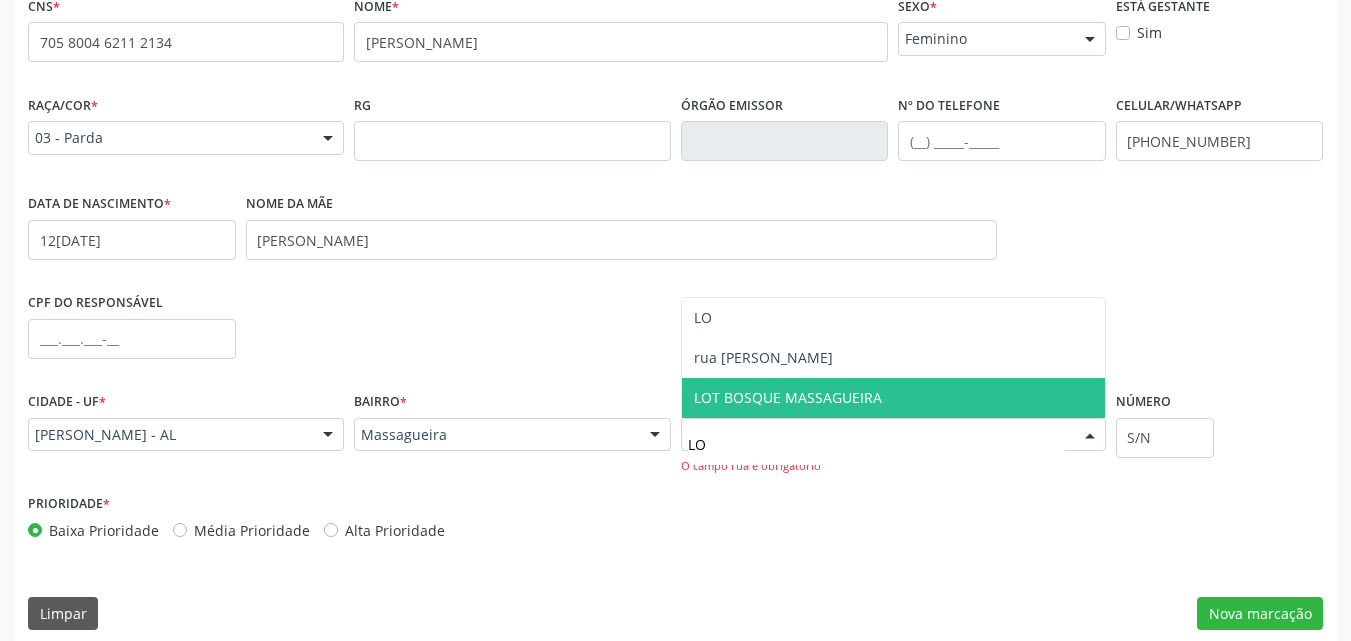 scroll, scrollTop: 0, scrollLeft: 0, axis: both 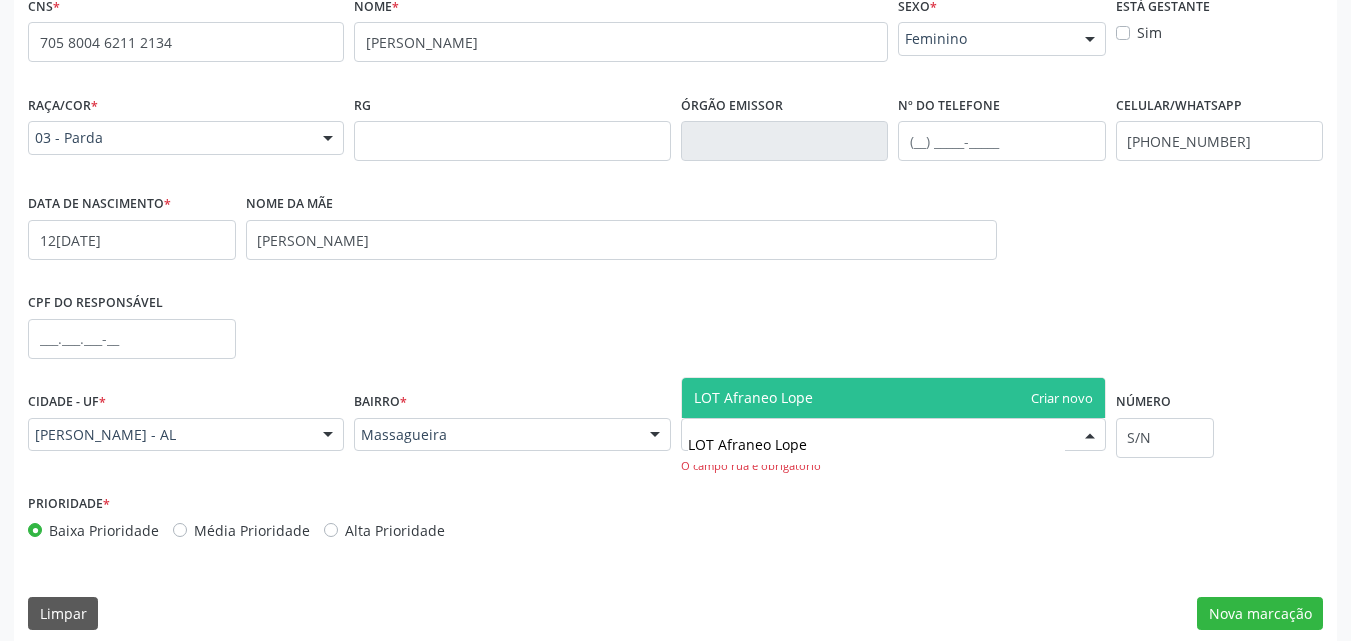type on "LOT Afraneo Lopes" 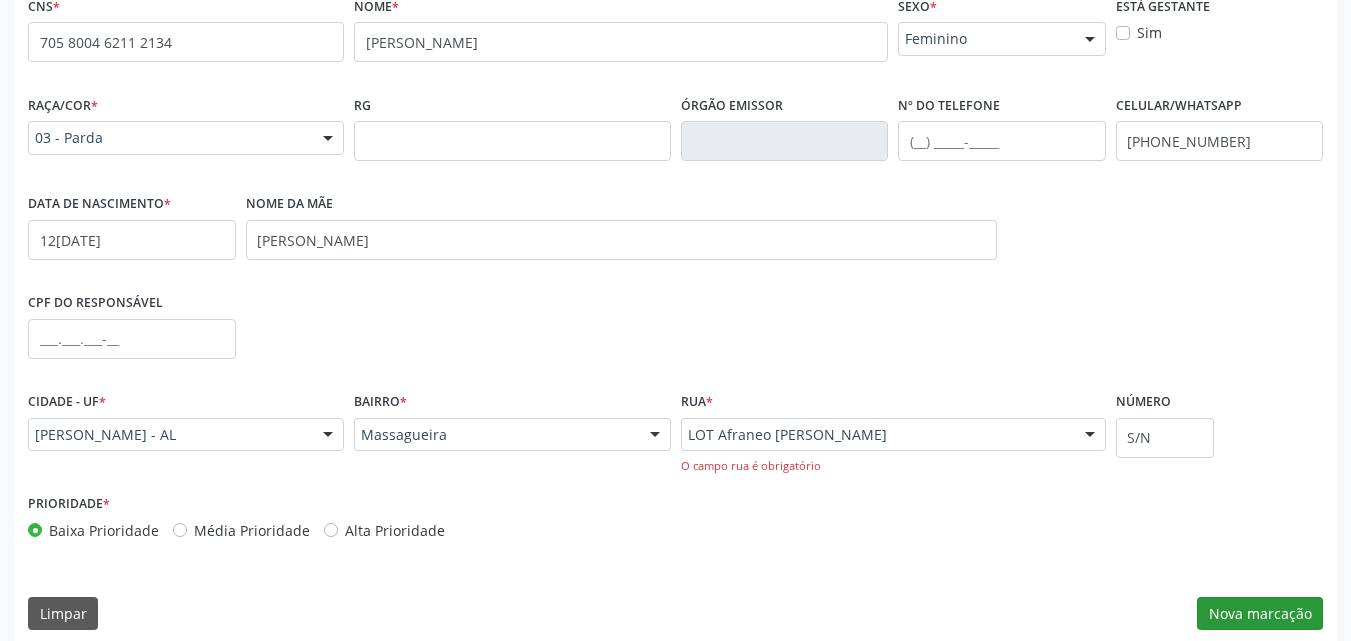 scroll, scrollTop: 488, scrollLeft: 0, axis: vertical 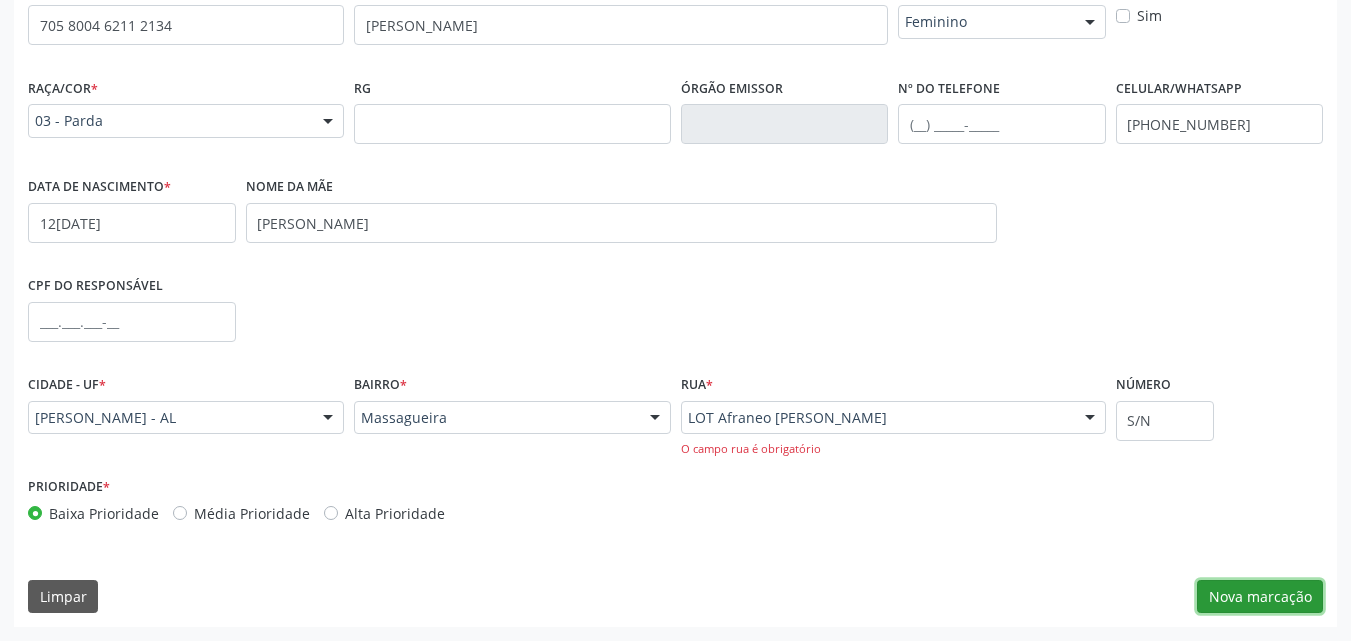 click on "Nova marcação" at bounding box center [1260, 597] 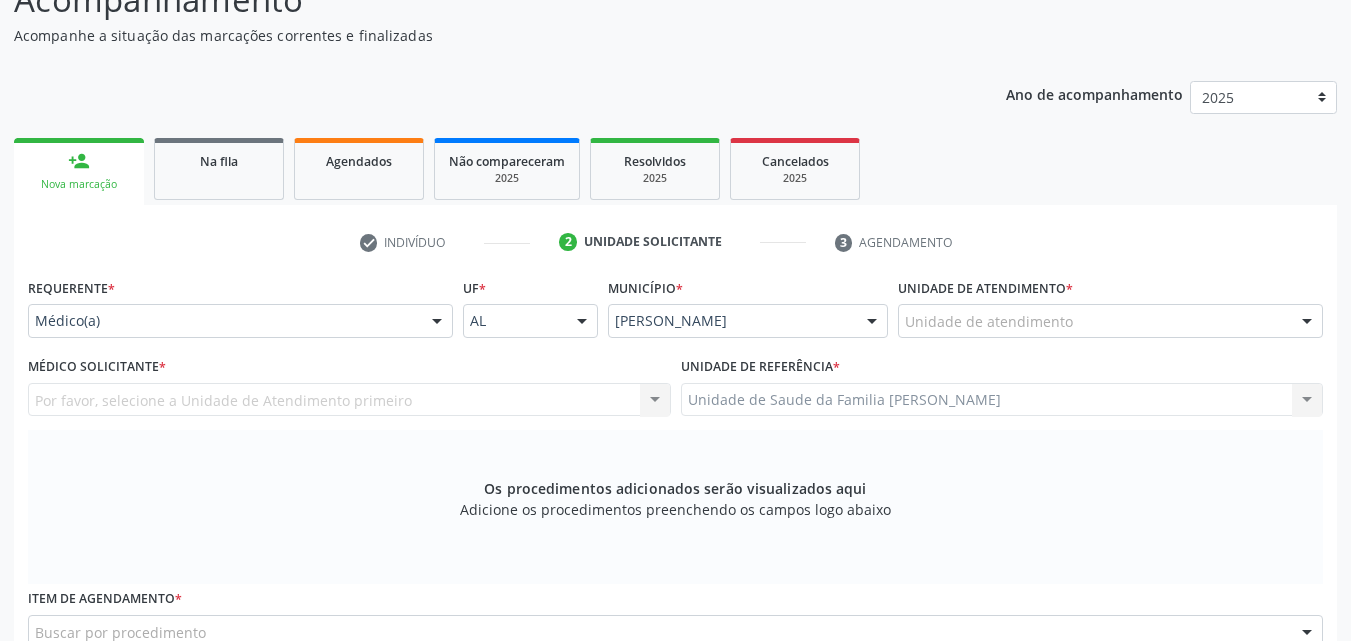 scroll, scrollTop: 188, scrollLeft: 0, axis: vertical 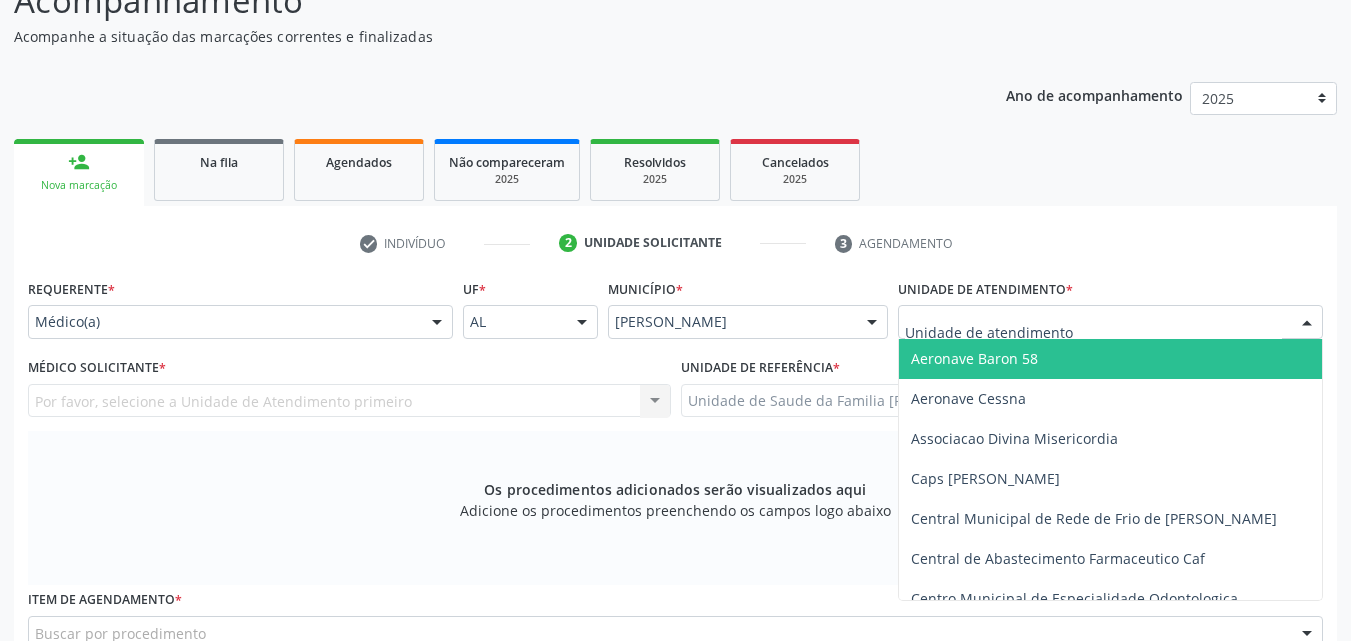 click at bounding box center [1110, 322] 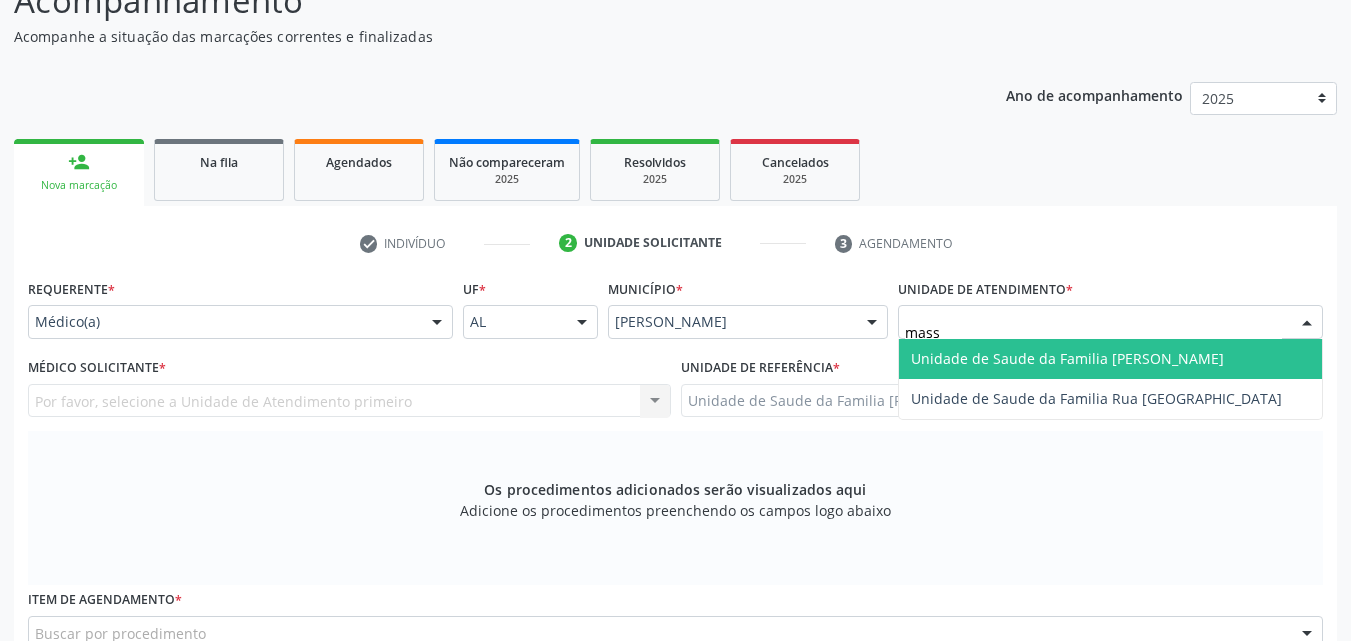 type on "massa" 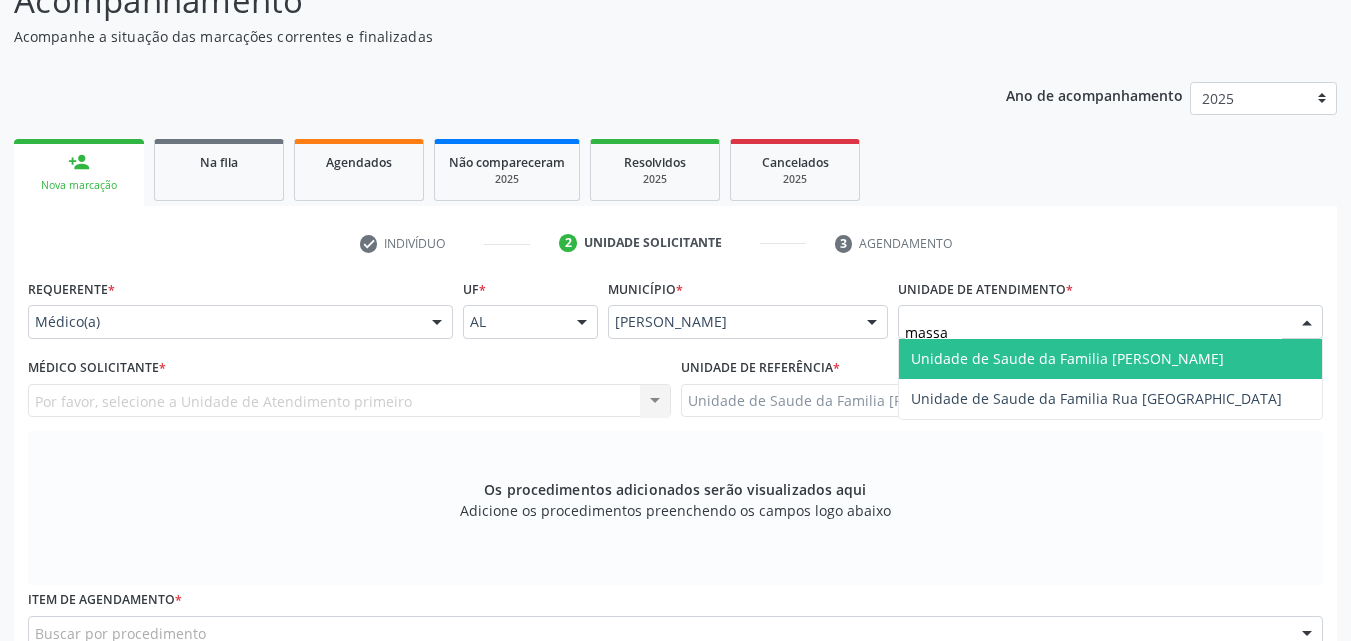 click on "Unidade de Saude da Familia [PERSON_NAME]" at bounding box center (1067, 358) 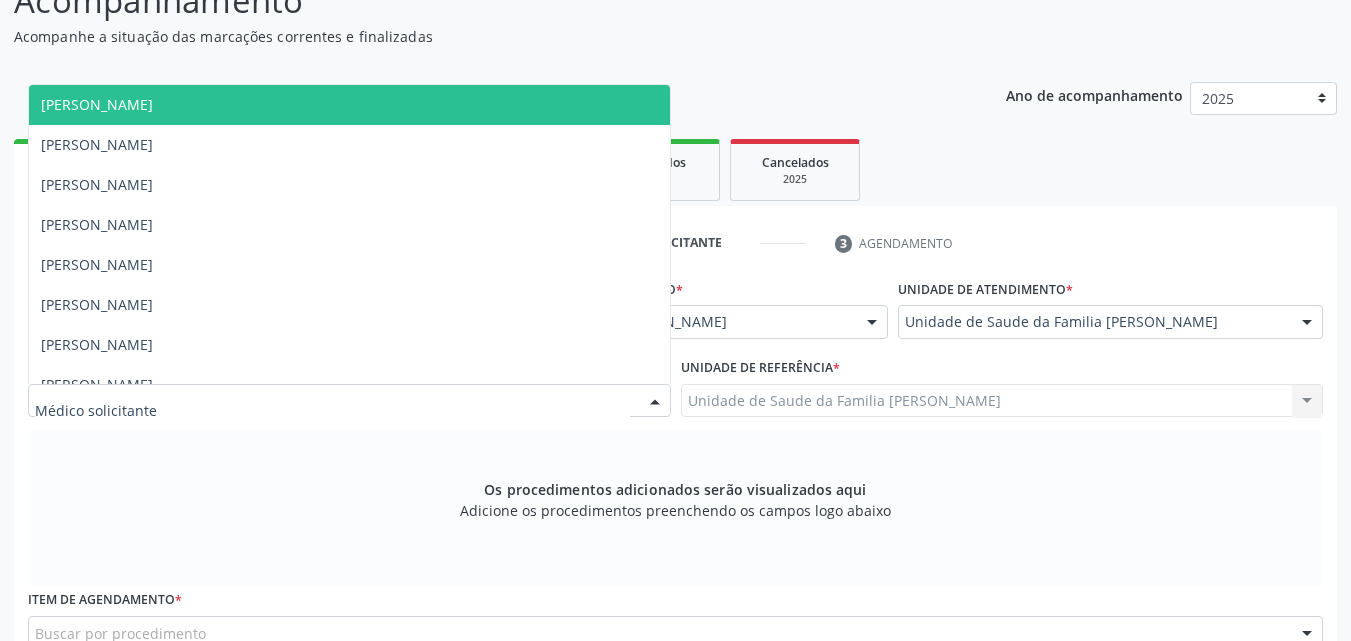 click at bounding box center (349, 401) 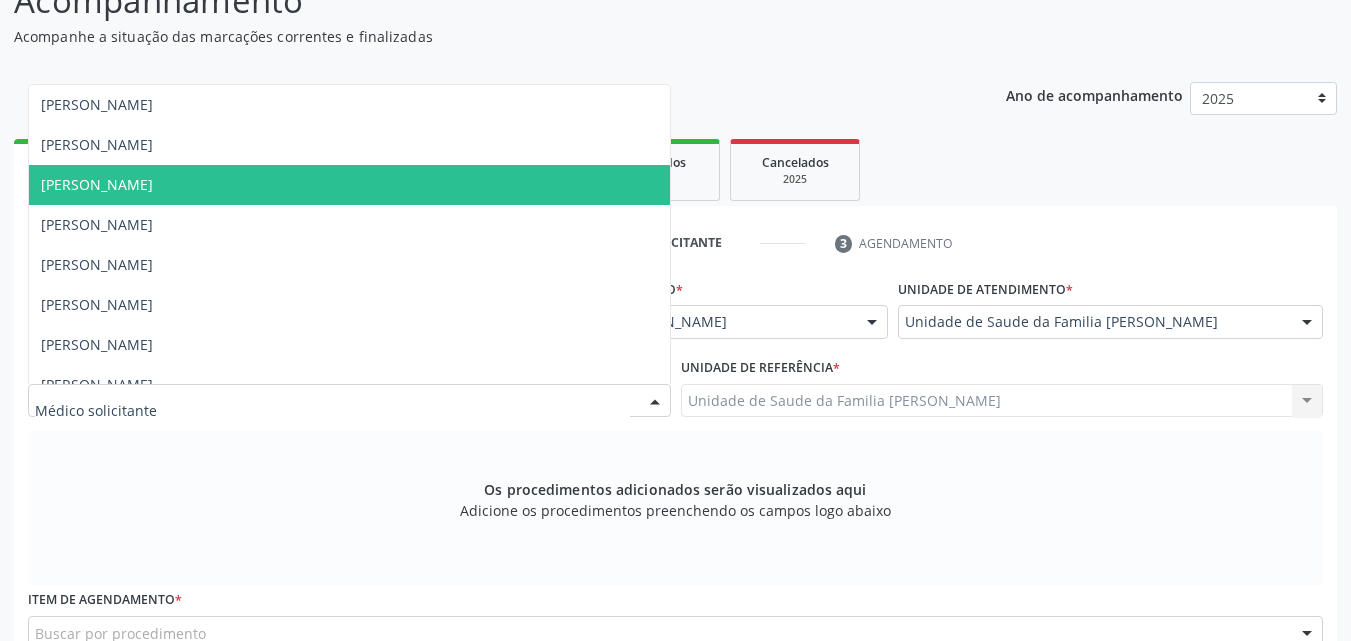 click on "Fabiana Carla Silva de Melo Alves" at bounding box center [349, 185] 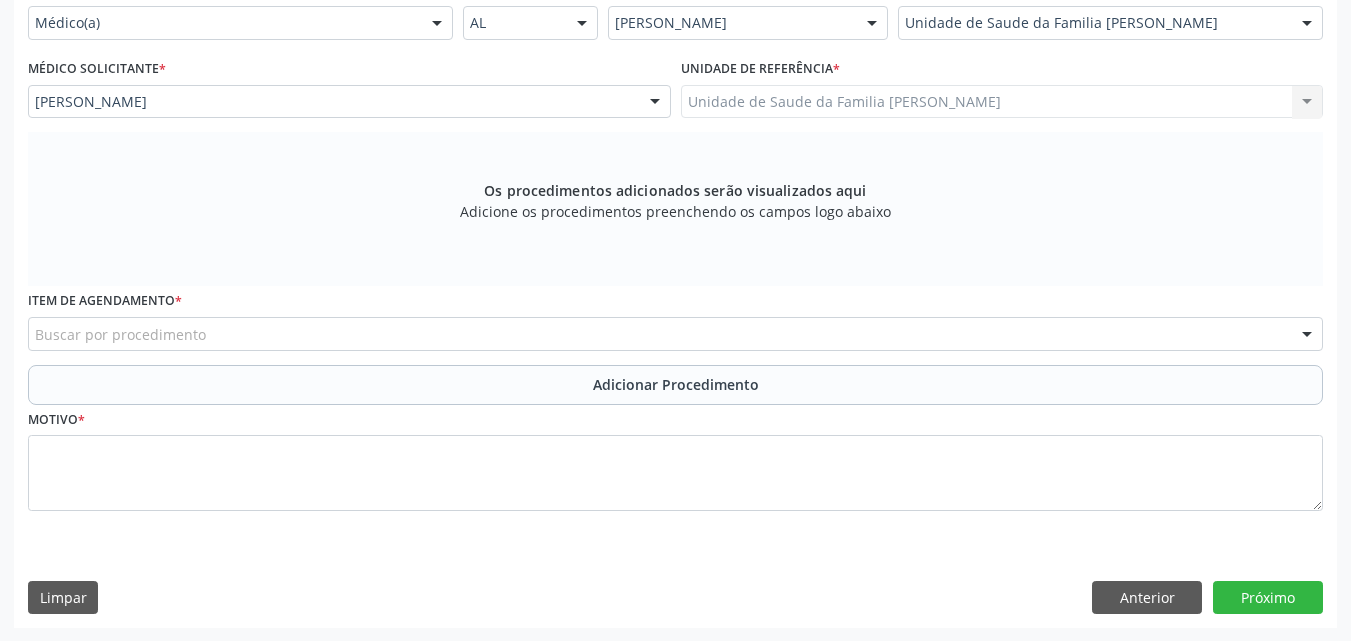 scroll, scrollTop: 488, scrollLeft: 0, axis: vertical 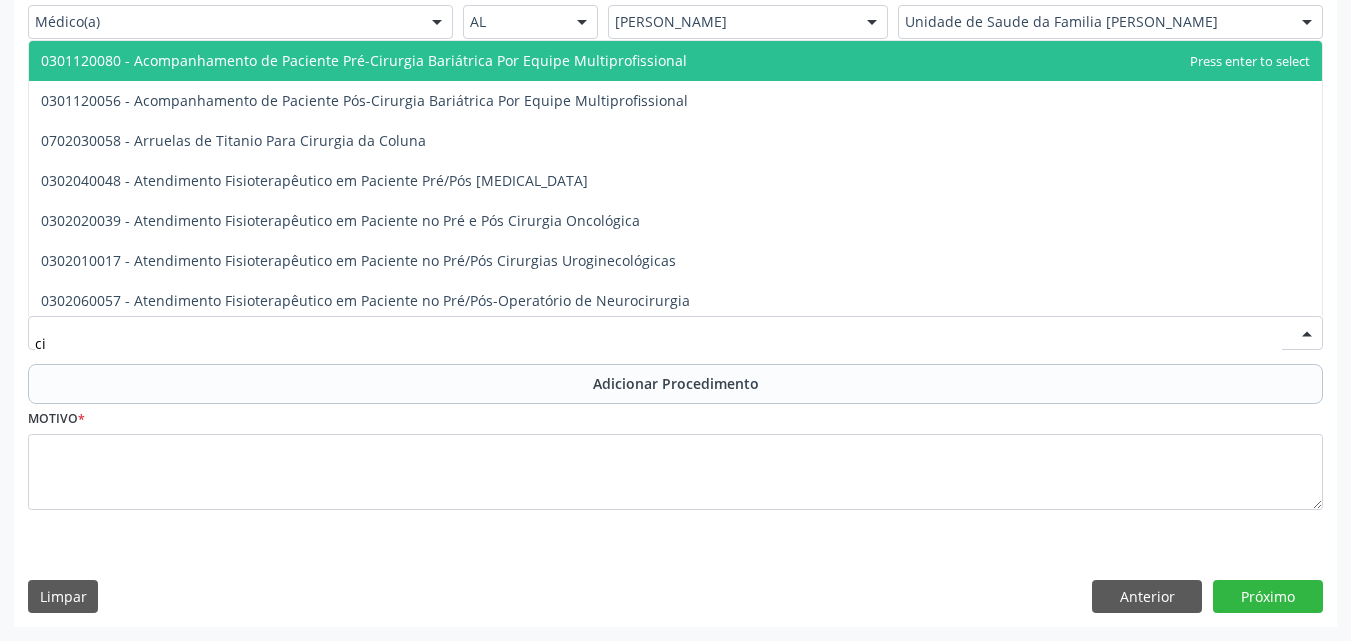 type on "c" 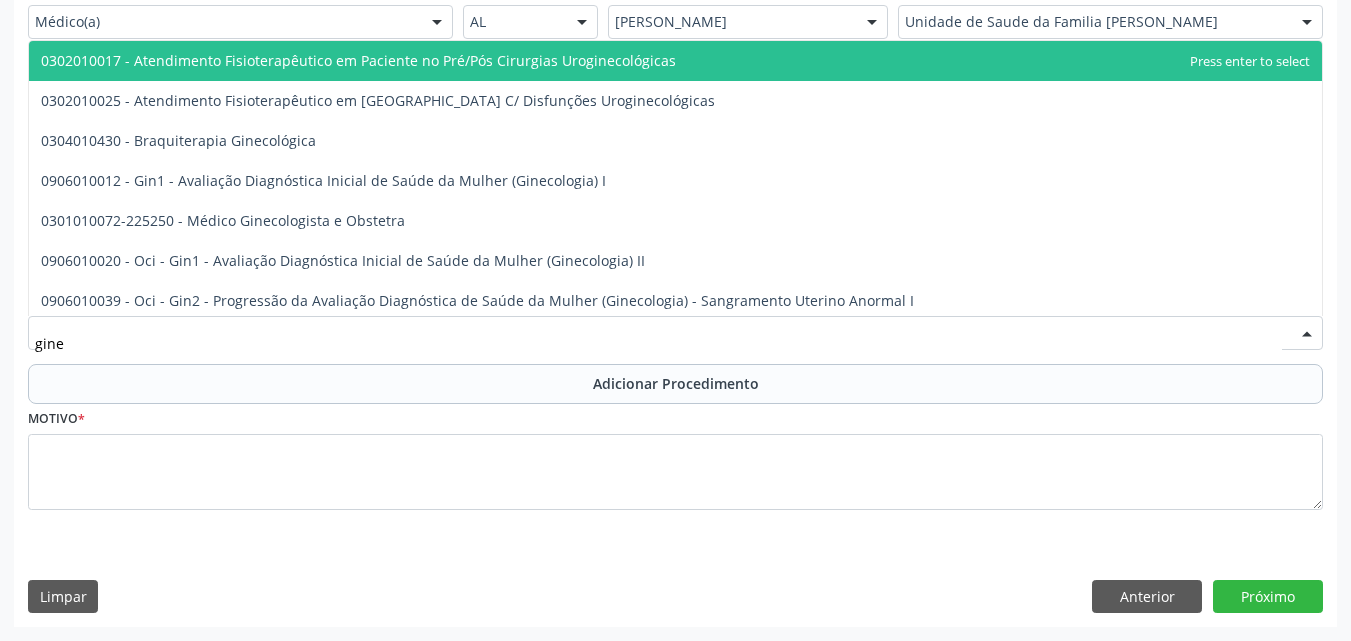 type on "ginec" 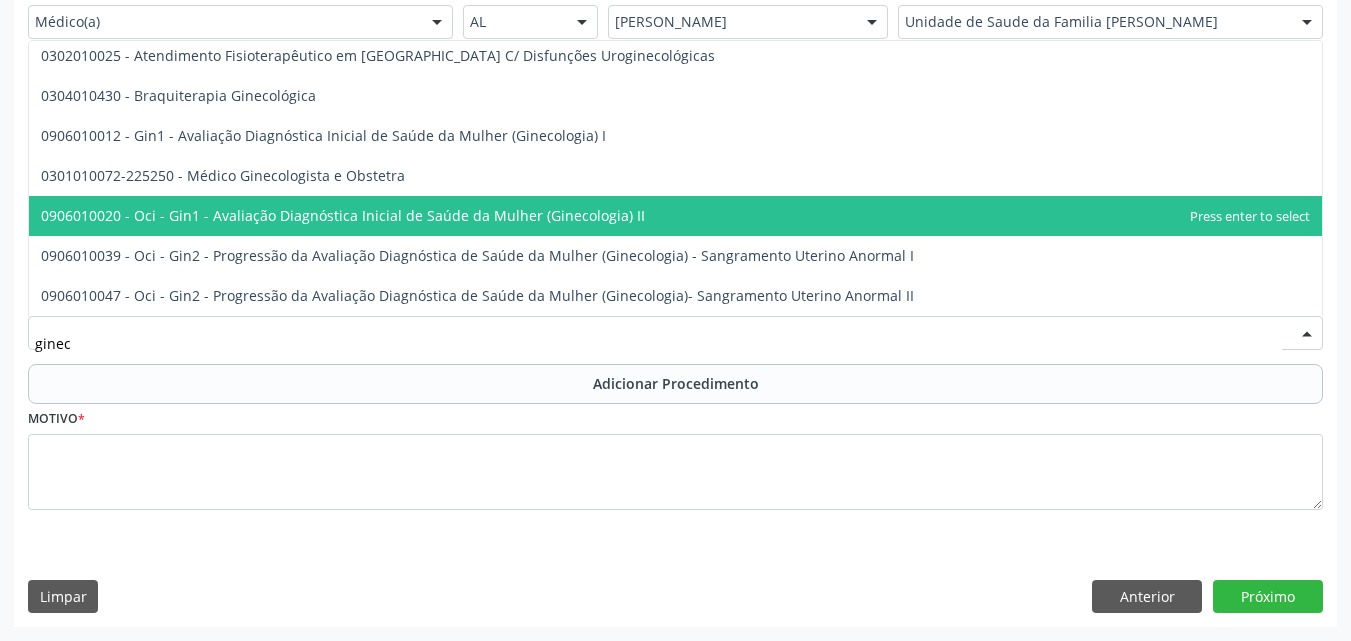 scroll, scrollTop: 0, scrollLeft: 0, axis: both 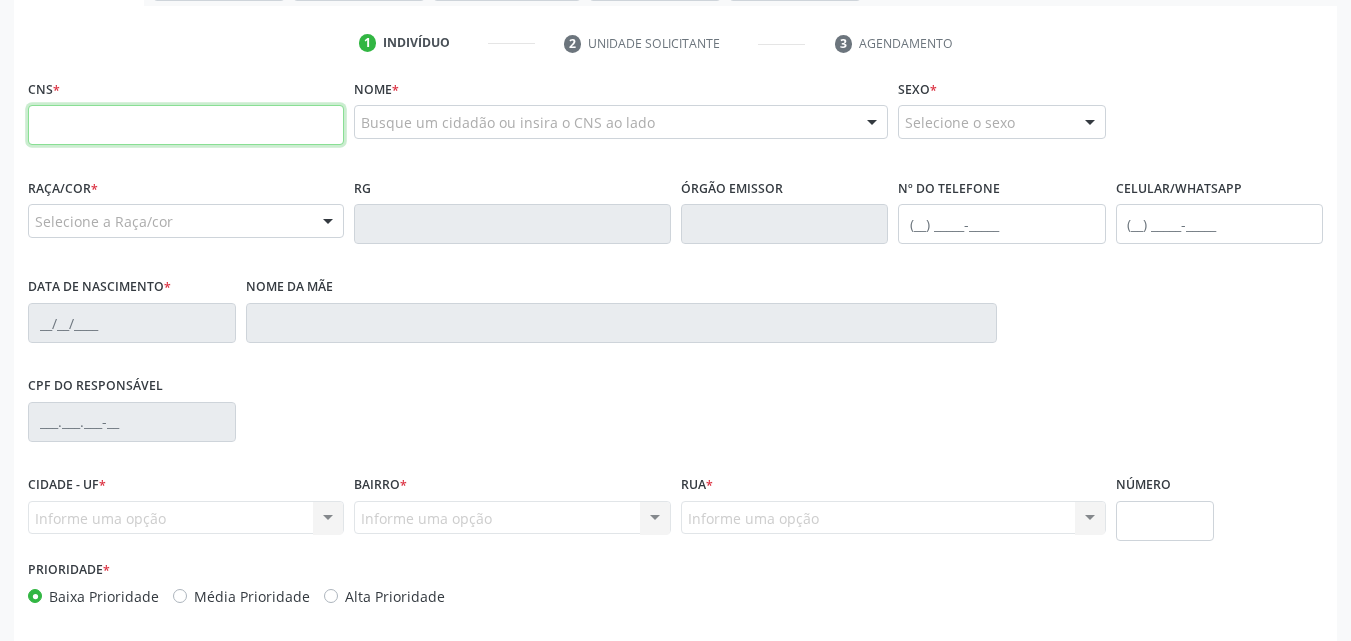 paste on "708 0033 4513 5426" 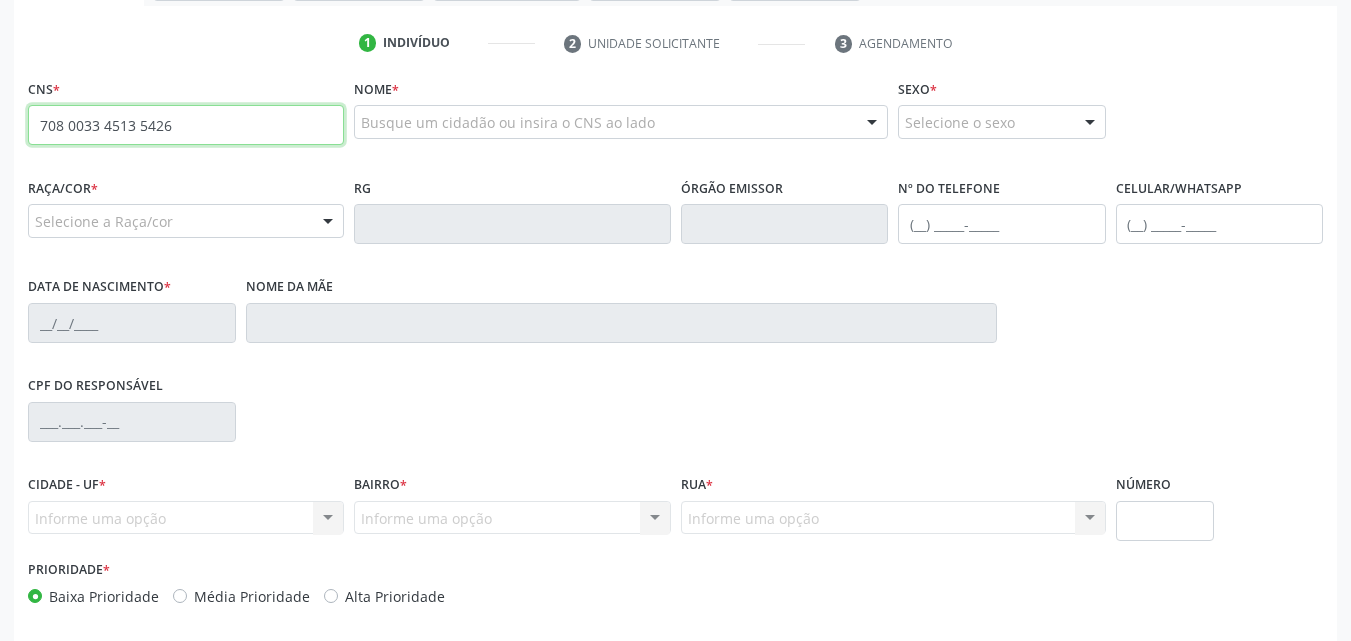 type on "708 0033 4513 5426" 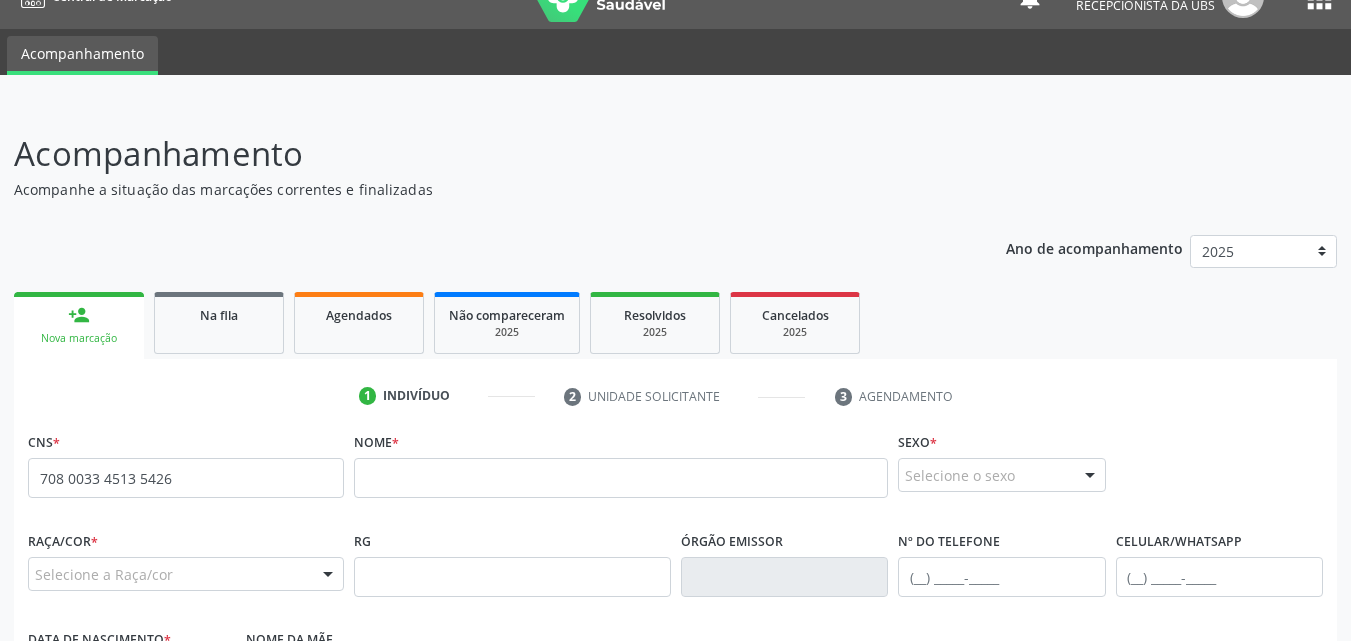 scroll, scrollTop: 0, scrollLeft: 0, axis: both 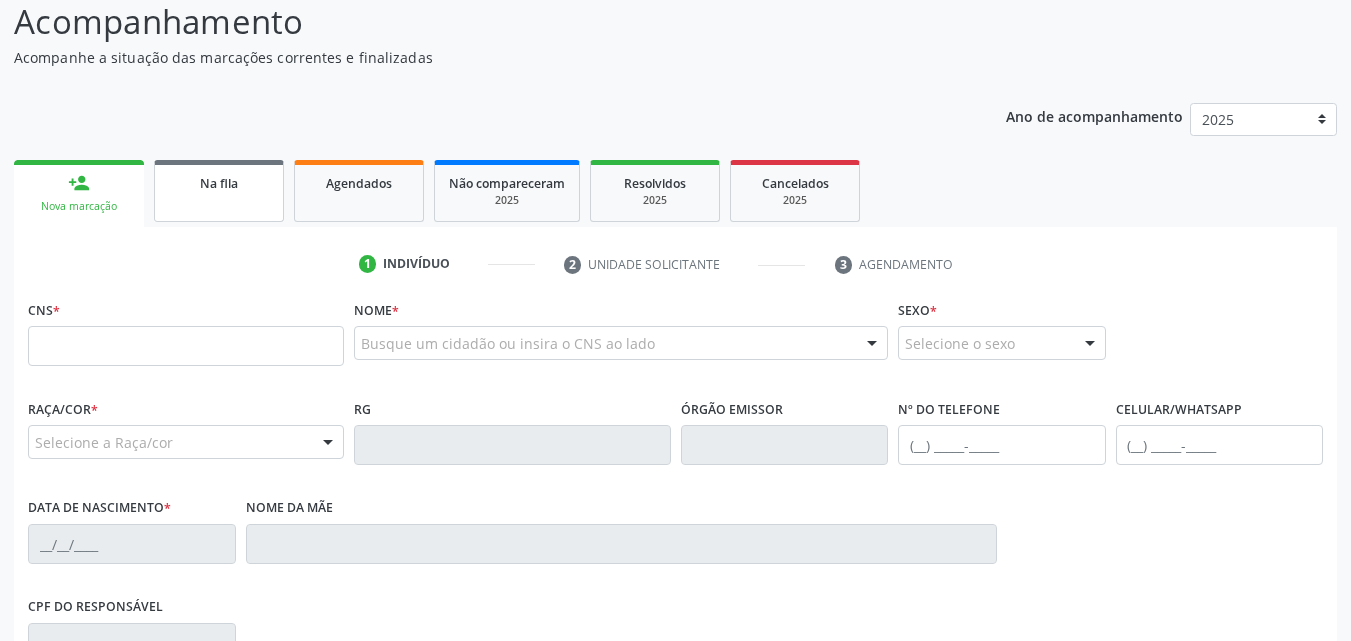 click on "Na fila" at bounding box center (219, 191) 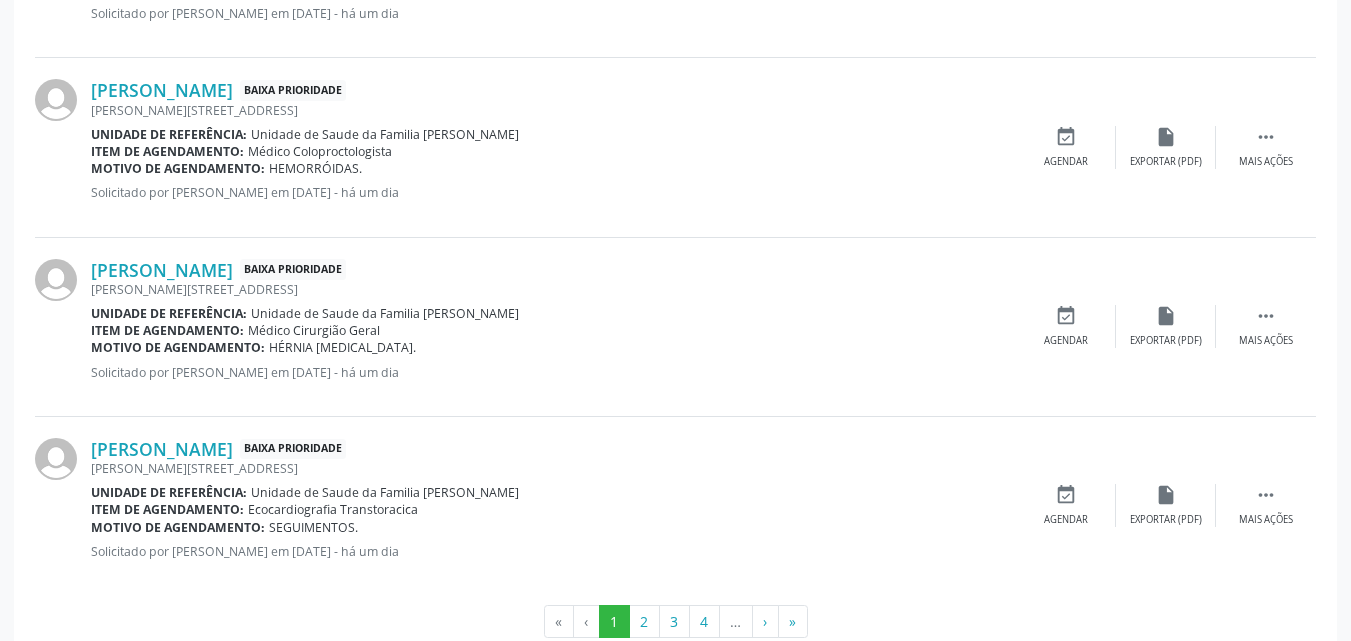 scroll, scrollTop: 2788, scrollLeft: 0, axis: vertical 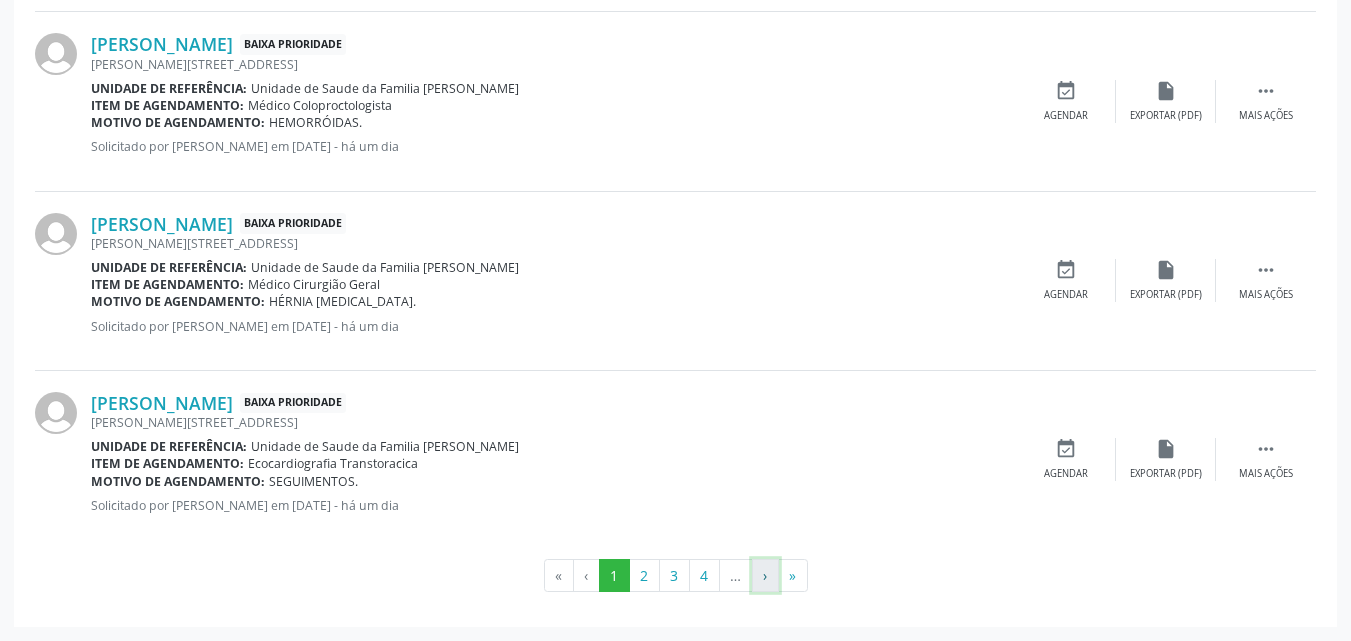 click on "›" at bounding box center [765, 576] 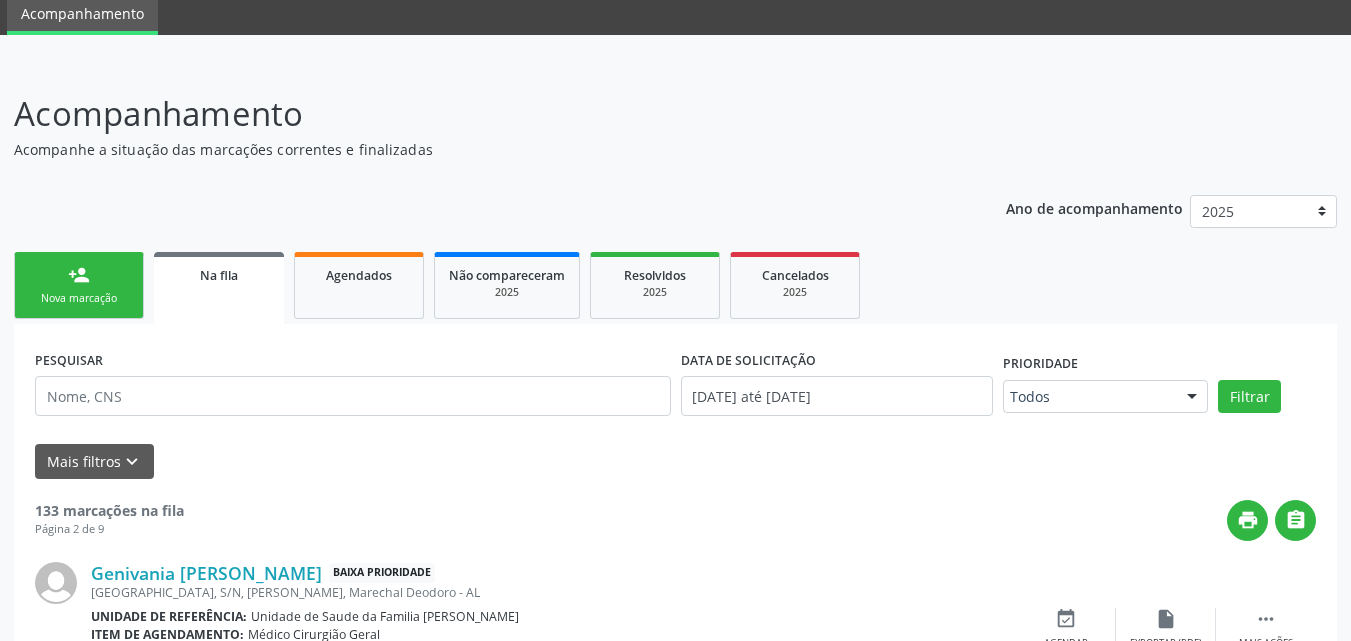 scroll, scrollTop: 2754, scrollLeft: 0, axis: vertical 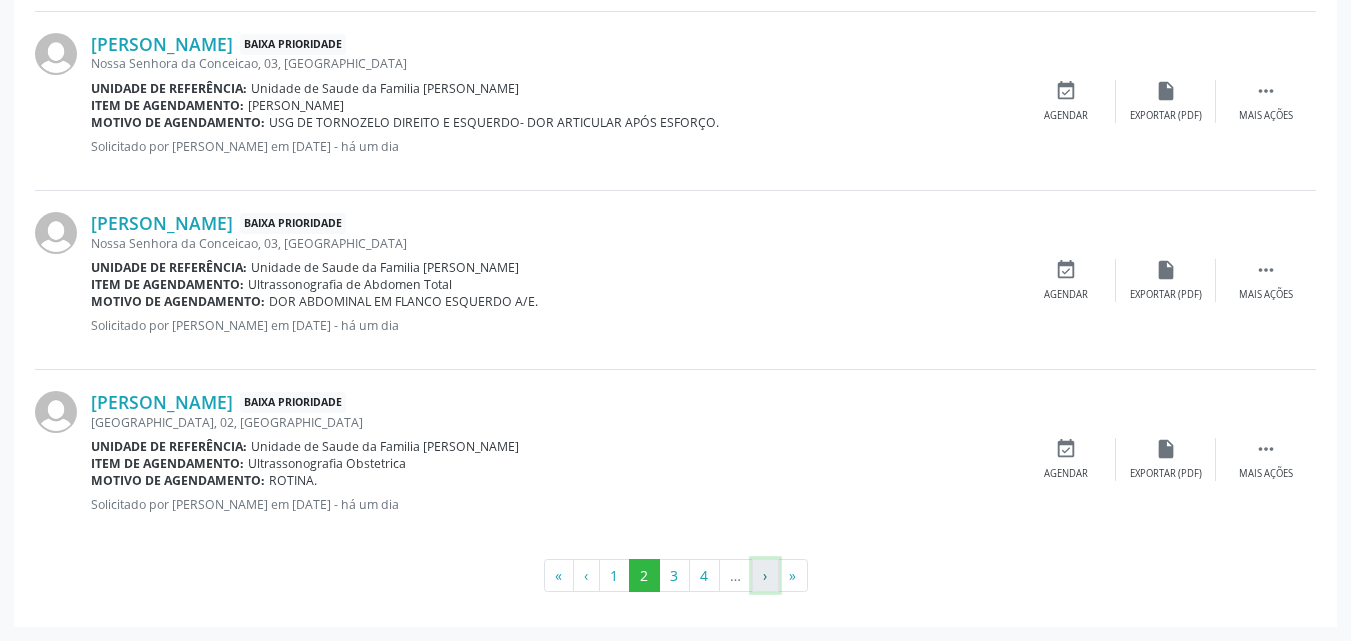 click on "›" at bounding box center (765, 576) 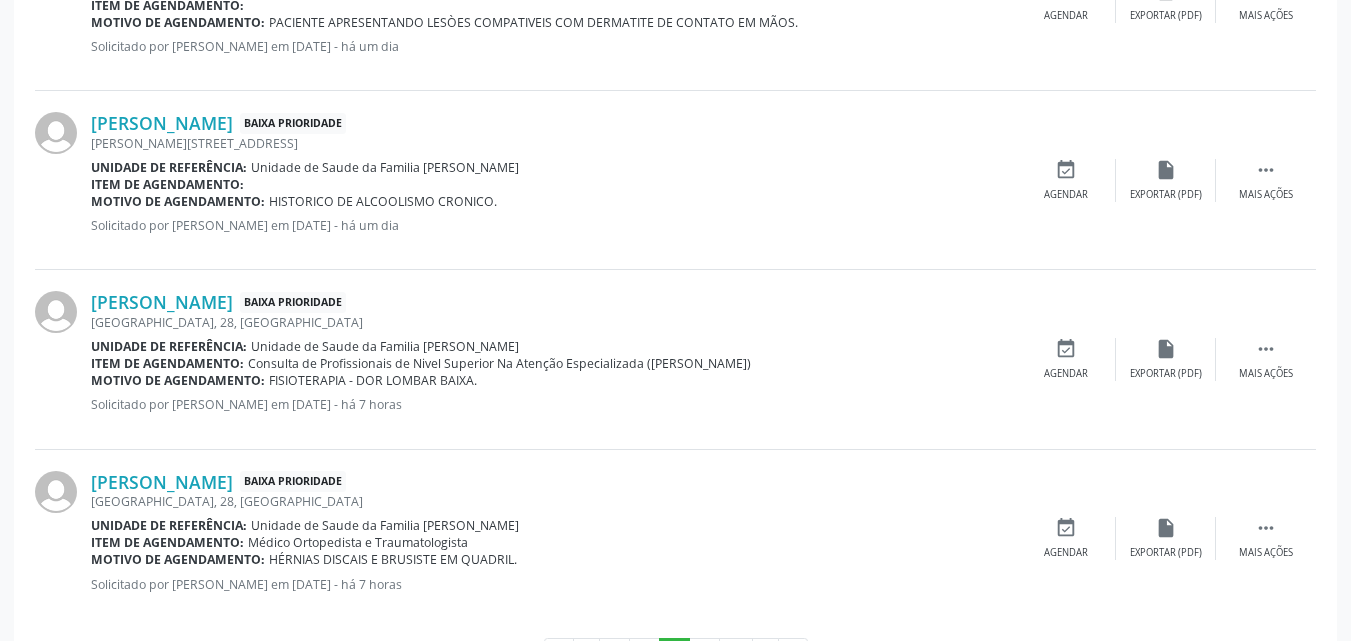 scroll, scrollTop: 2771, scrollLeft: 0, axis: vertical 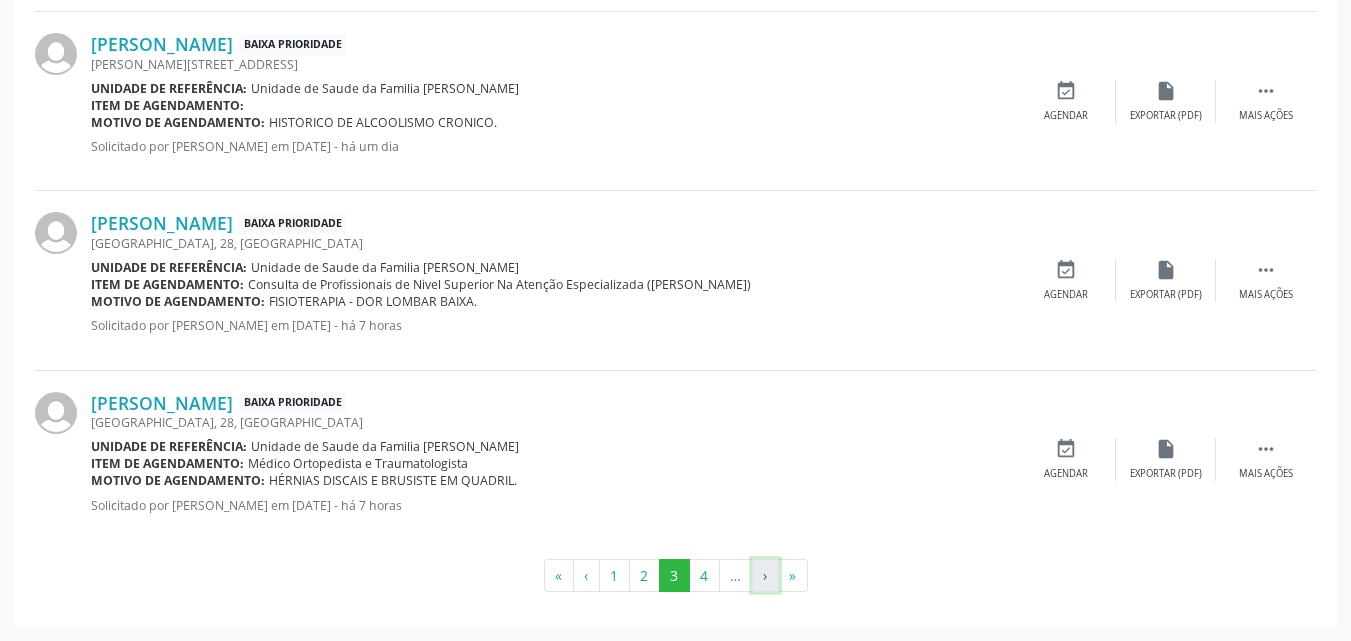 click on "›" at bounding box center (765, 576) 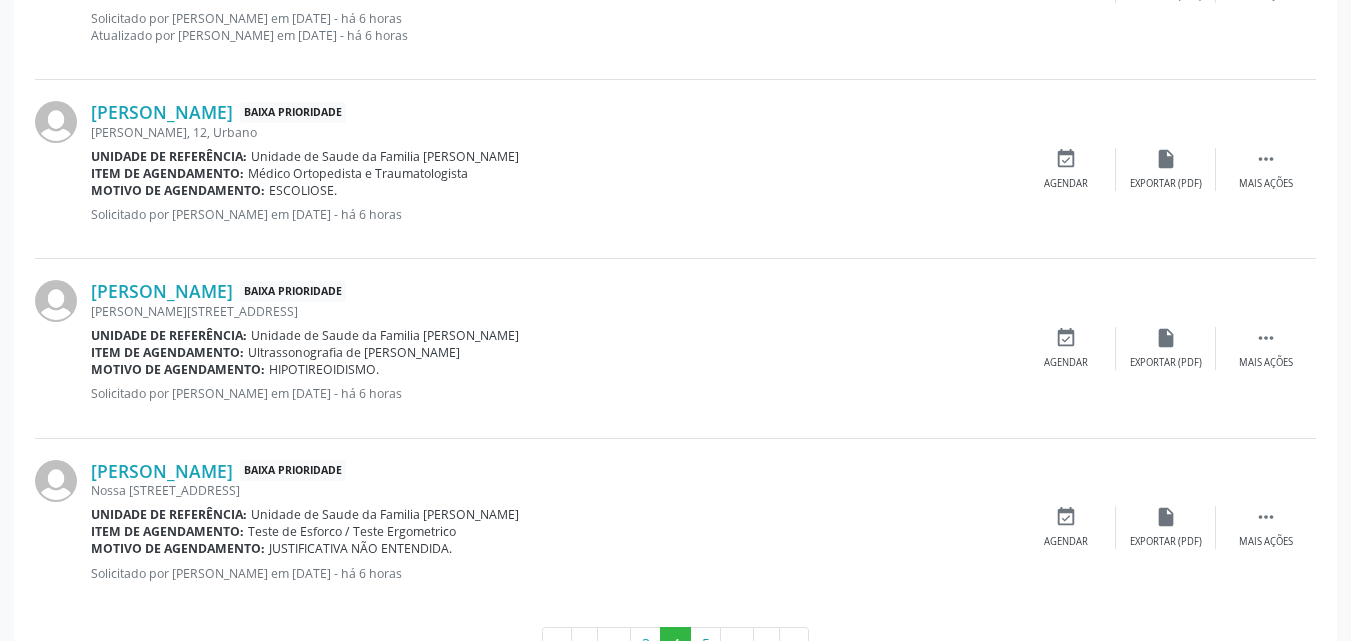 scroll, scrollTop: 2771, scrollLeft: 0, axis: vertical 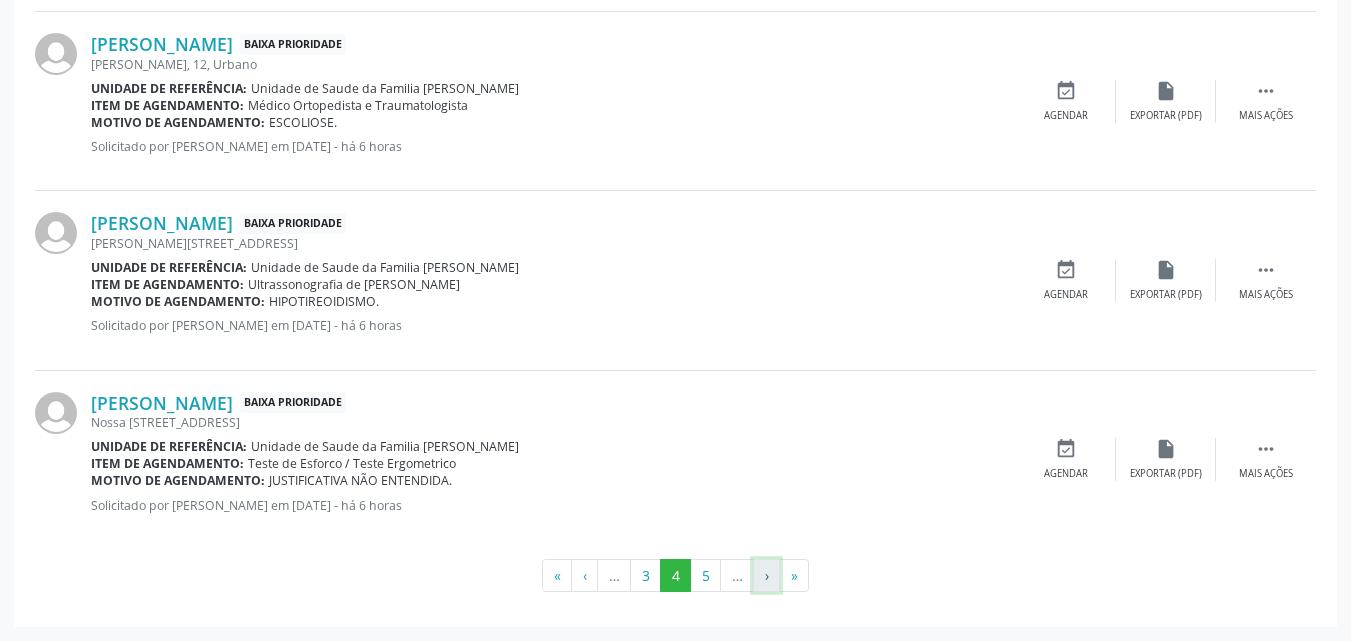 click on "›" at bounding box center (766, 576) 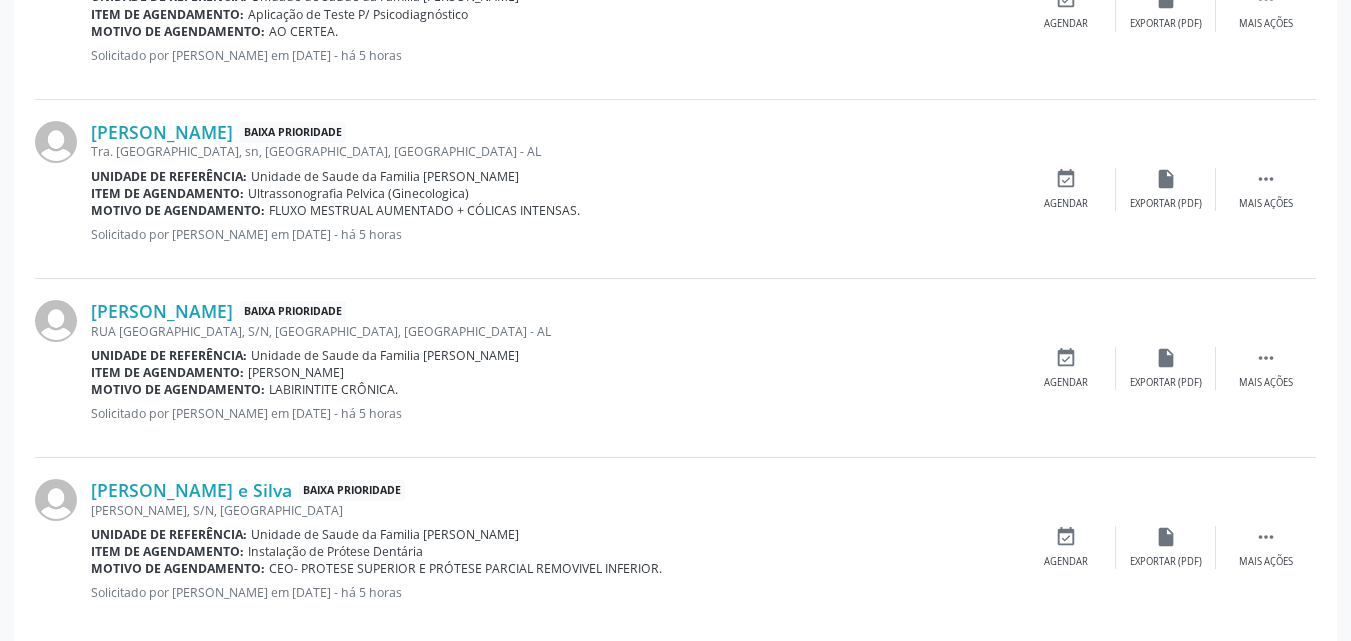 scroll, scrollTop: 2754, scrollLeft: 0, axis: vertical 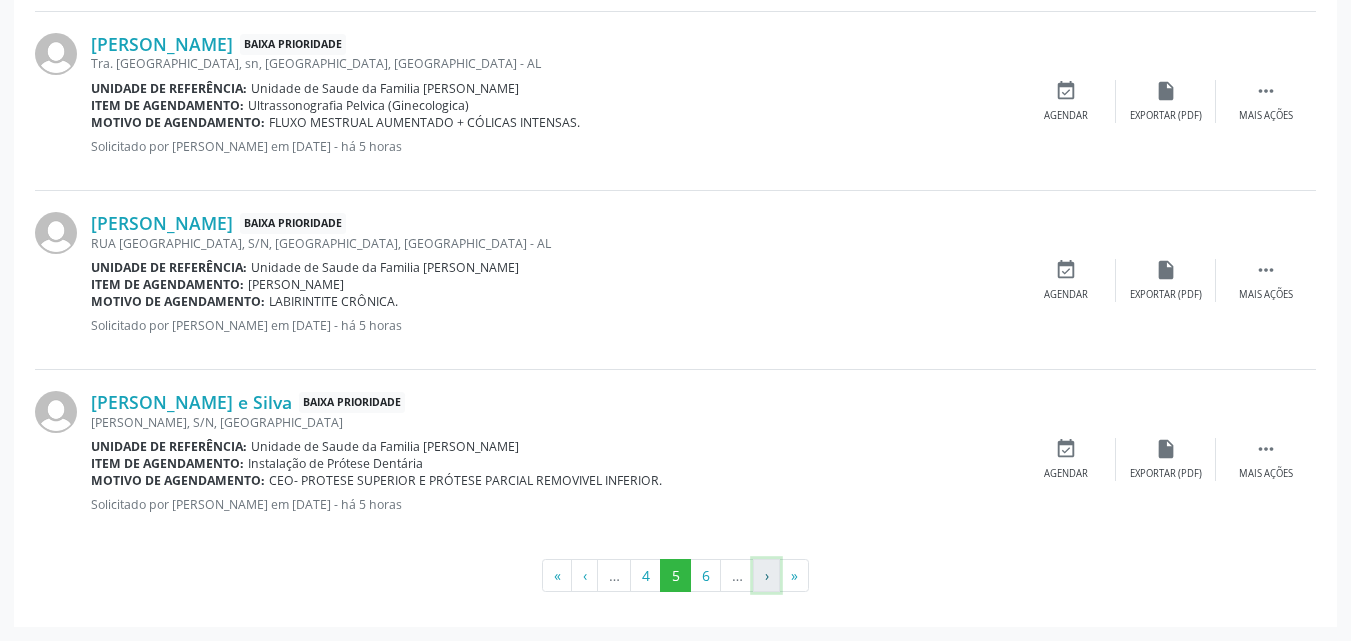 click on "›" at bounding box center (766, 576) 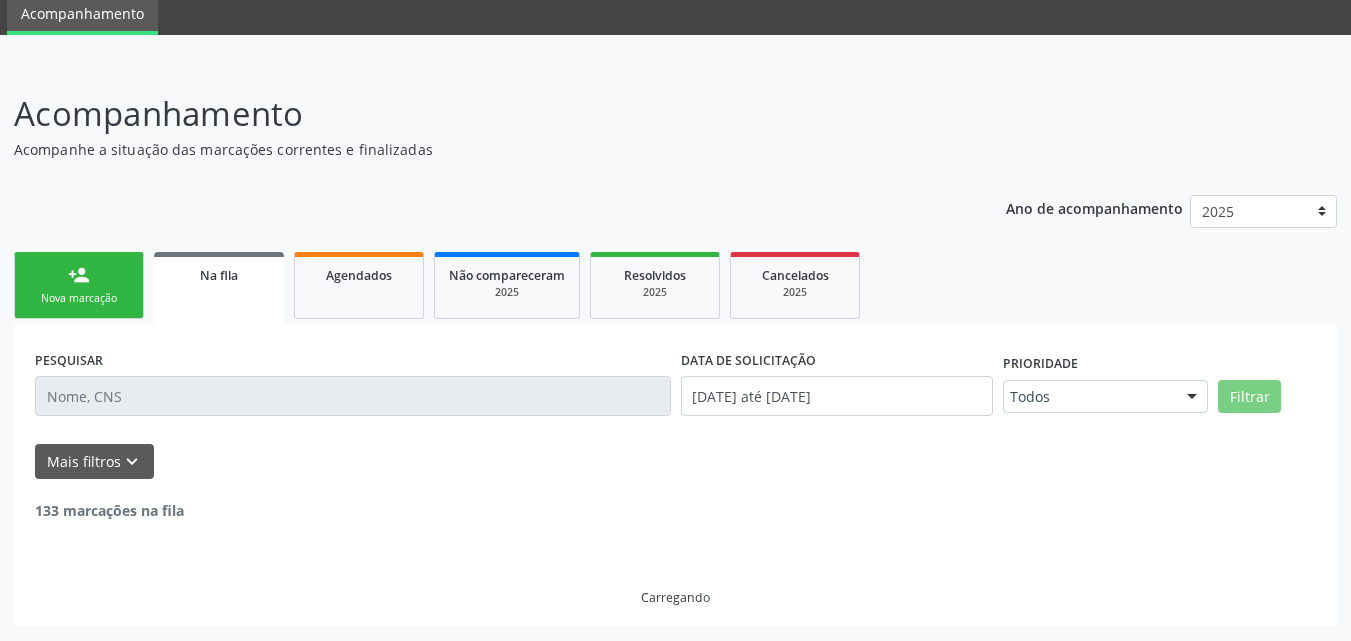 scroll, scrollTop: 2771, scrollLeft: 0, axis: vertical 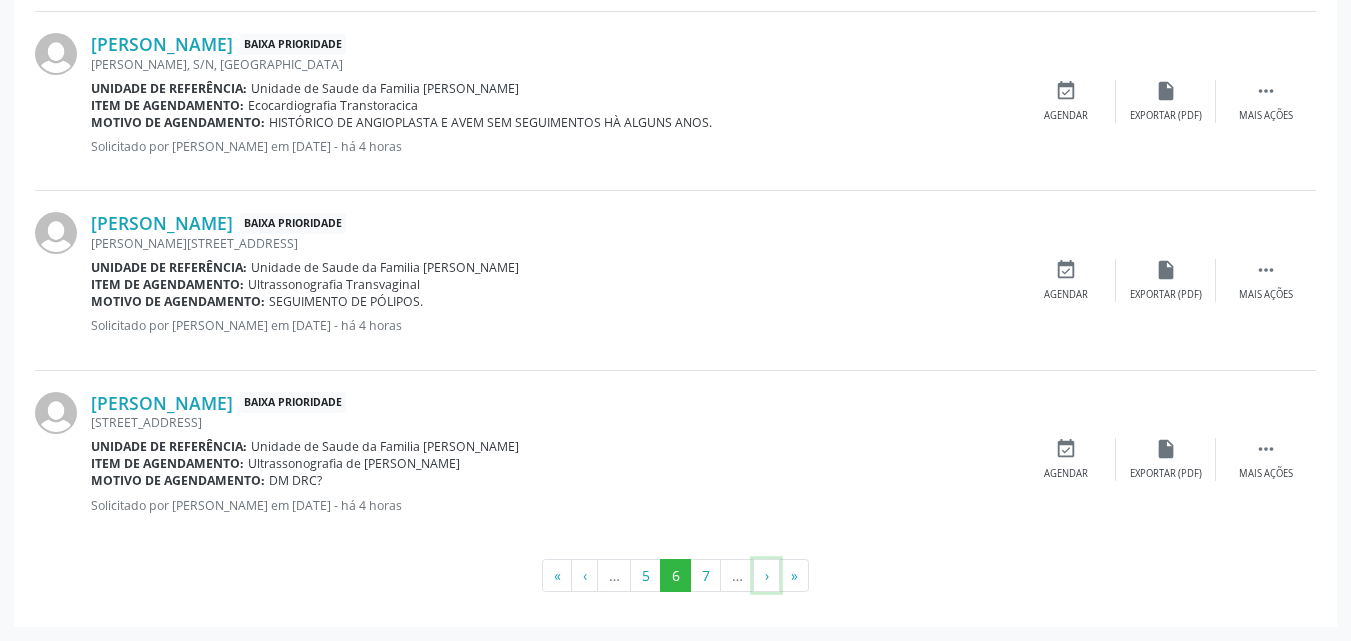 click on "›" at bounding box center [766, 576] 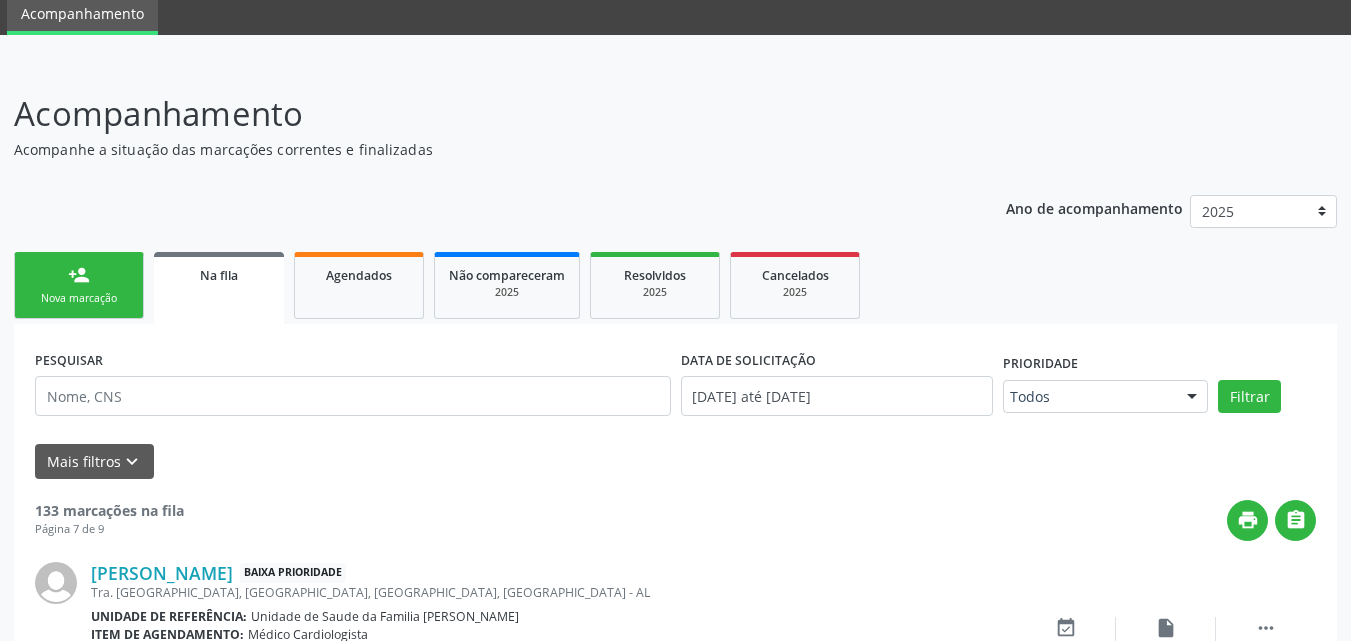scroll, scrollTop: 2788, scrollLeft: 0, axis: vertical 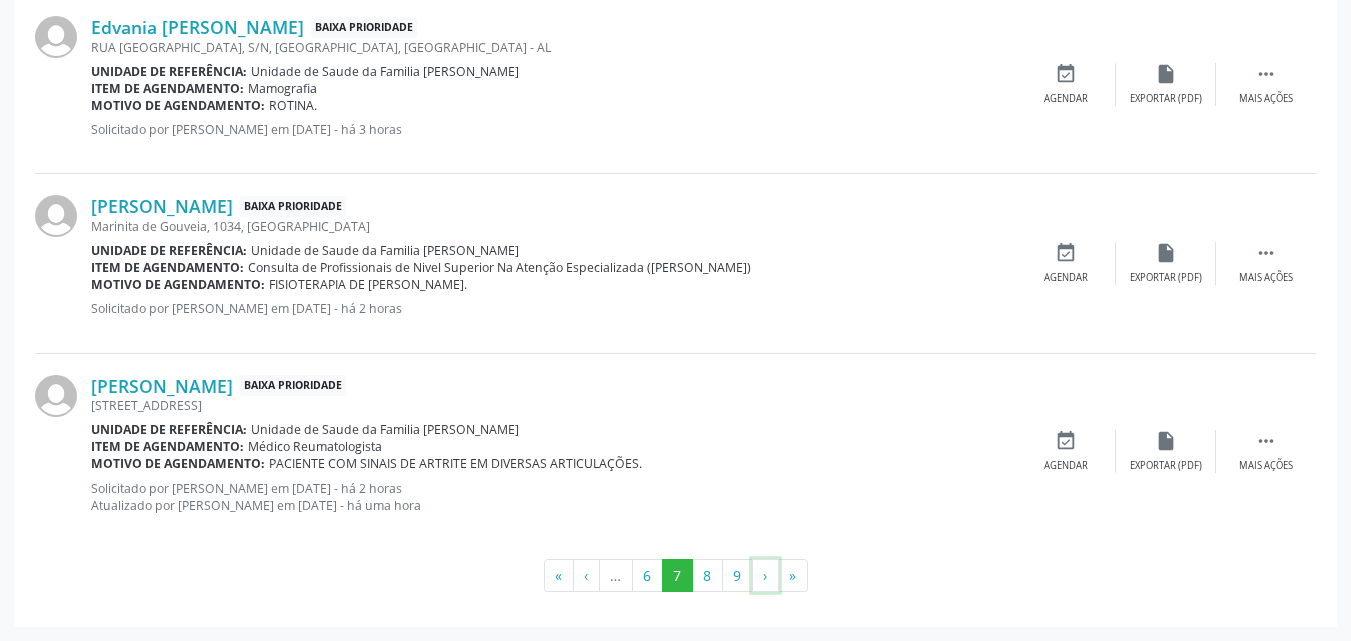 click on "›" at bounding box center [765, 576] 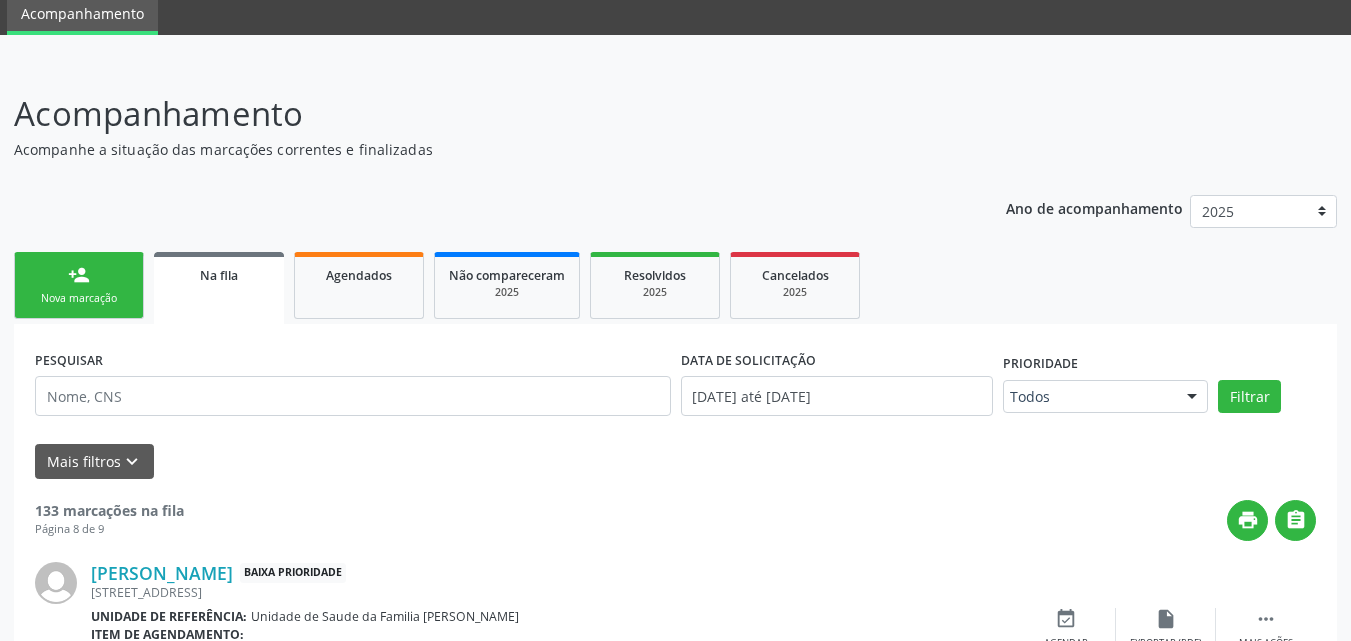 scroll, scrollTop: 2754, scrollLeft: 0, axis: vertical 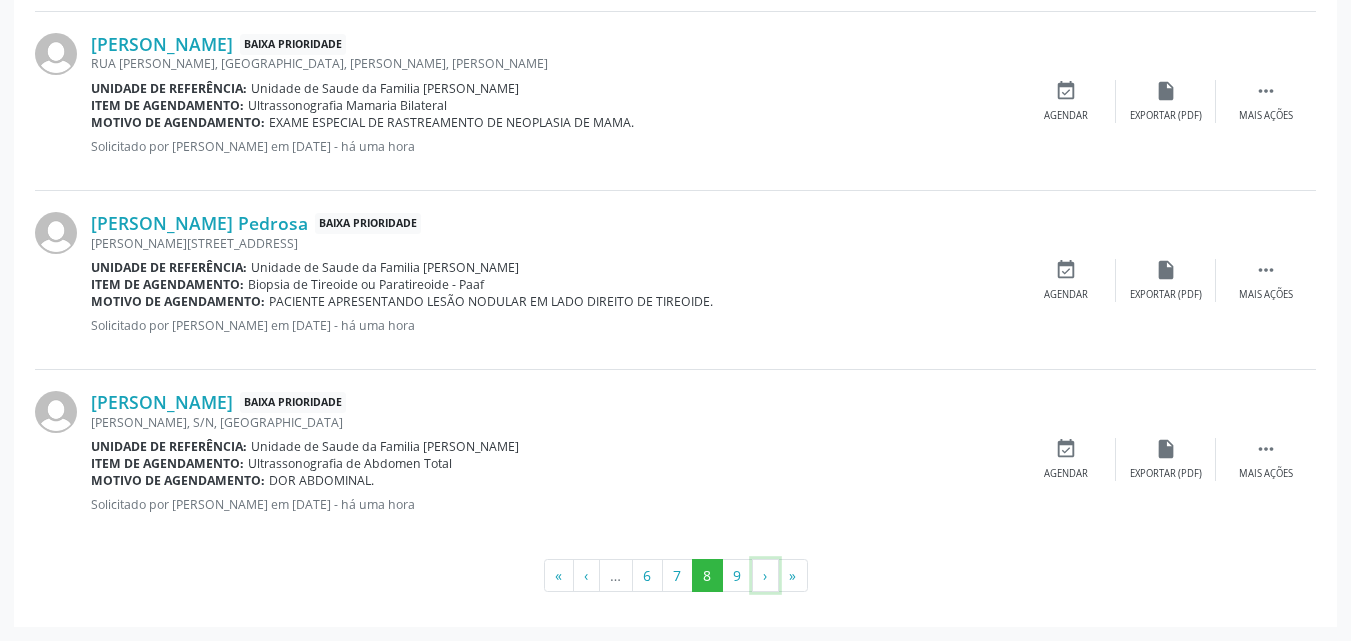 click on "›" at bounding box center (765, 576) 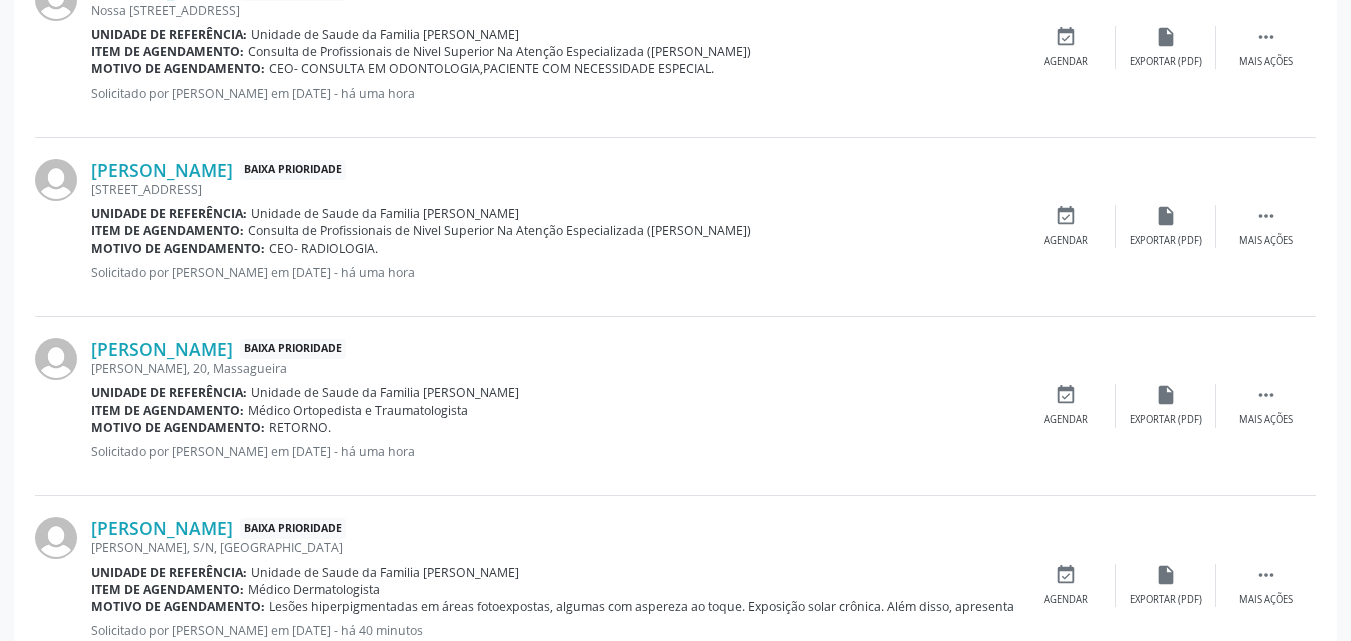 scroll, scrollTop: 2268, scrollLeft: 0, axis: vertical 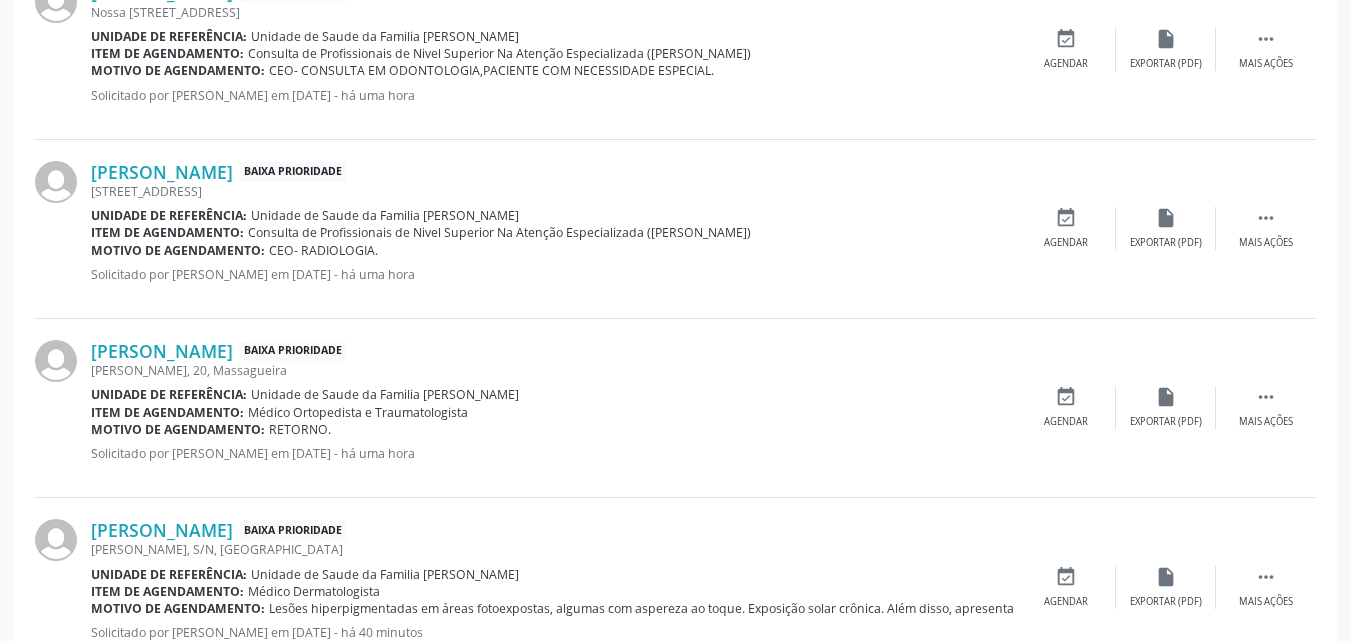 click on "Motivo de agendamento:
RETORNO." at bounding box center [553, 429] 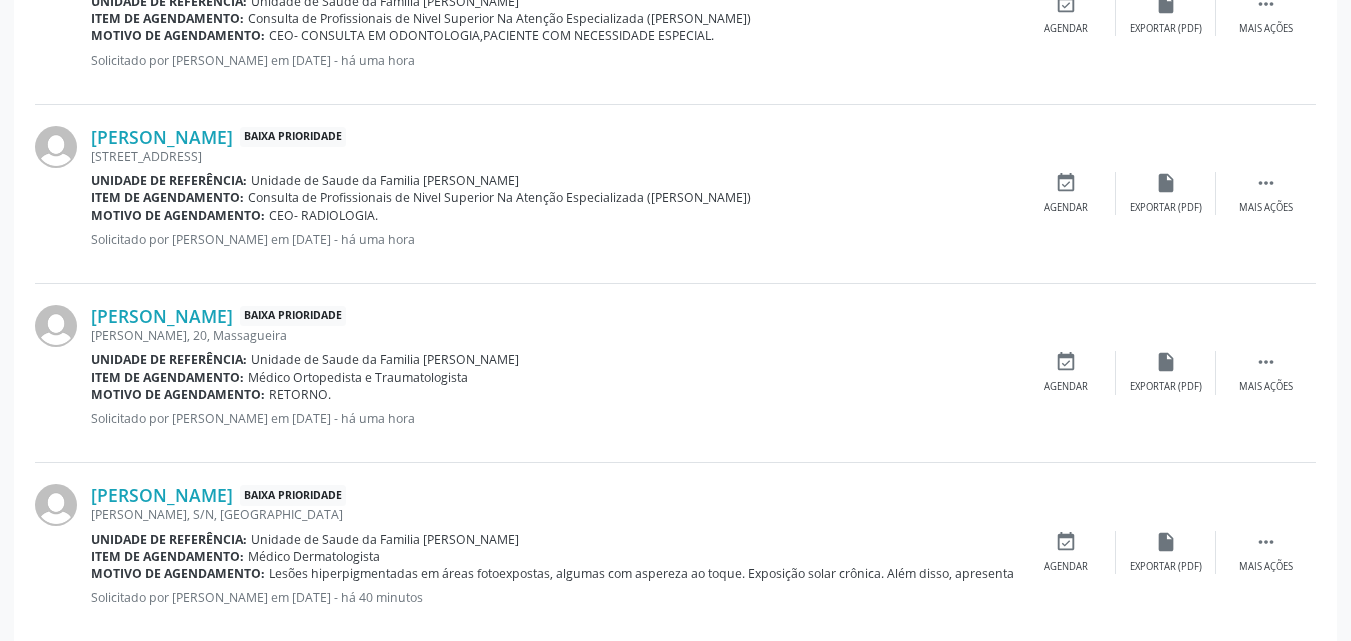scroll, scrollTop: 2396, scrollLeft: 0, axis: vertical 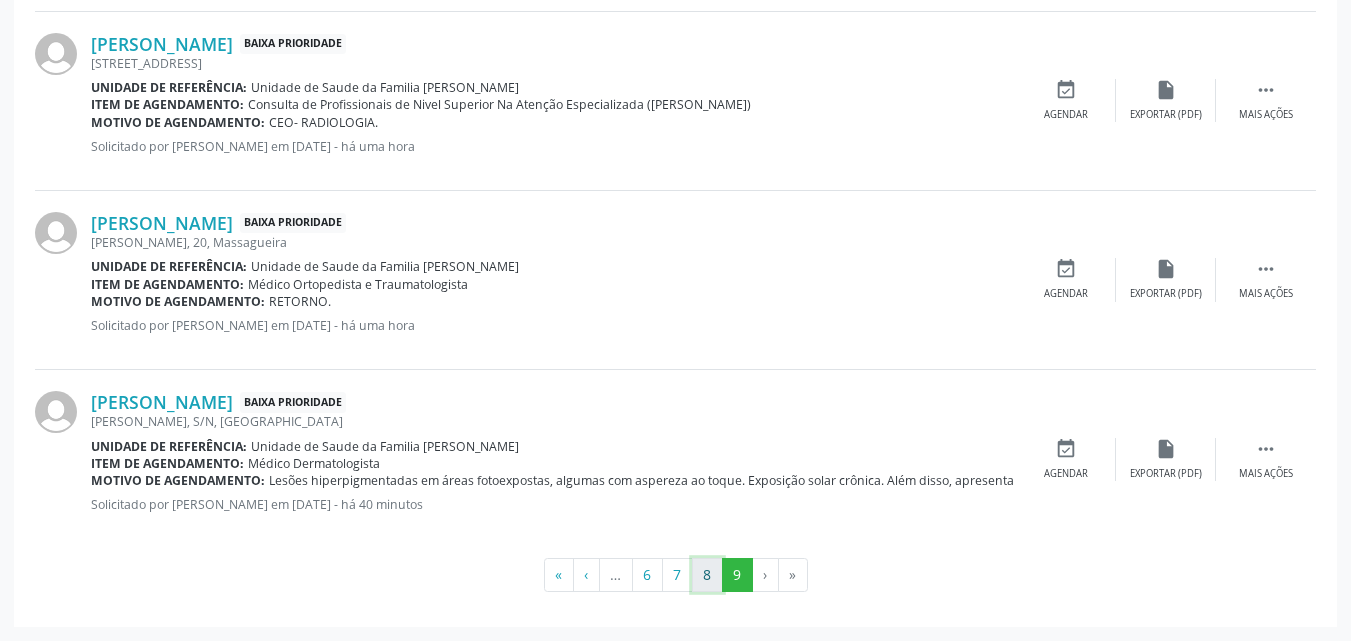 click on "8" at bounding box center (707, 575) 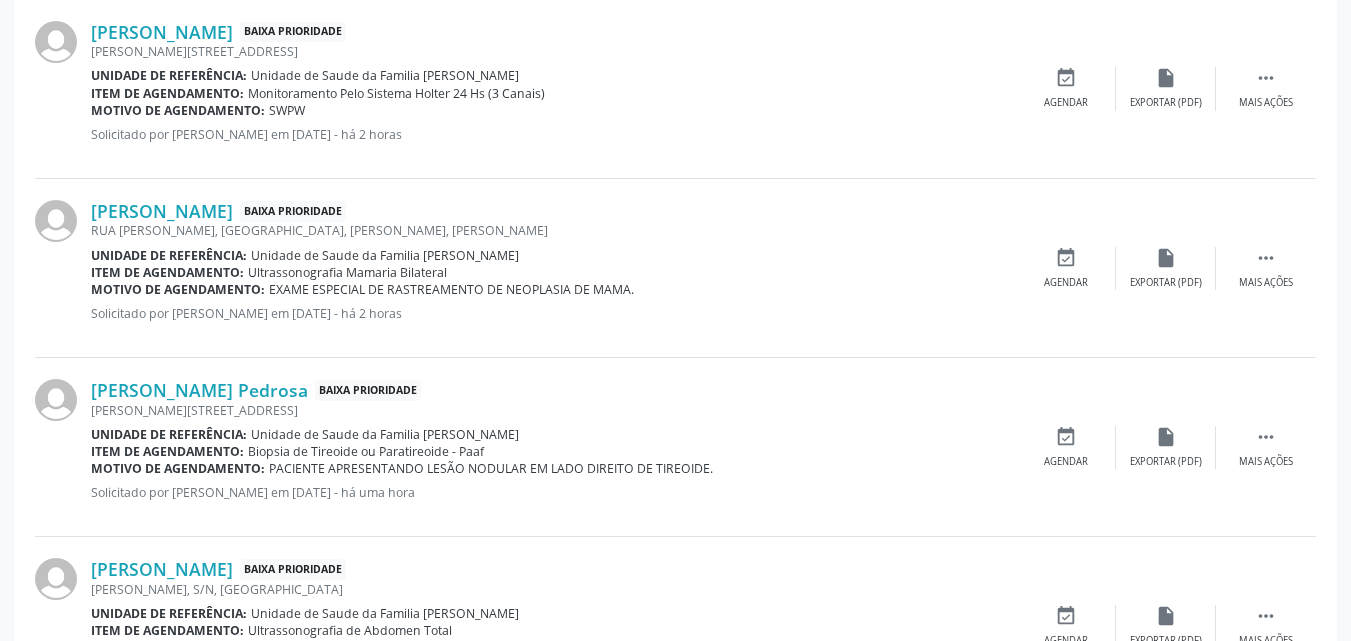 scroll, scrollTop: 2754, scrollLeft: 0, axis: vertical 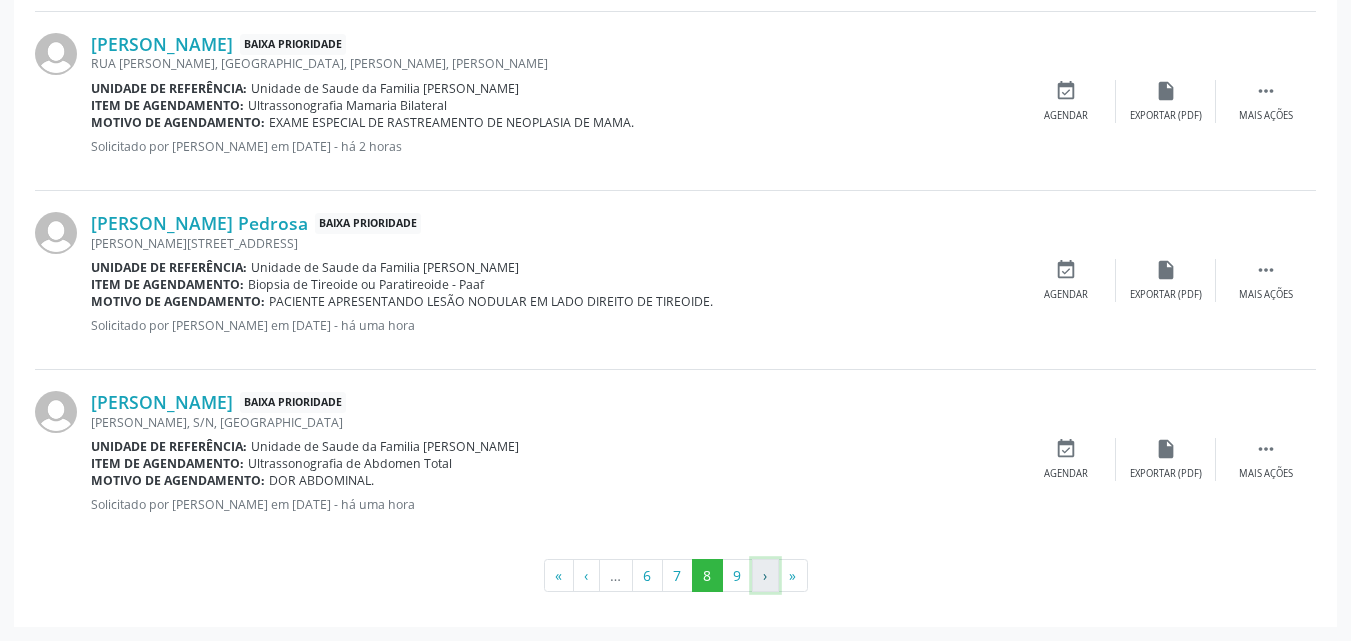 click on "›" at bounding box center (765, 576) 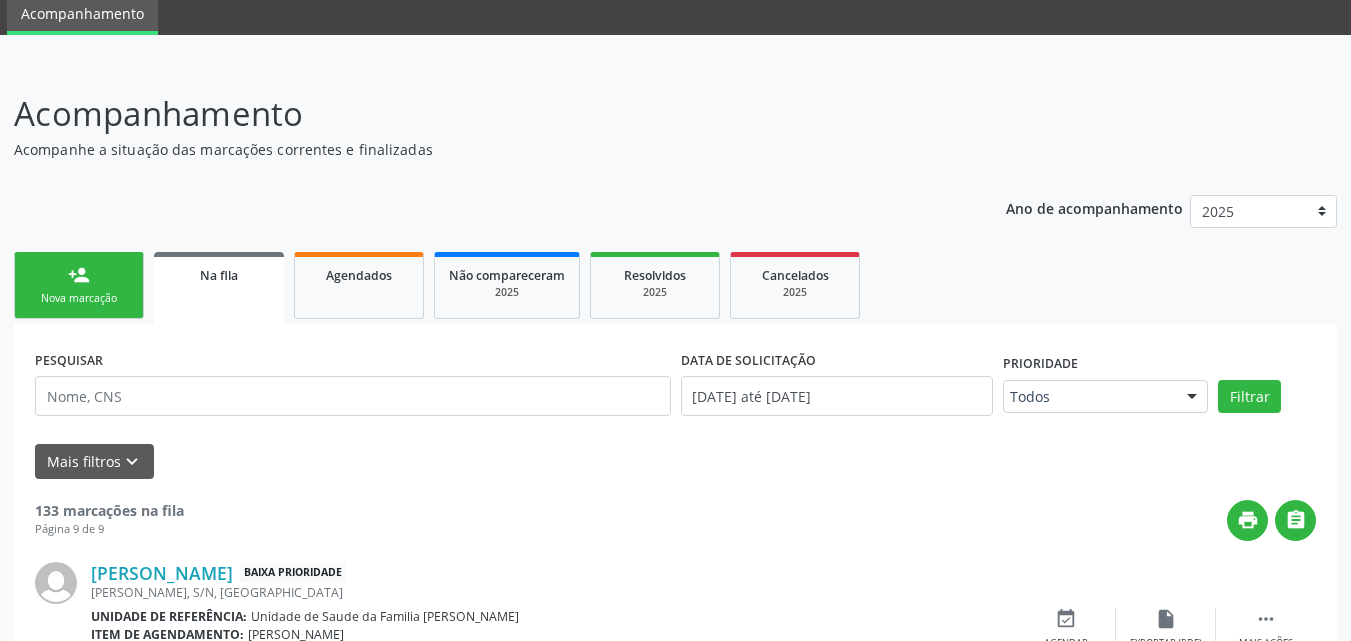 scroll, scrollTop: 2396, scrollLeft: 0, axis: vertical 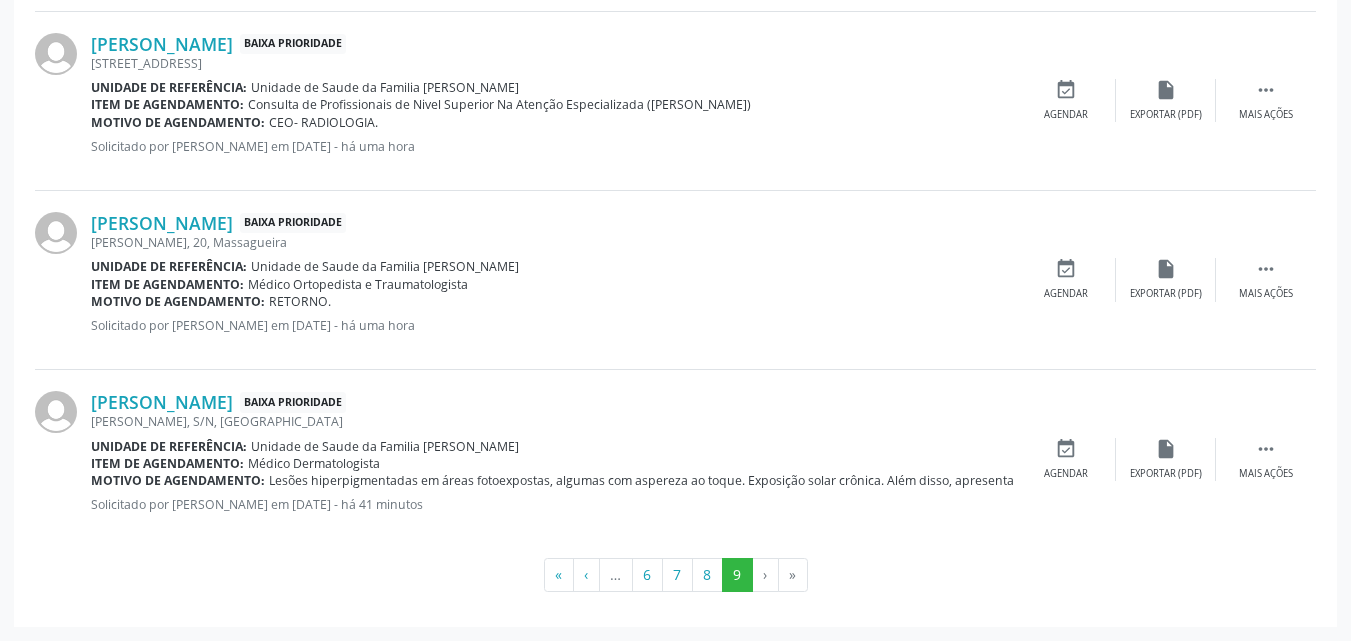 click on "›" at bounding box center (766, 575) 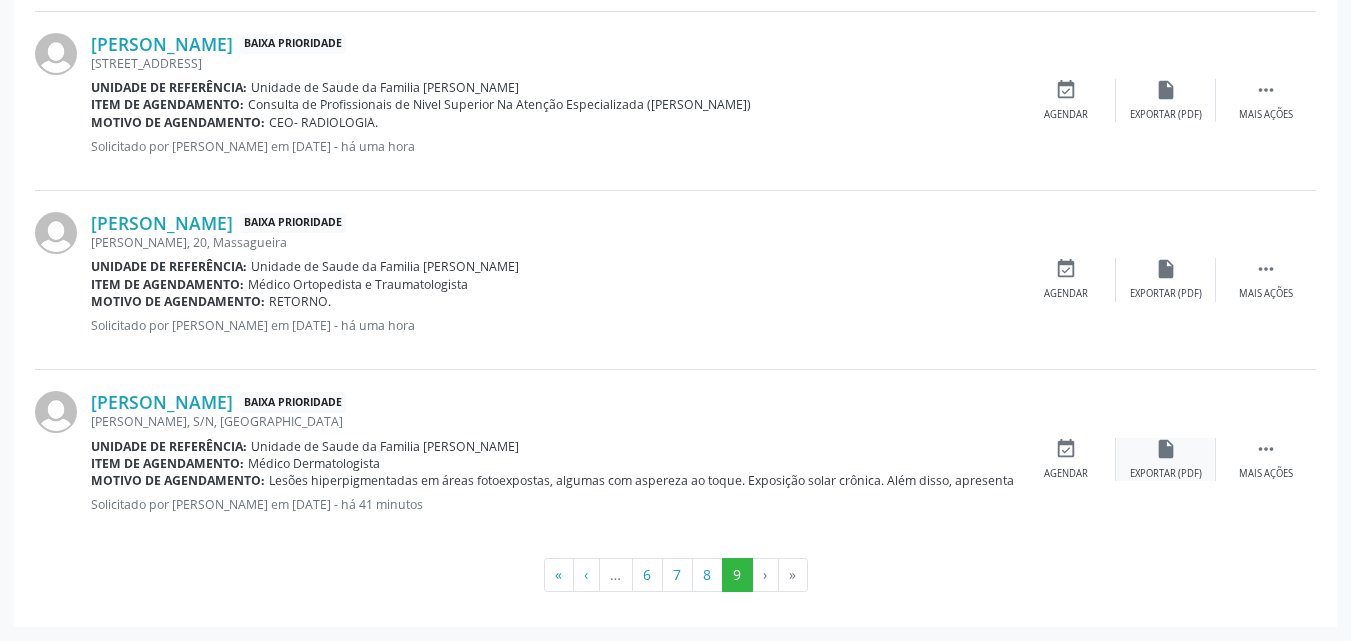 click on "insert_drive_file
Exportar (PDF)" at bounding box center [1166, 459] 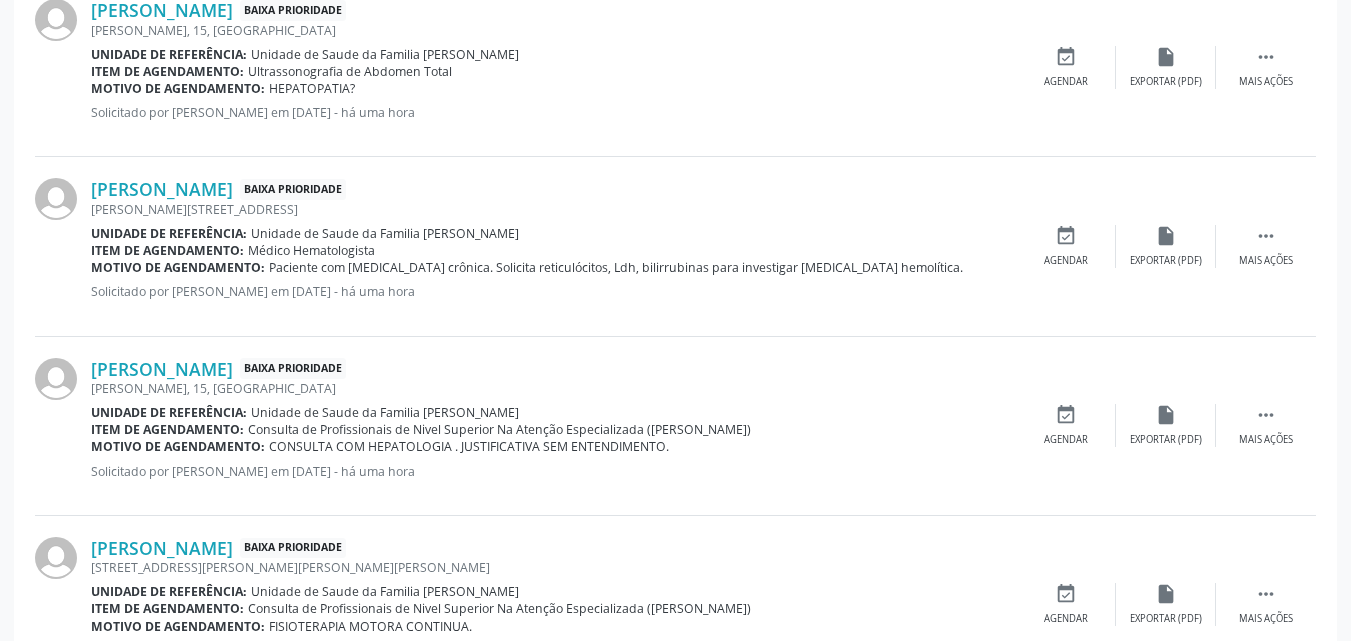scroll, scrollTop: 896, scrollLeft: 0, axis: vertical 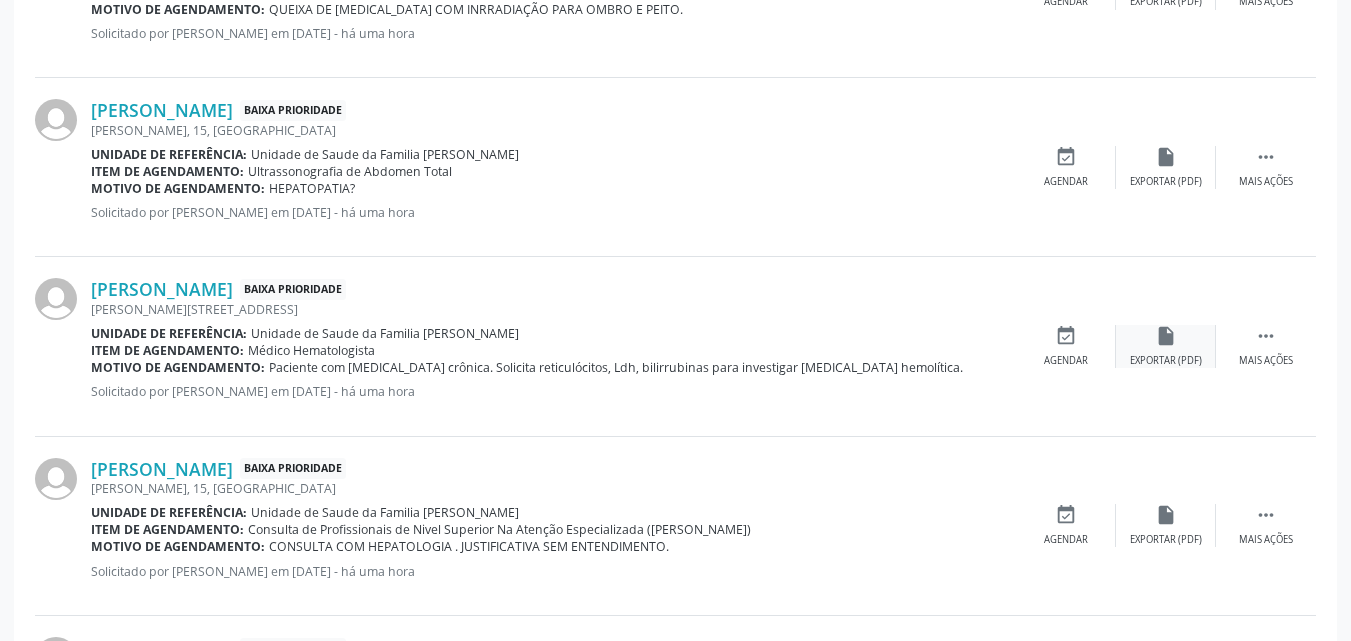 click on "insert_drive_file
Exportar (PDF)" at bounding box center [1166, 346] 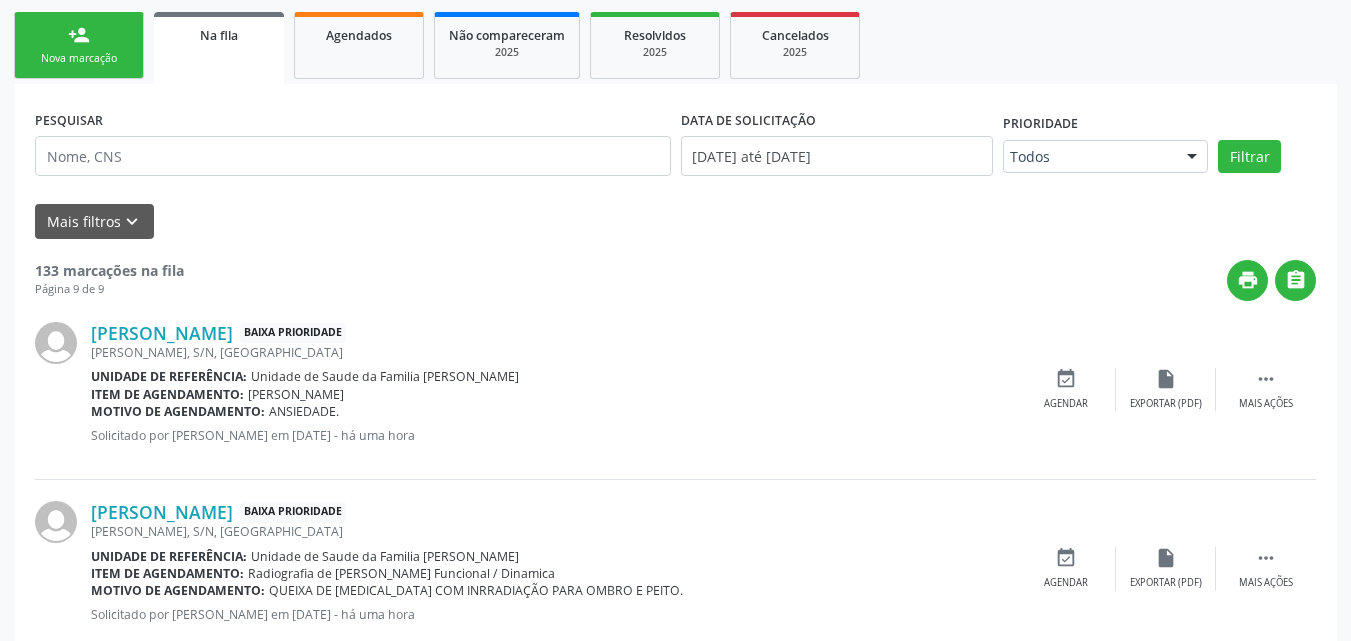 scroll, scrollTop: 296, scrollLeft: 0, axis: vertical 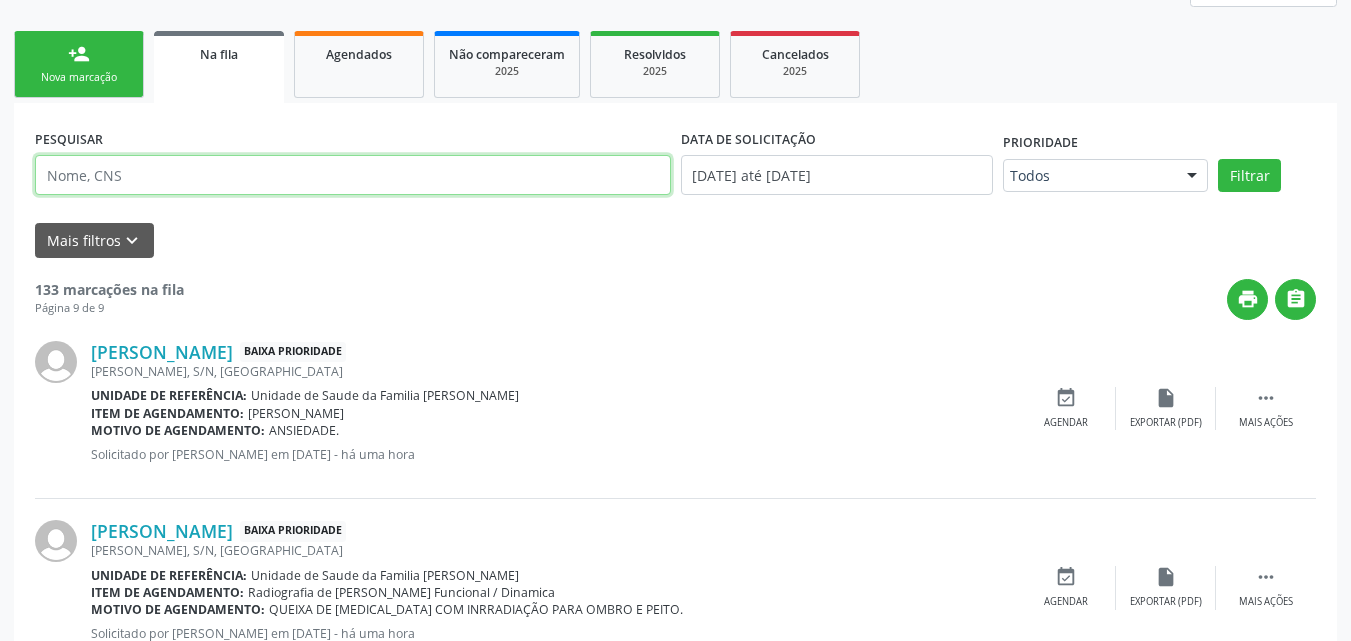 click at bounding box center [353, 175] 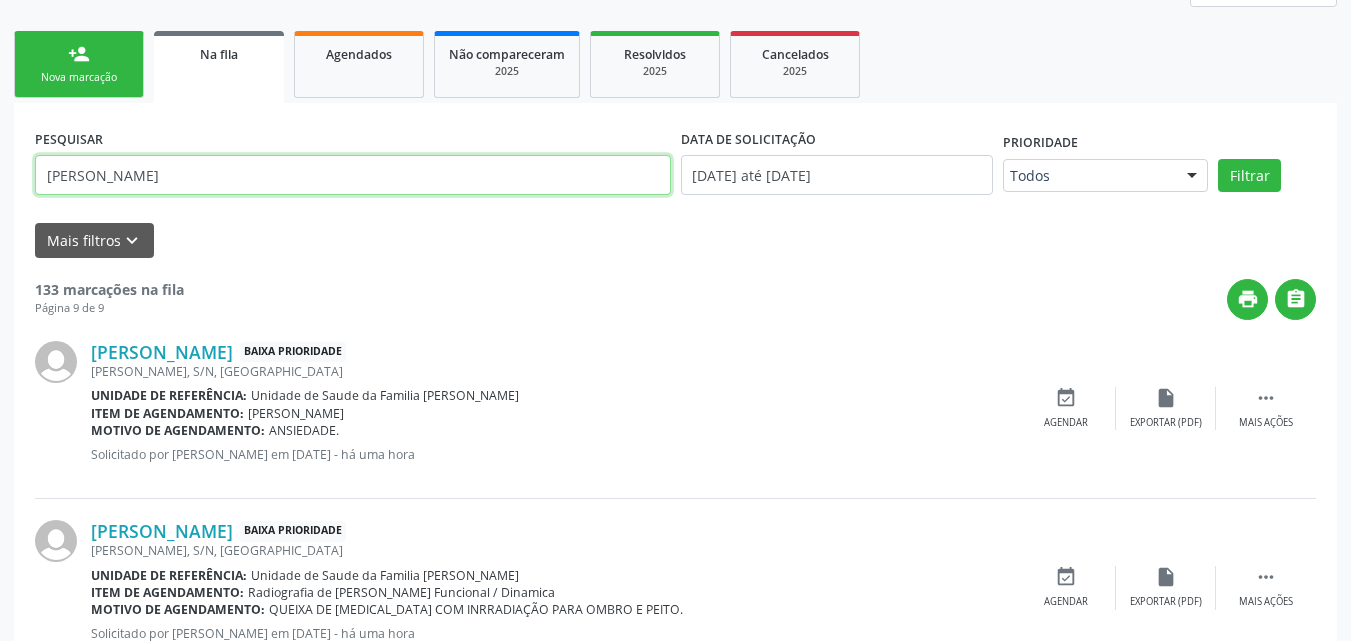 type on "[PERSON_NAME]" 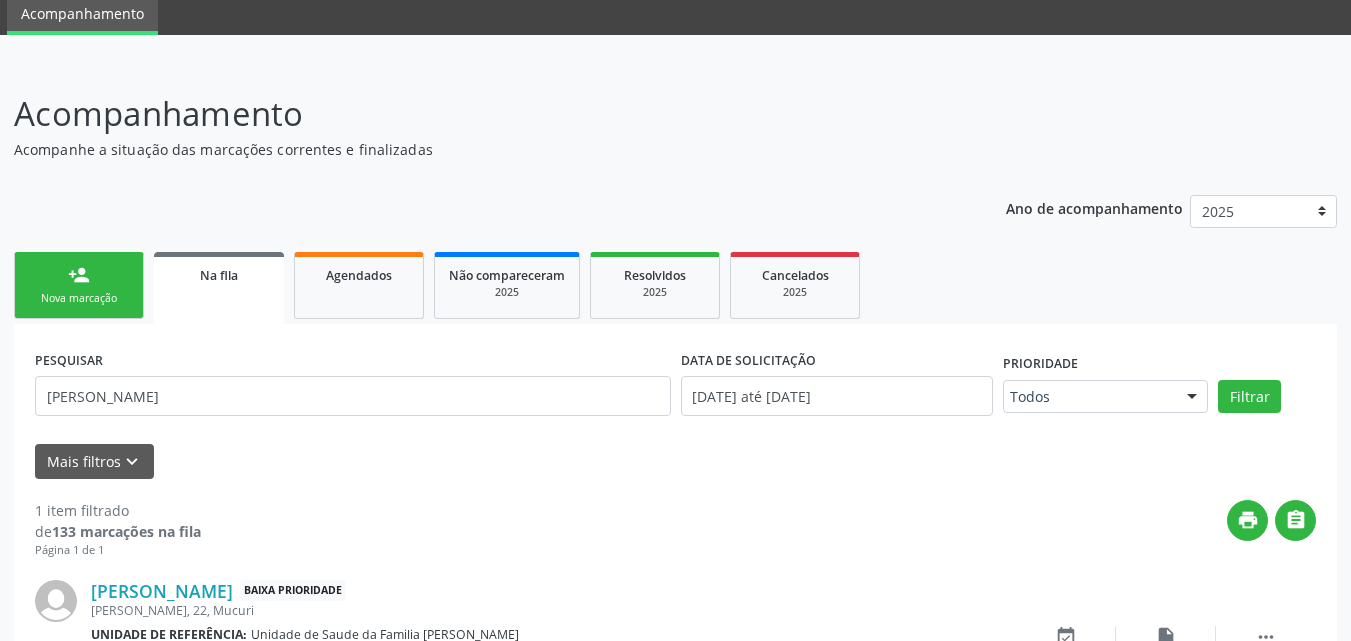 scroll, scrollTop: 206, scrollLeft: 0, axis: vertical 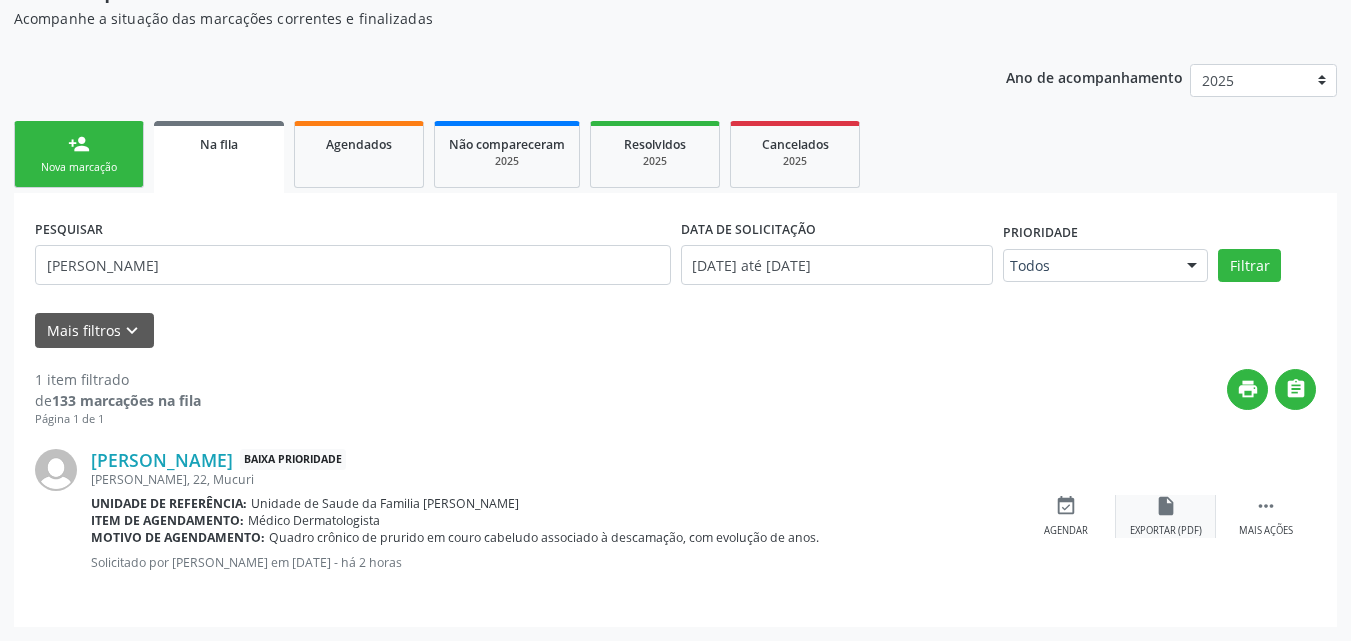 click on "insert_drive_file
Exportar (PDF)" at bounding box center (1166, 516) 